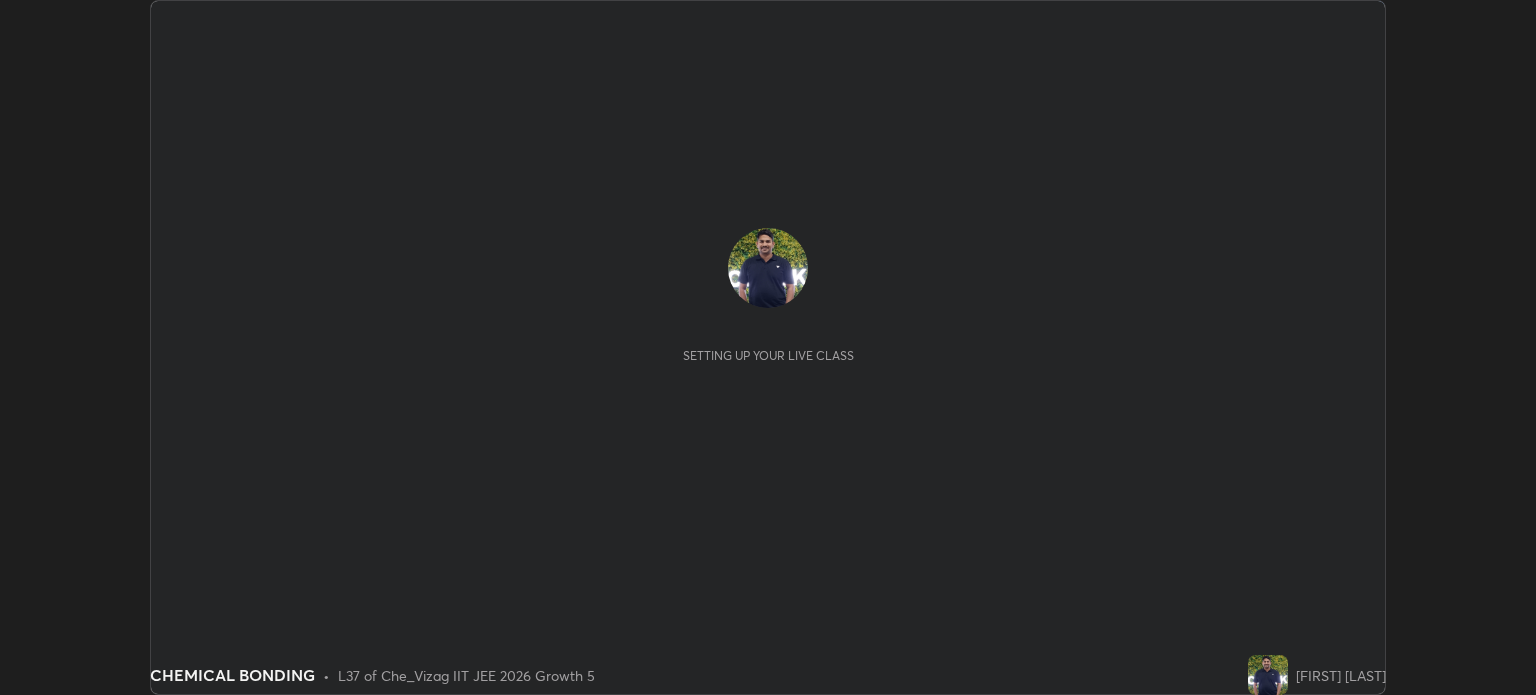 scroll, scrollTop: 0, scrollLeft: 0, axis: both 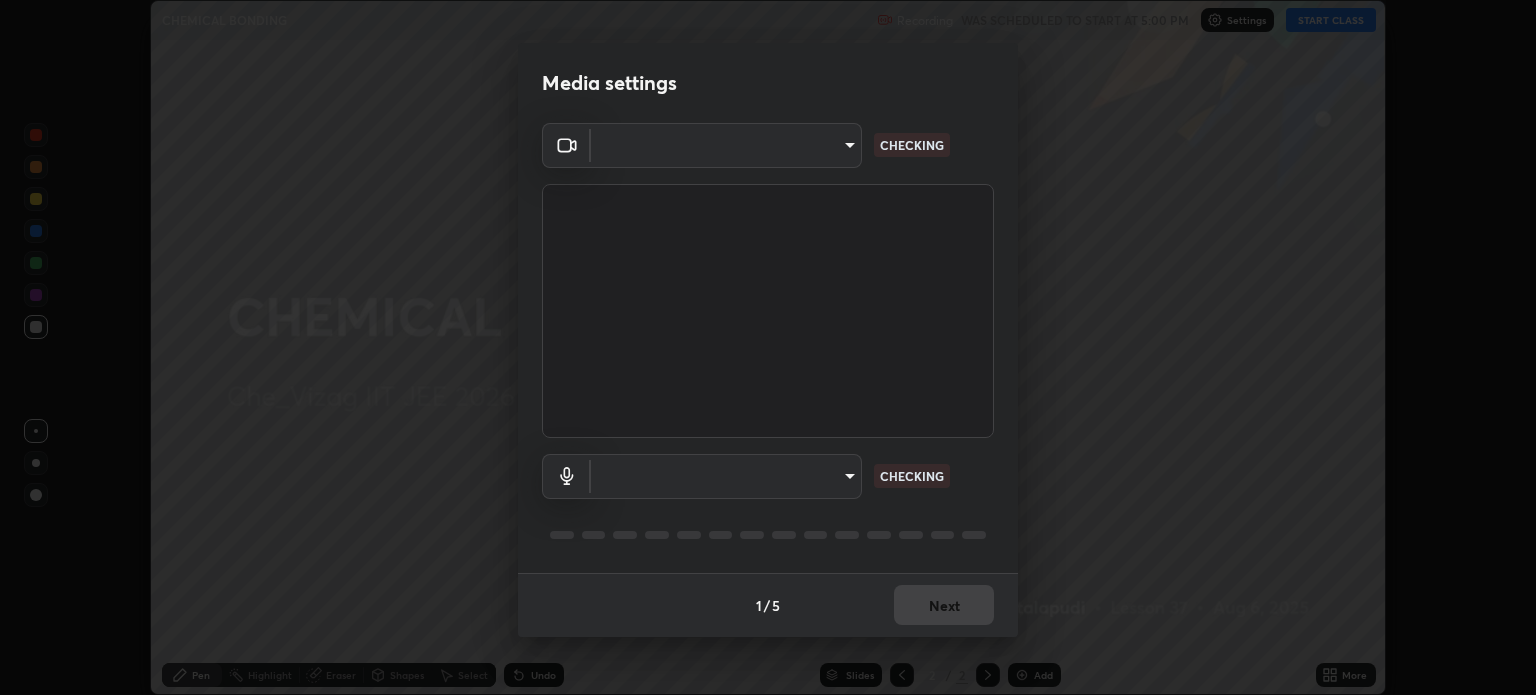 type on "96a72d9c6383d68089b7d443f8f47044f61cfd95309222ab1aac241246f71f91" 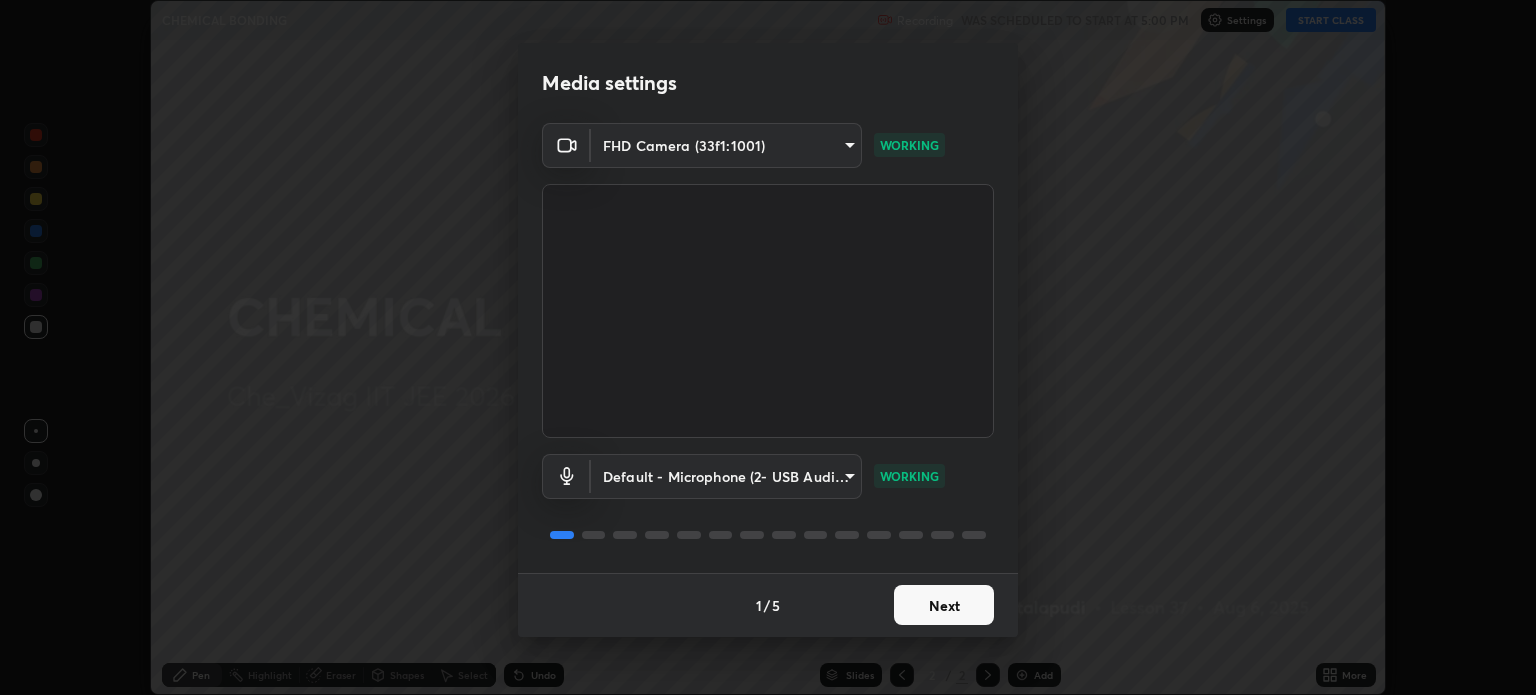 click on "Next" at bounding box center (944, 605) 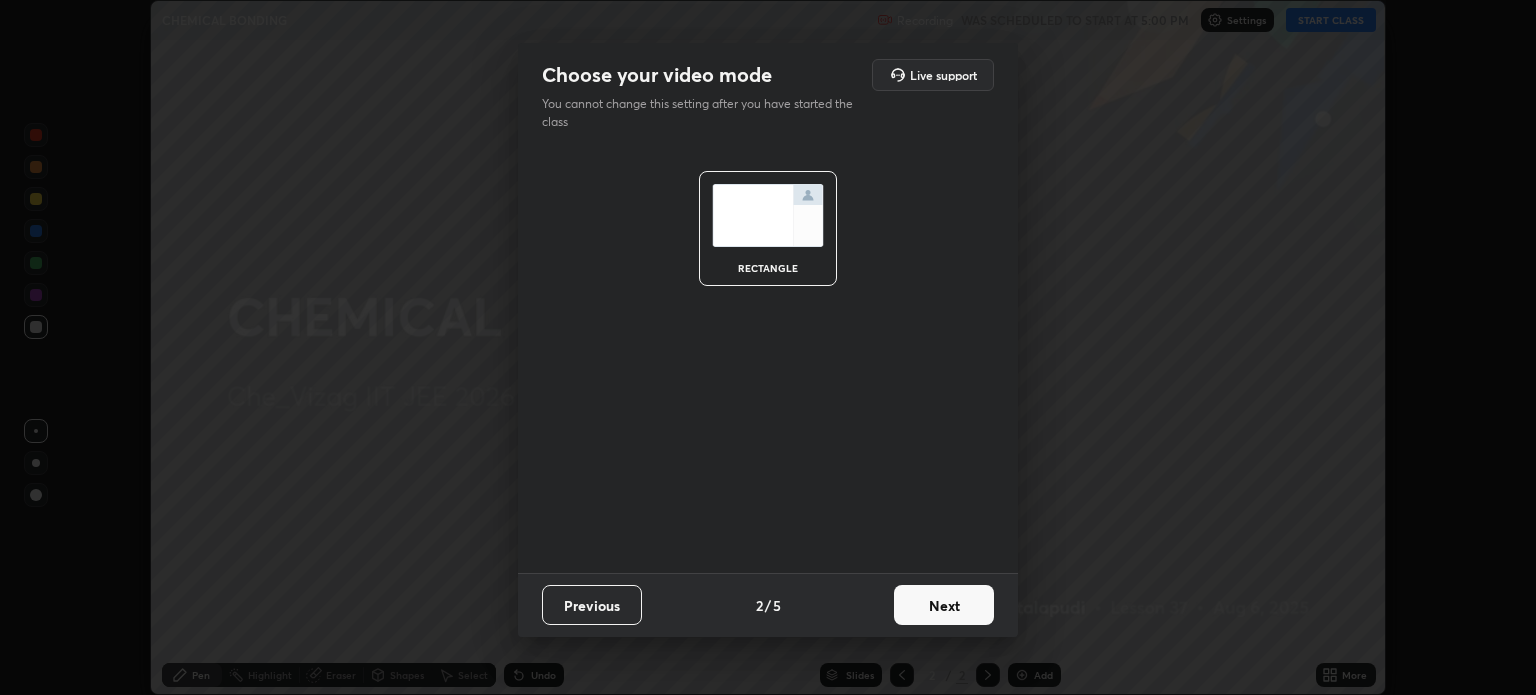 click on "Next" at bounding box center (944, 605) 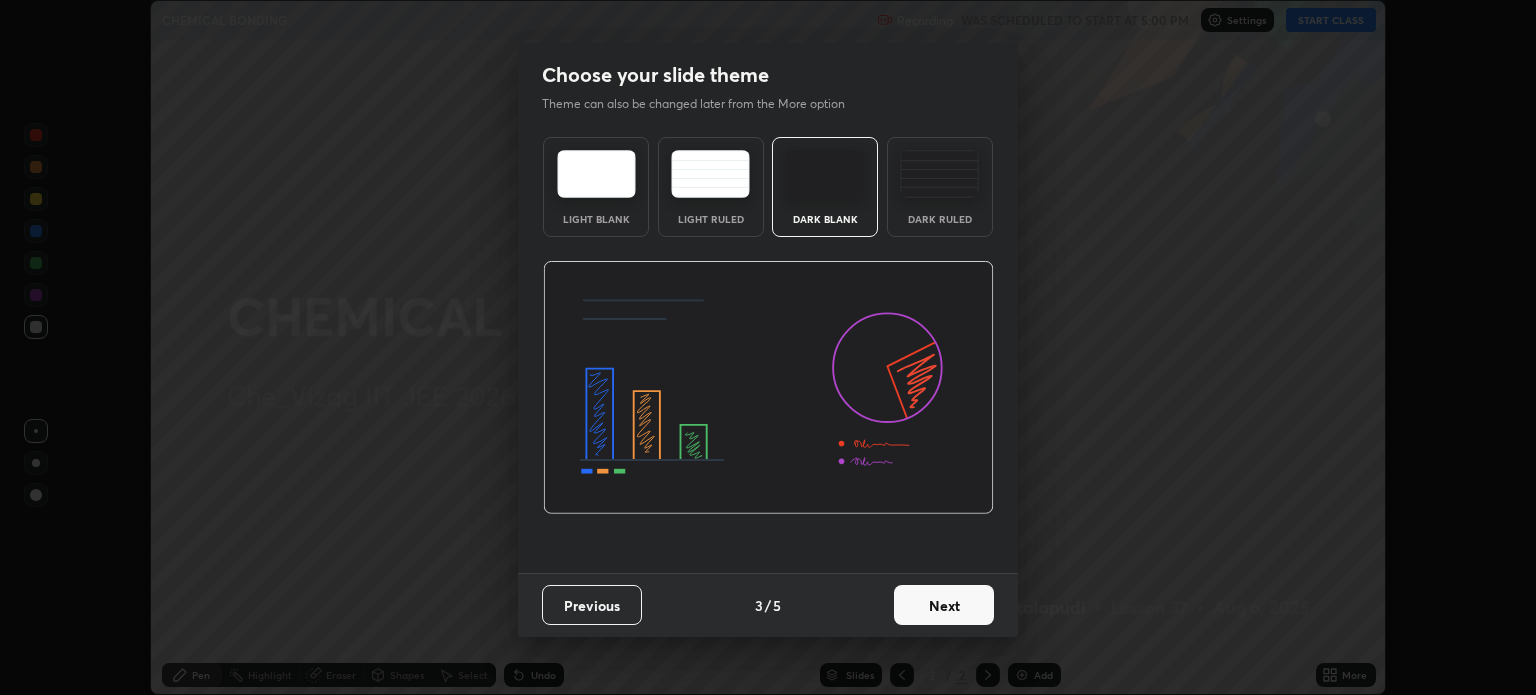 click on "Next" at bounding box center [944, 605] 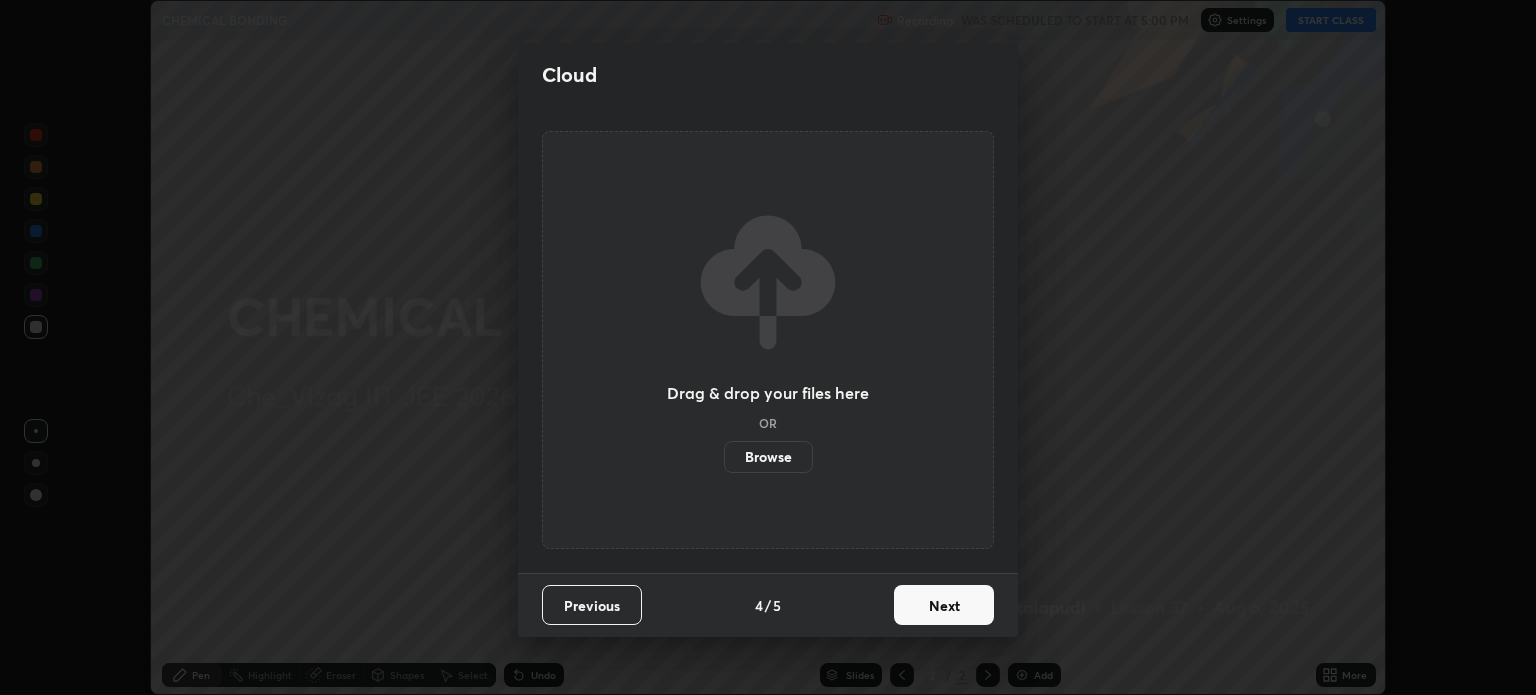 click on "Next" at bounding box center (944, 605) 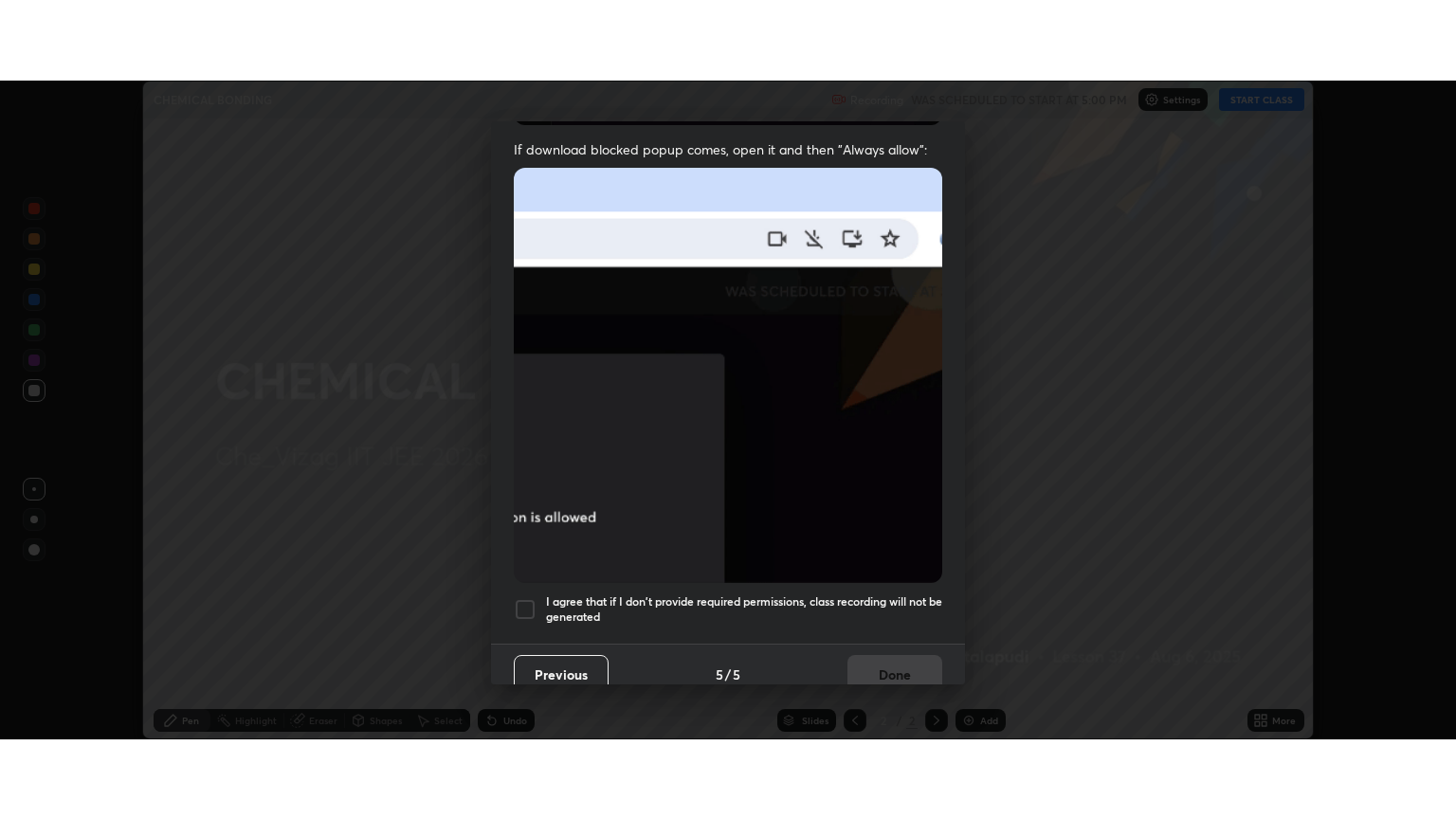 scroll, scrollTop: 384, scrollLeft: 0, axis: vertical 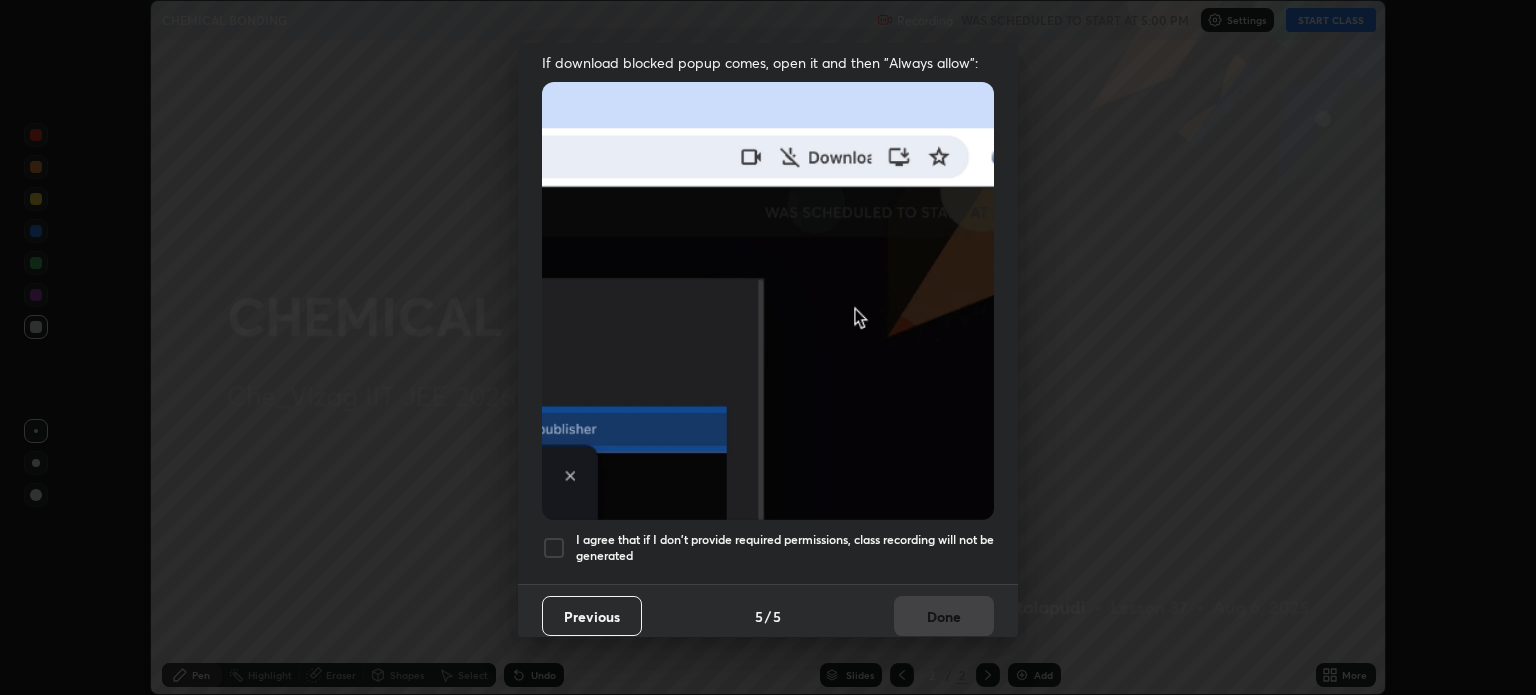 click at bounding box center (554, 548) 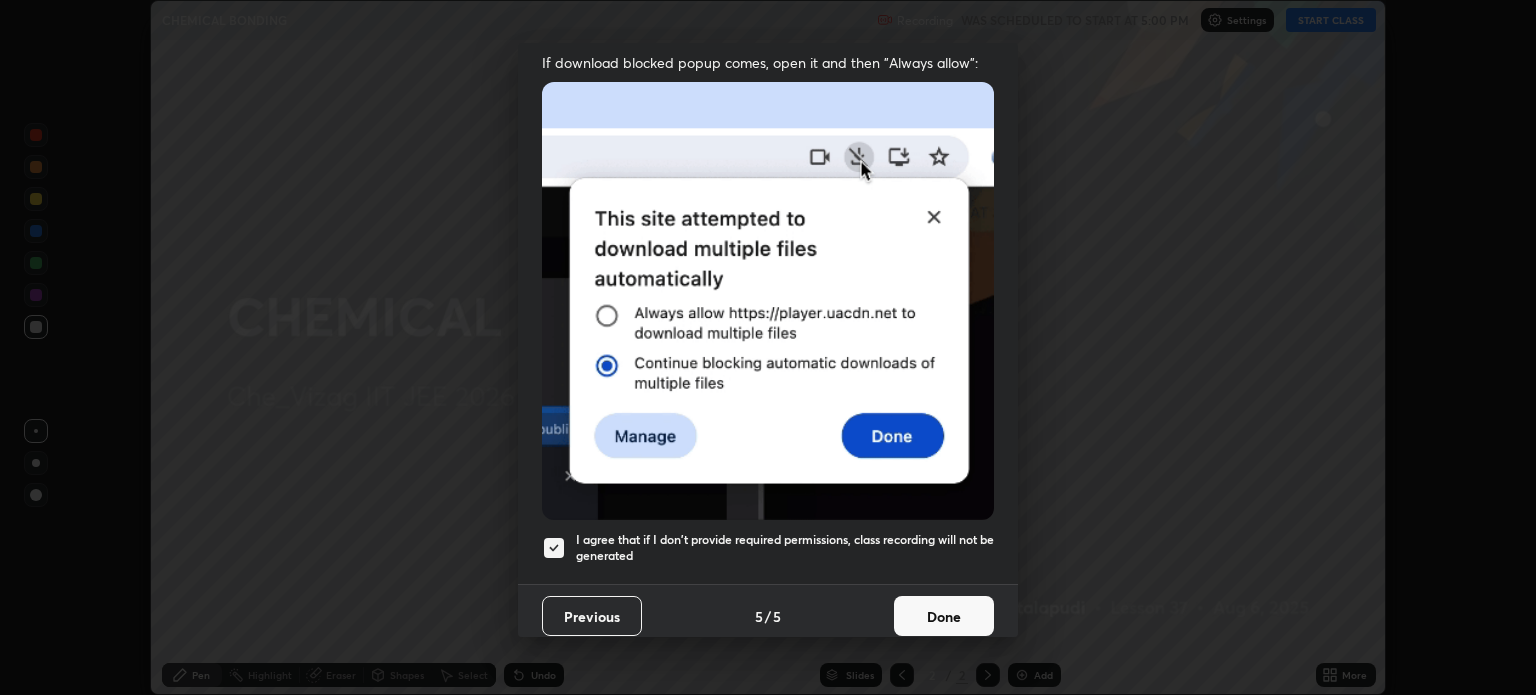 click on "Done" at bounding box center [944, 616] 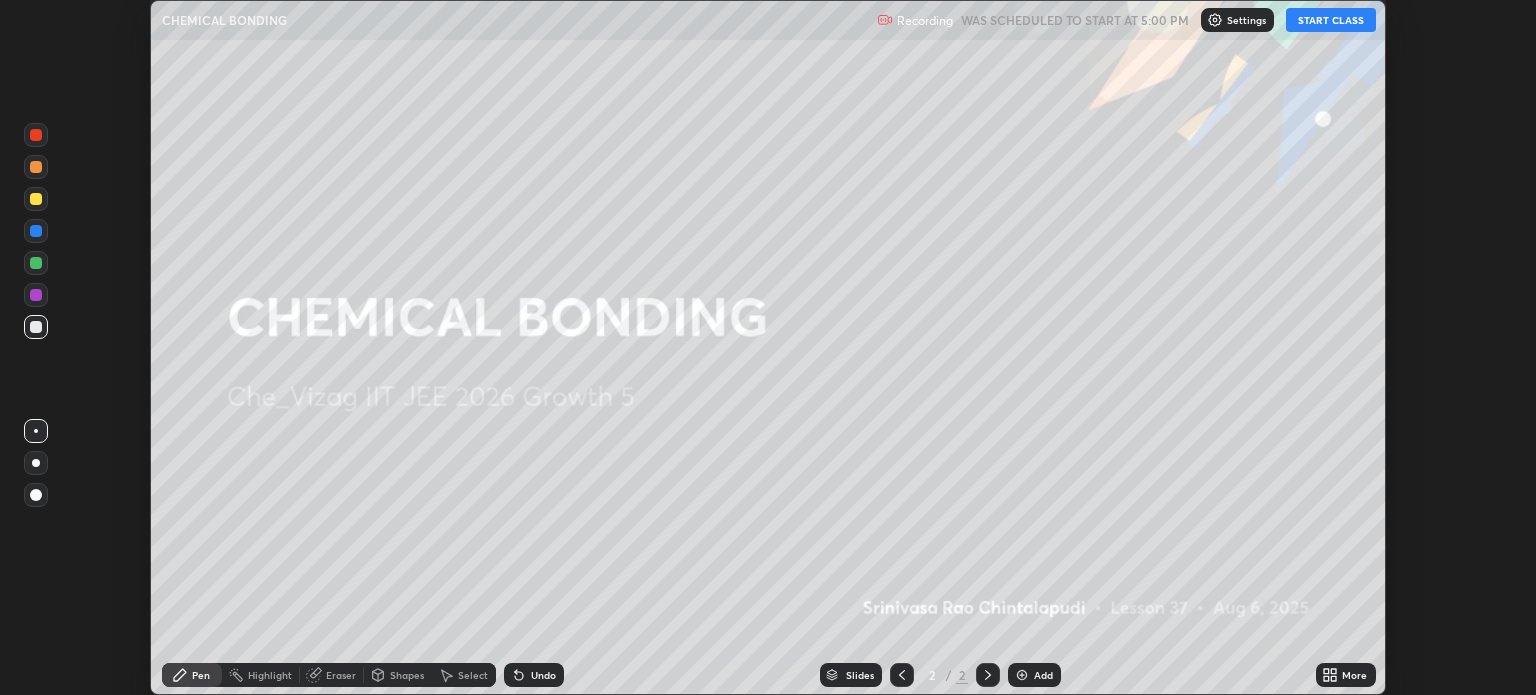 click on "START CLASS" at bounding box center [1331, 20] 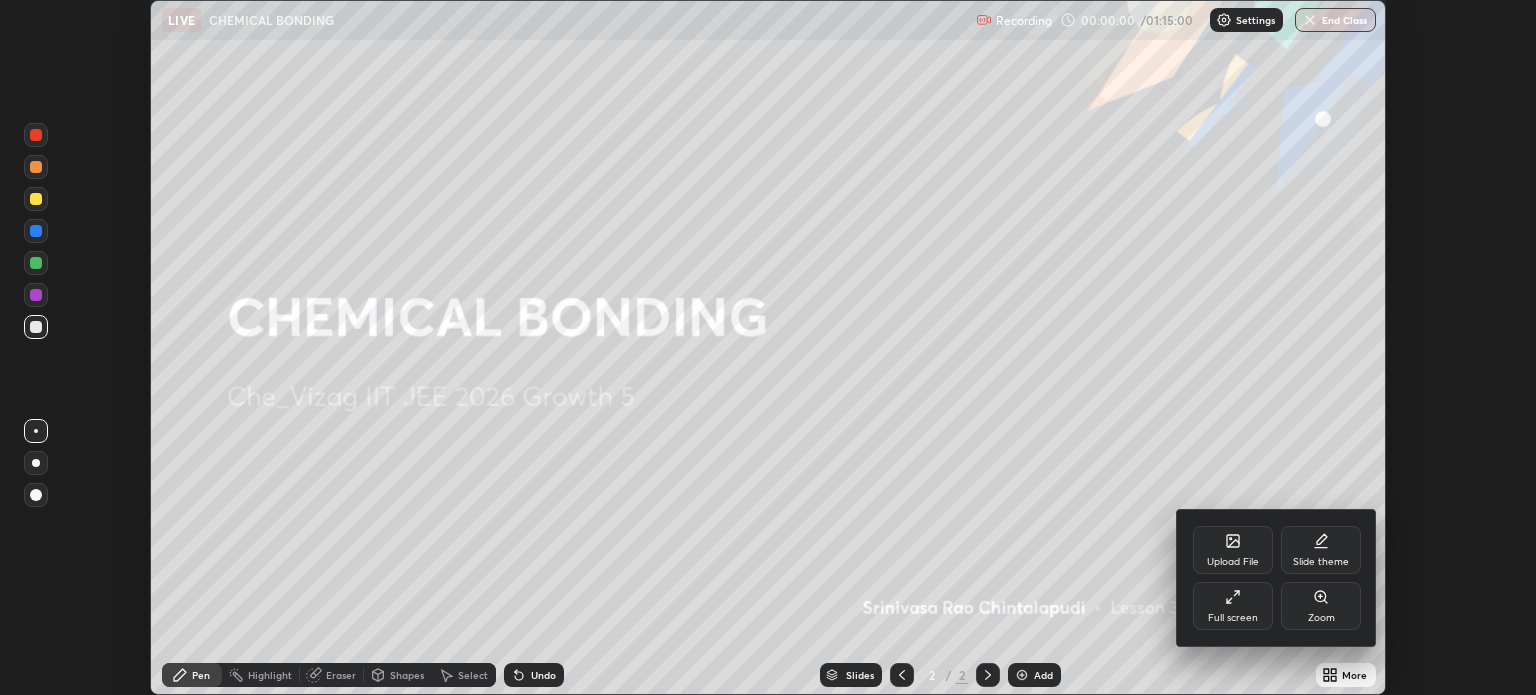 click on "Full screen" at bounding box center [1233, 606] 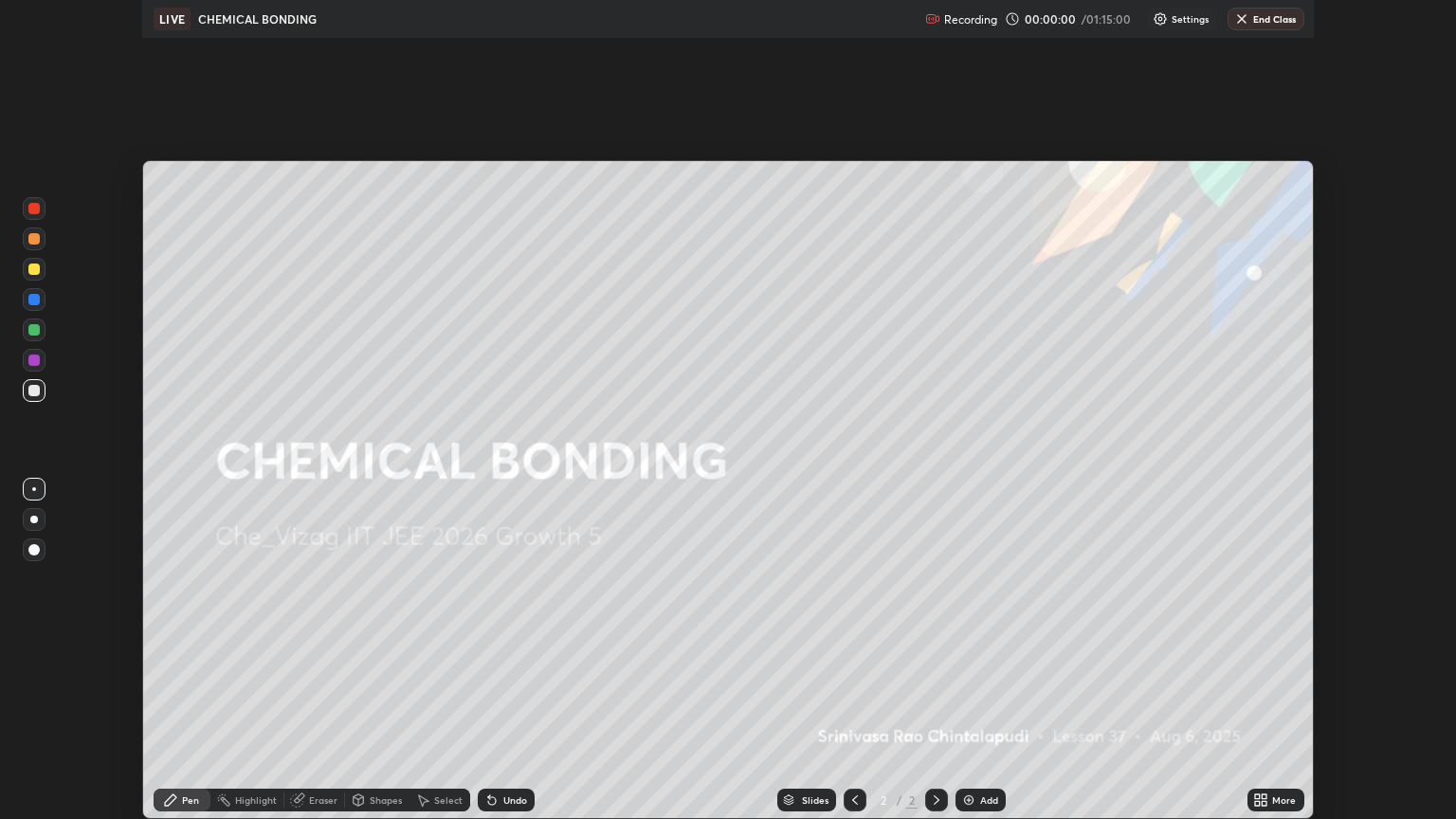 scroll, scrollTop: 93973, scrollLeft: 93336, axis: both 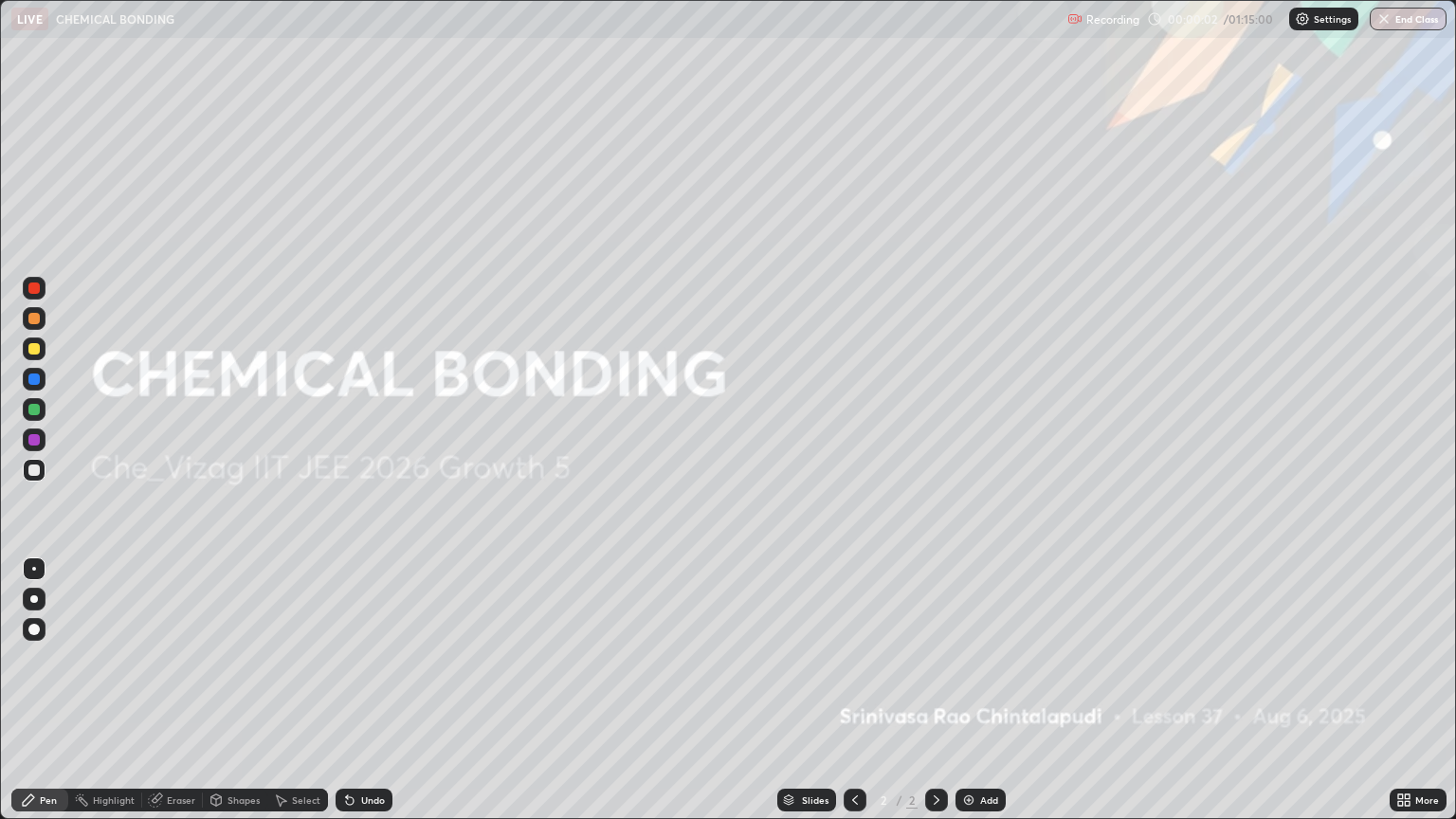 click at bounding box center (969, 800) 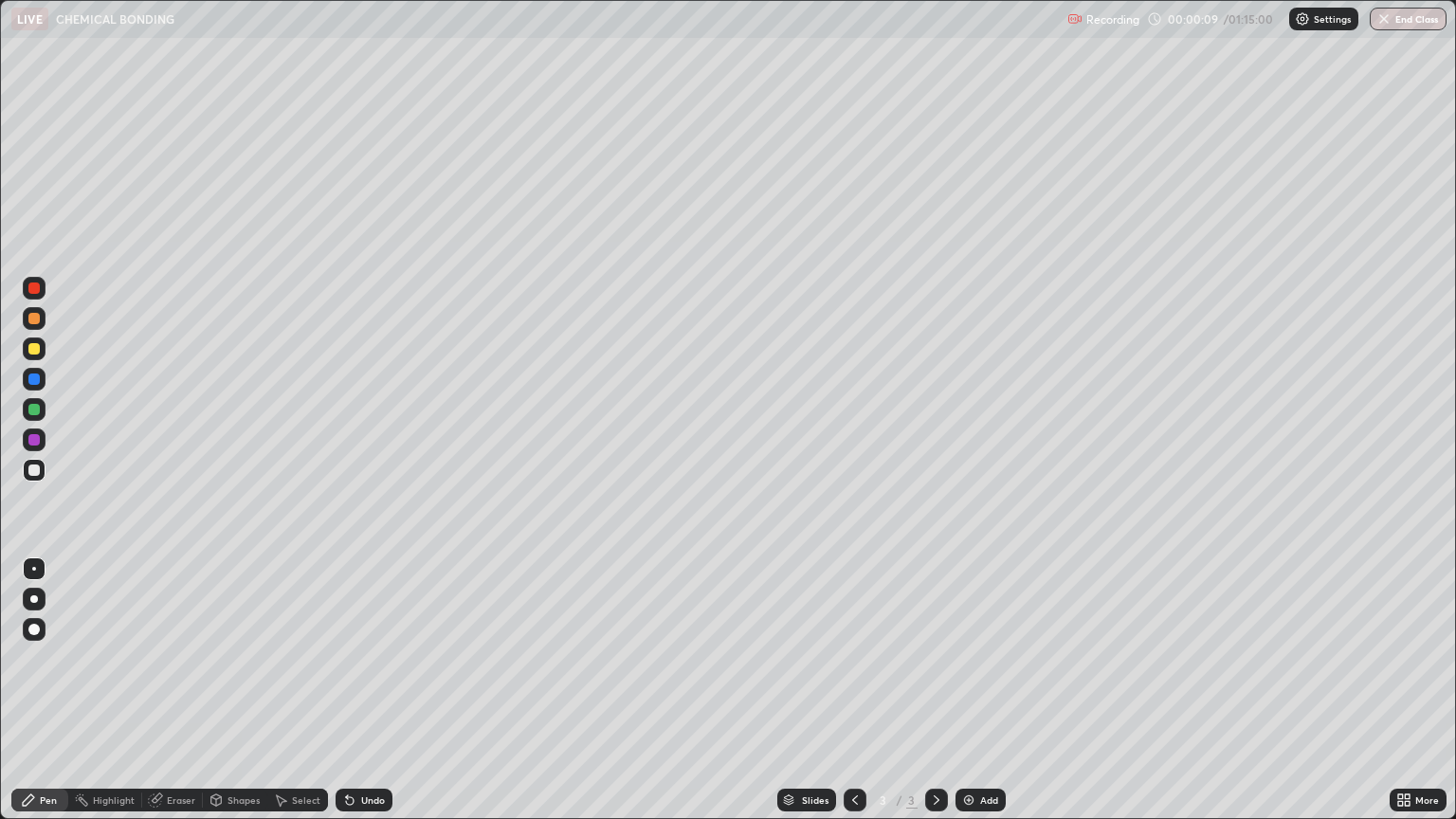click at bounding box center (34, 349) 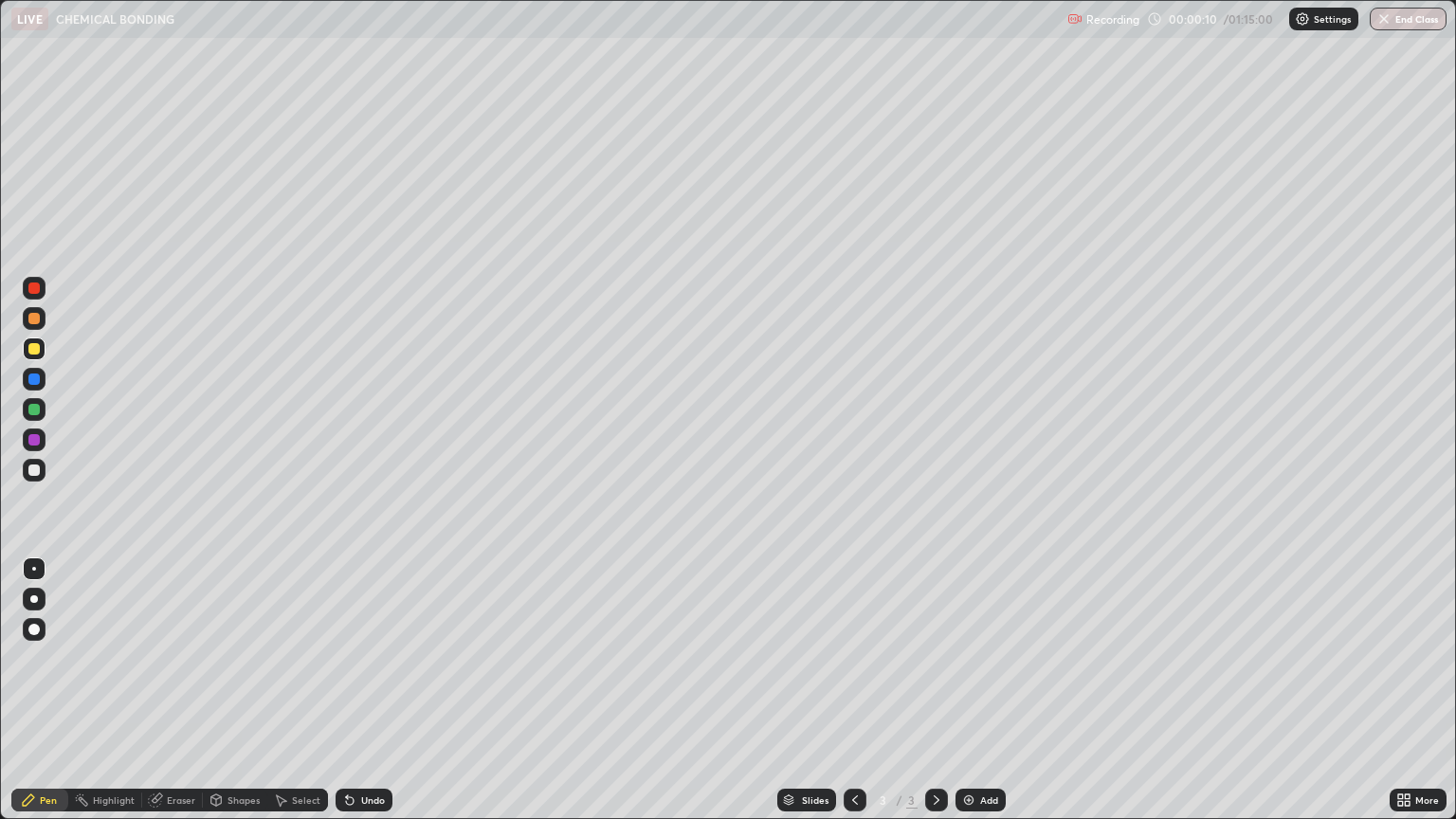 click at bounding box center (34, 599) 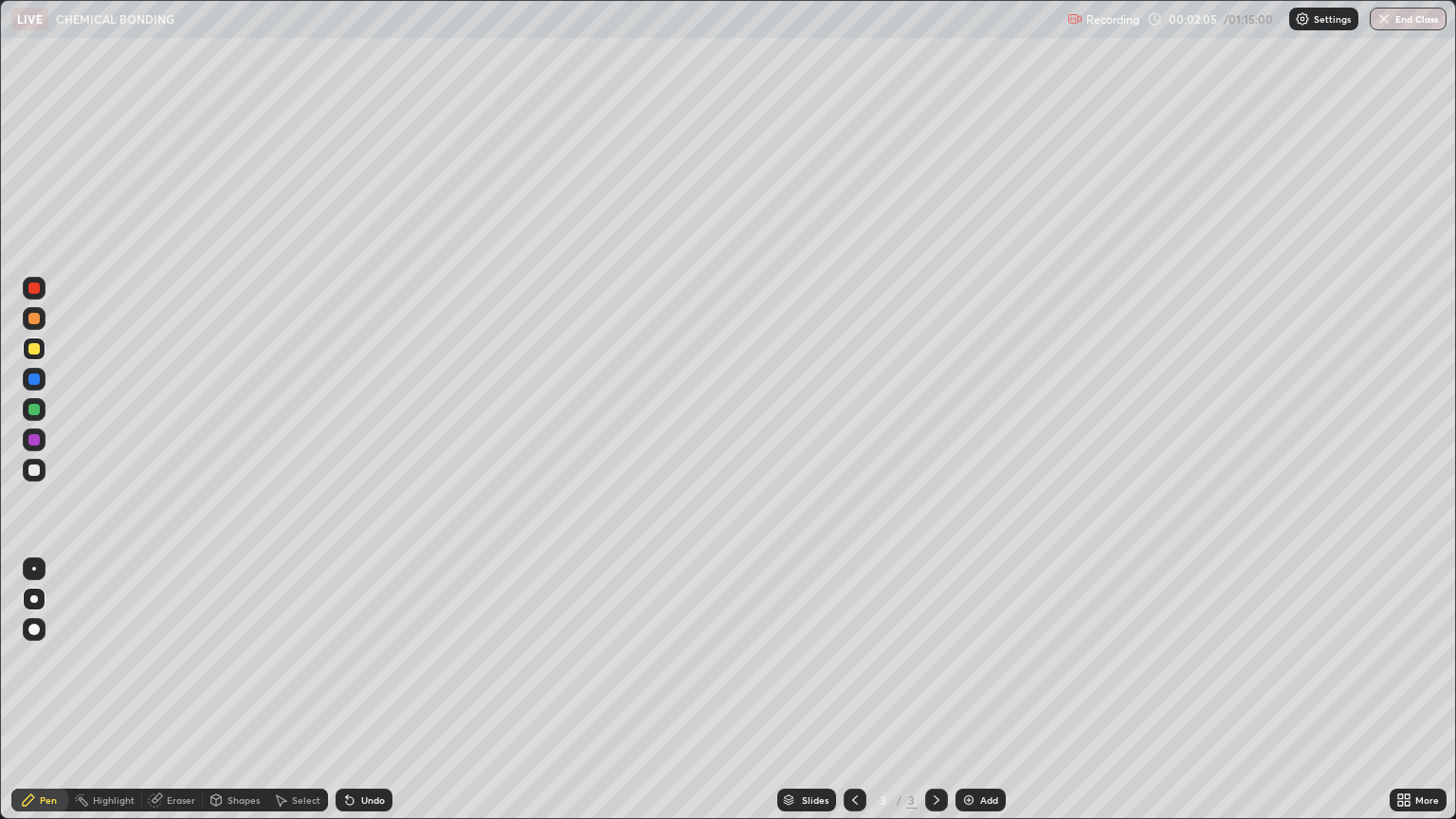 click at bounding box center [34, 470] 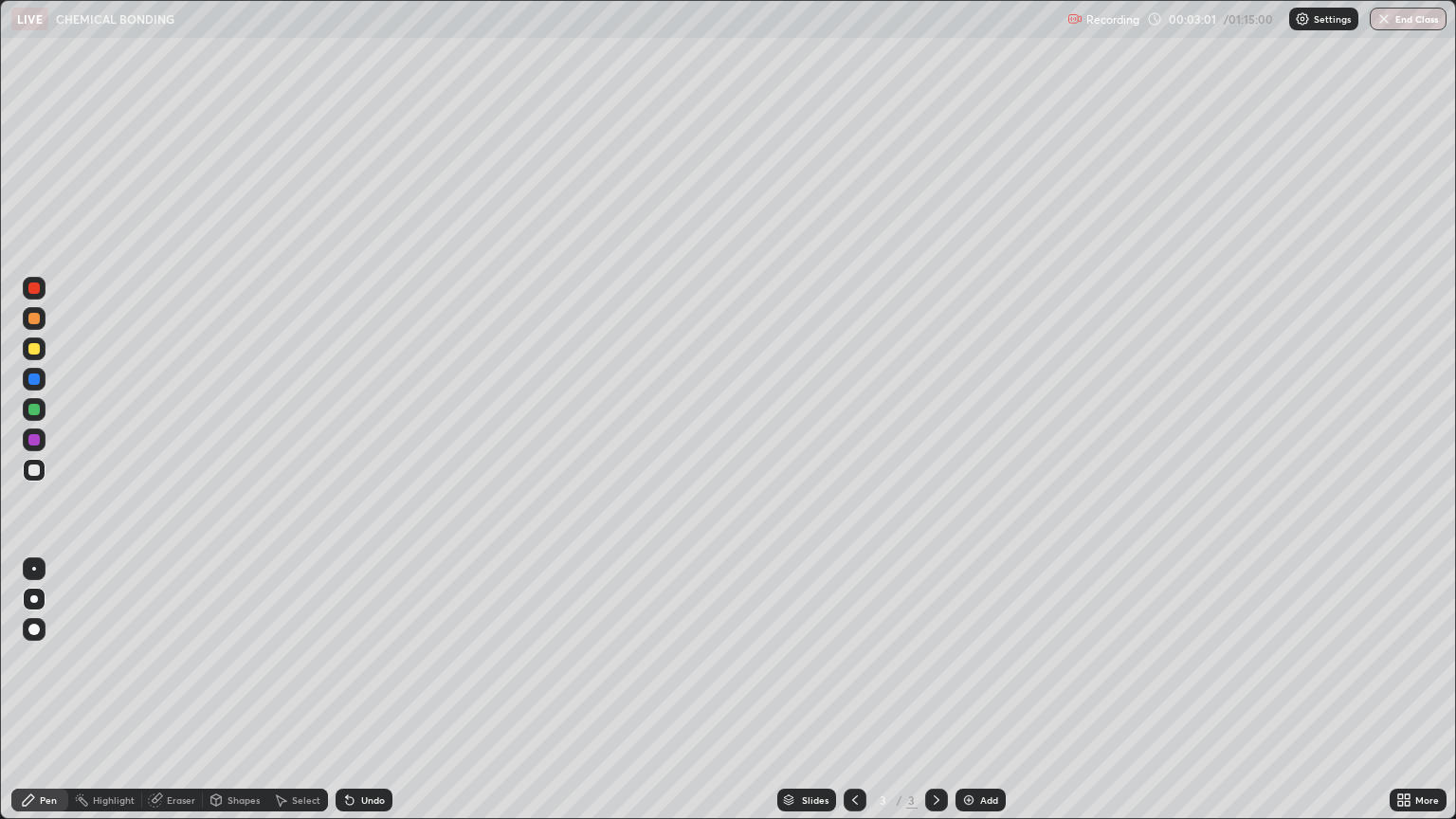 click on "Undo" at bounding box center [373, 800] 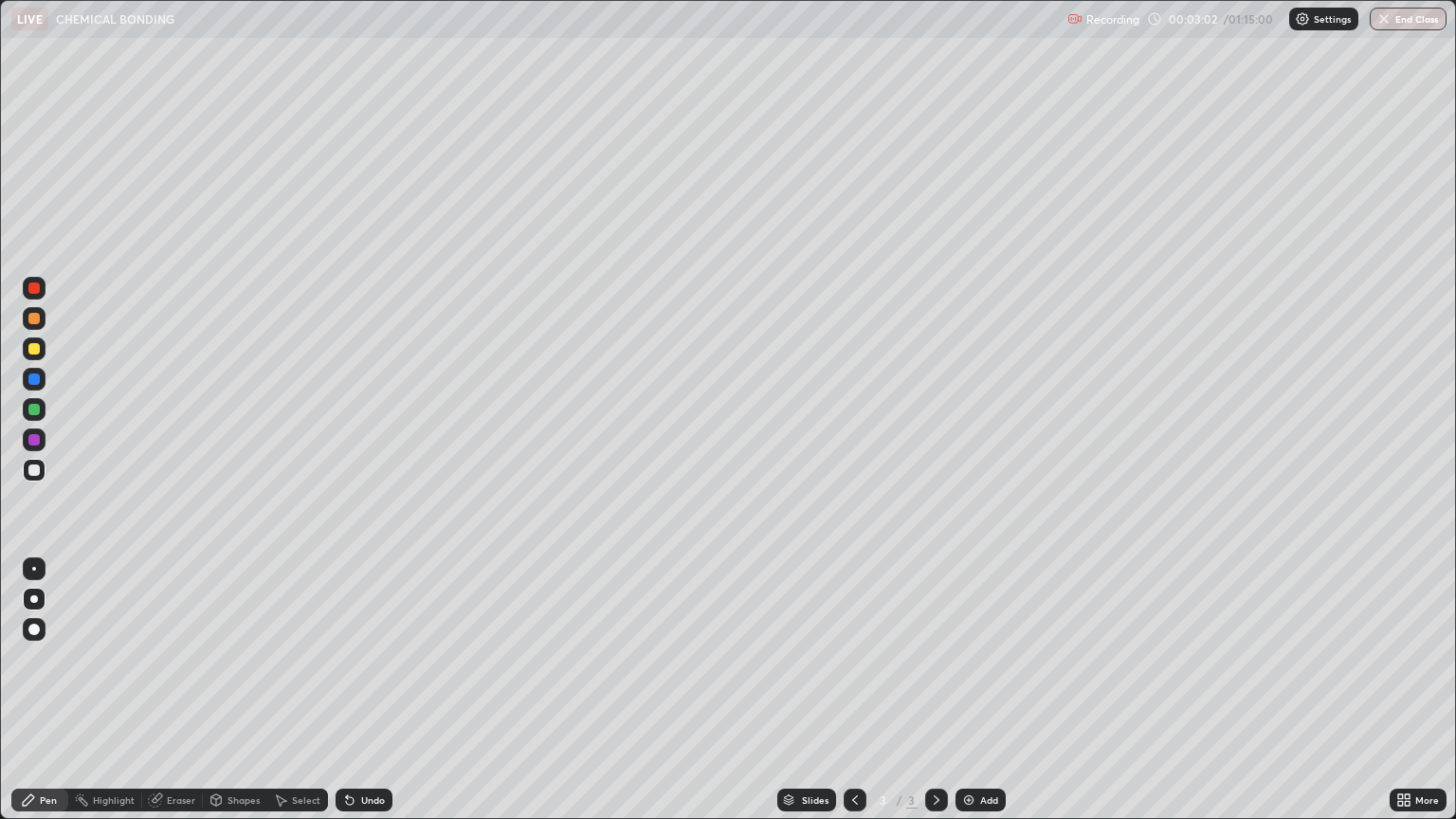 click on "Undo" at bounding box center [373, 800] 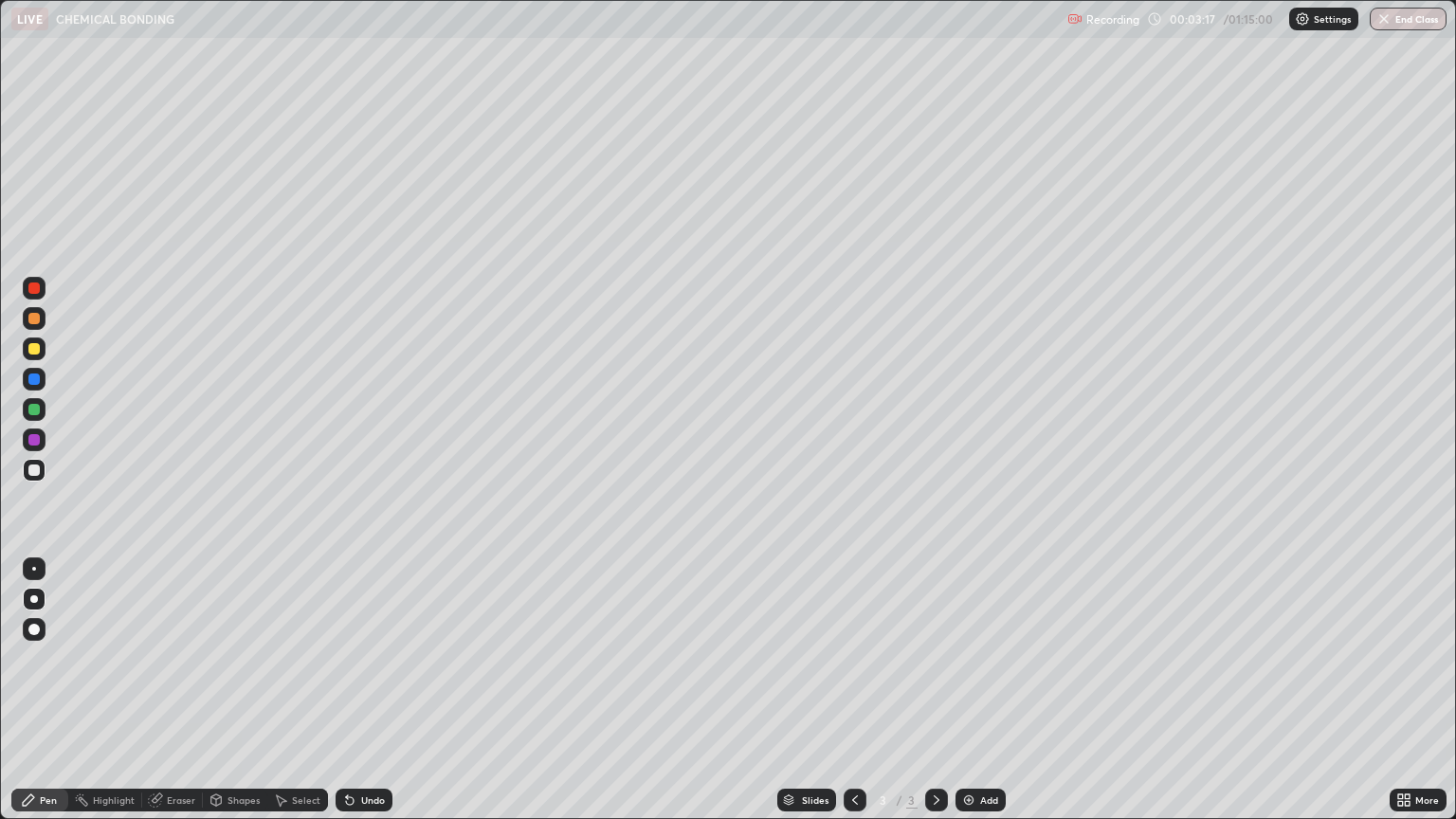click at bounding box center [34, 349] 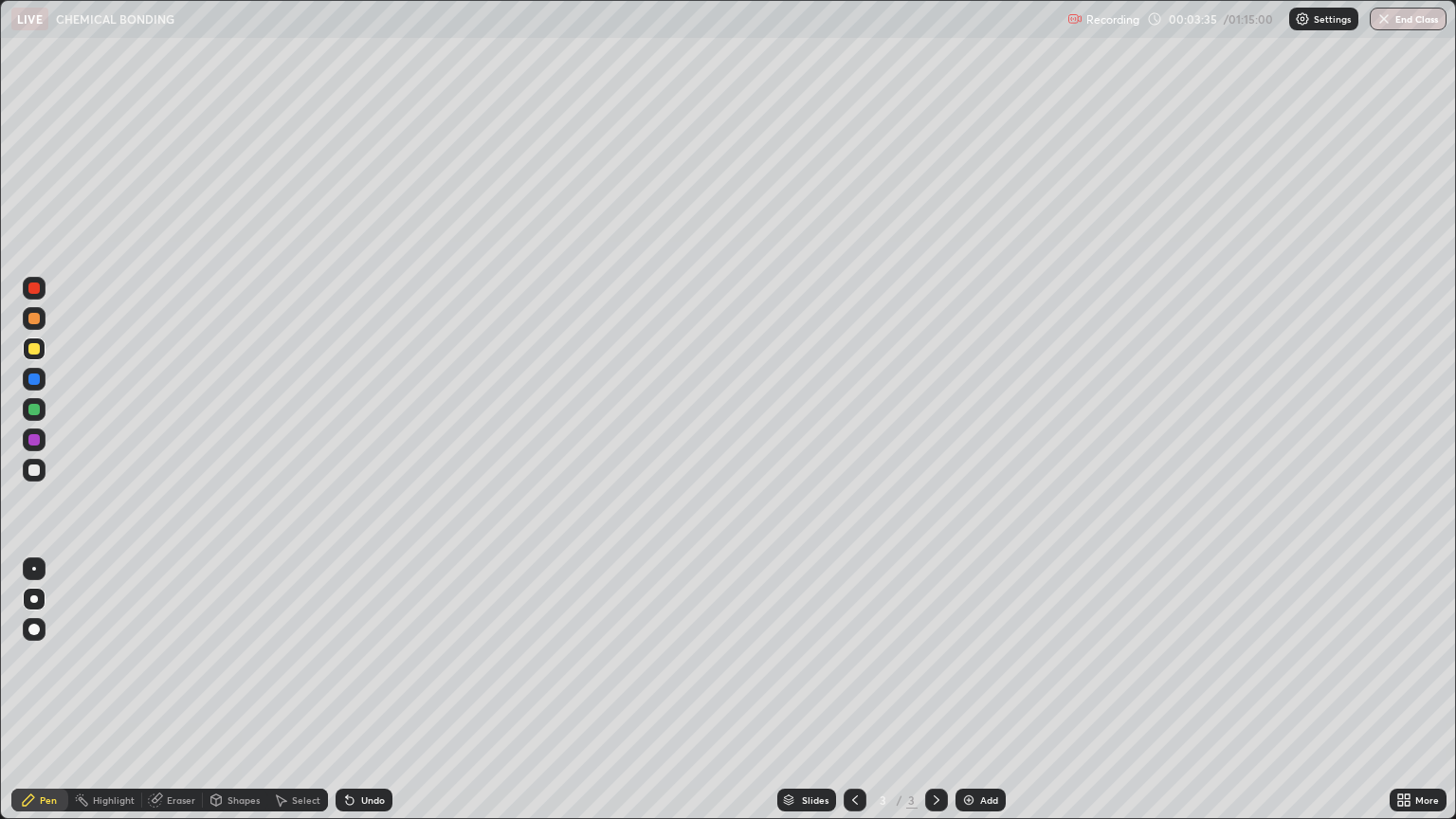 click at bounding box center (34, 470) 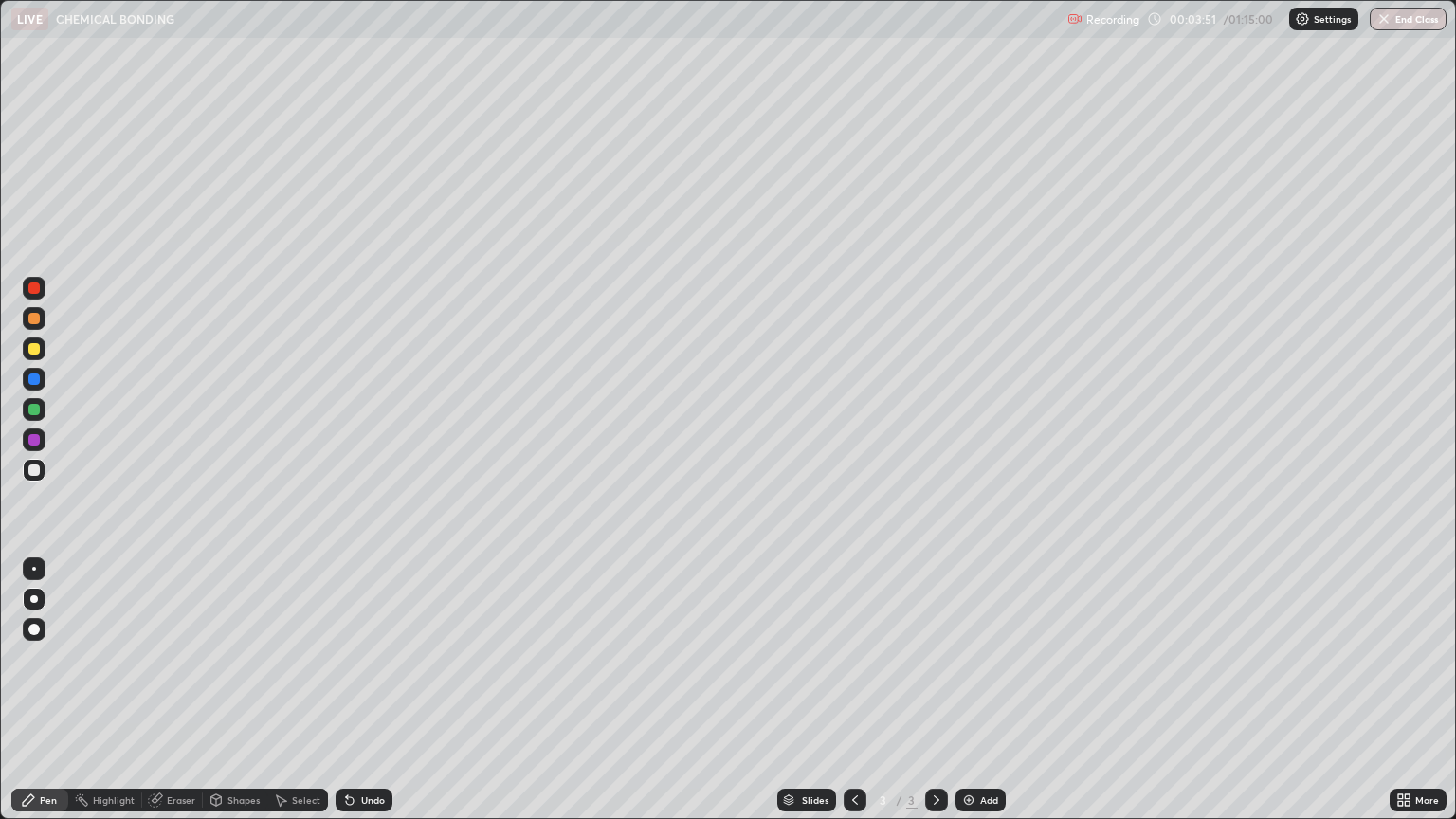click on "Undo" at bounding box center [364, 800] 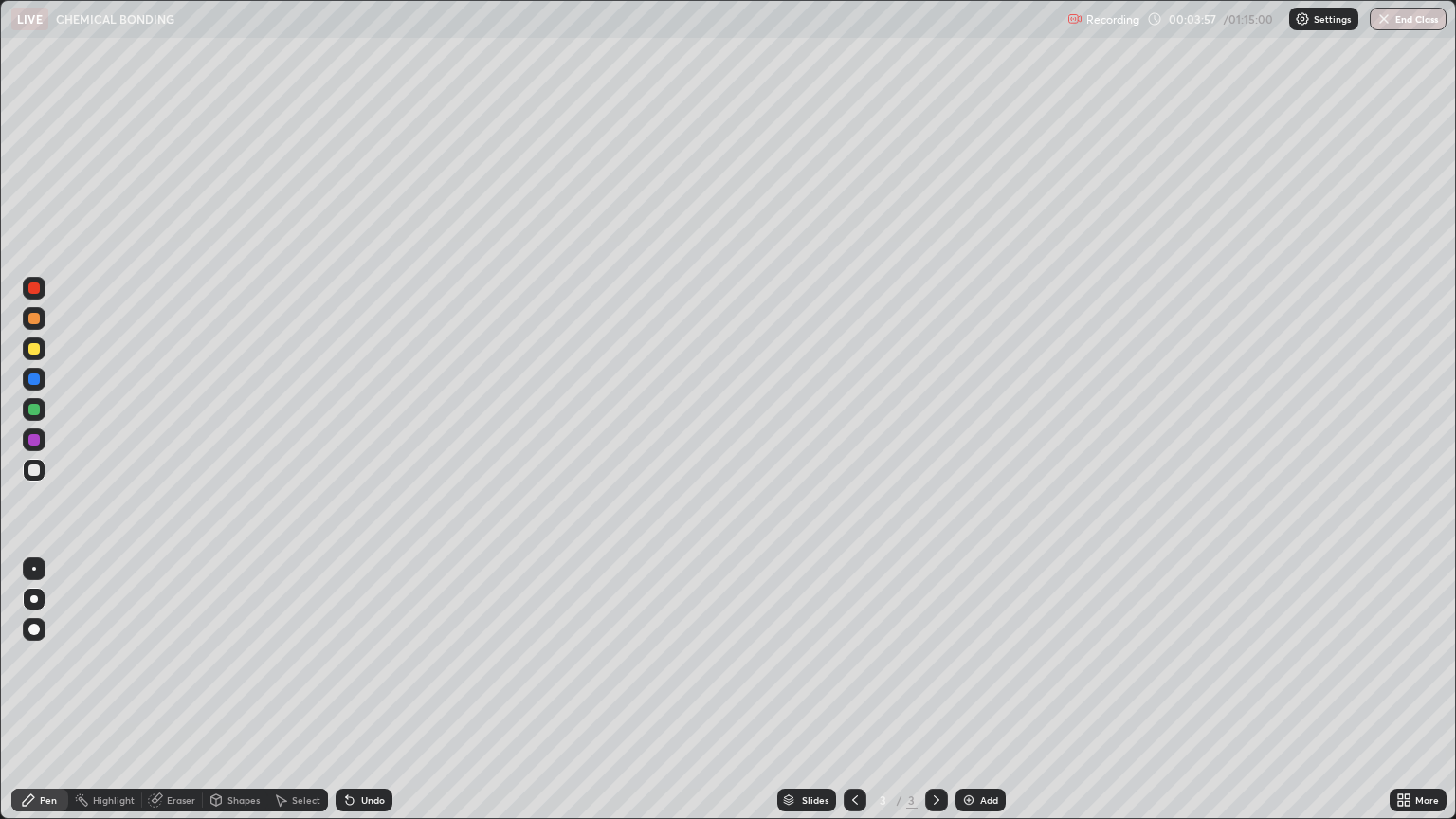 click on "Undo" at bounding box center (373, 800) 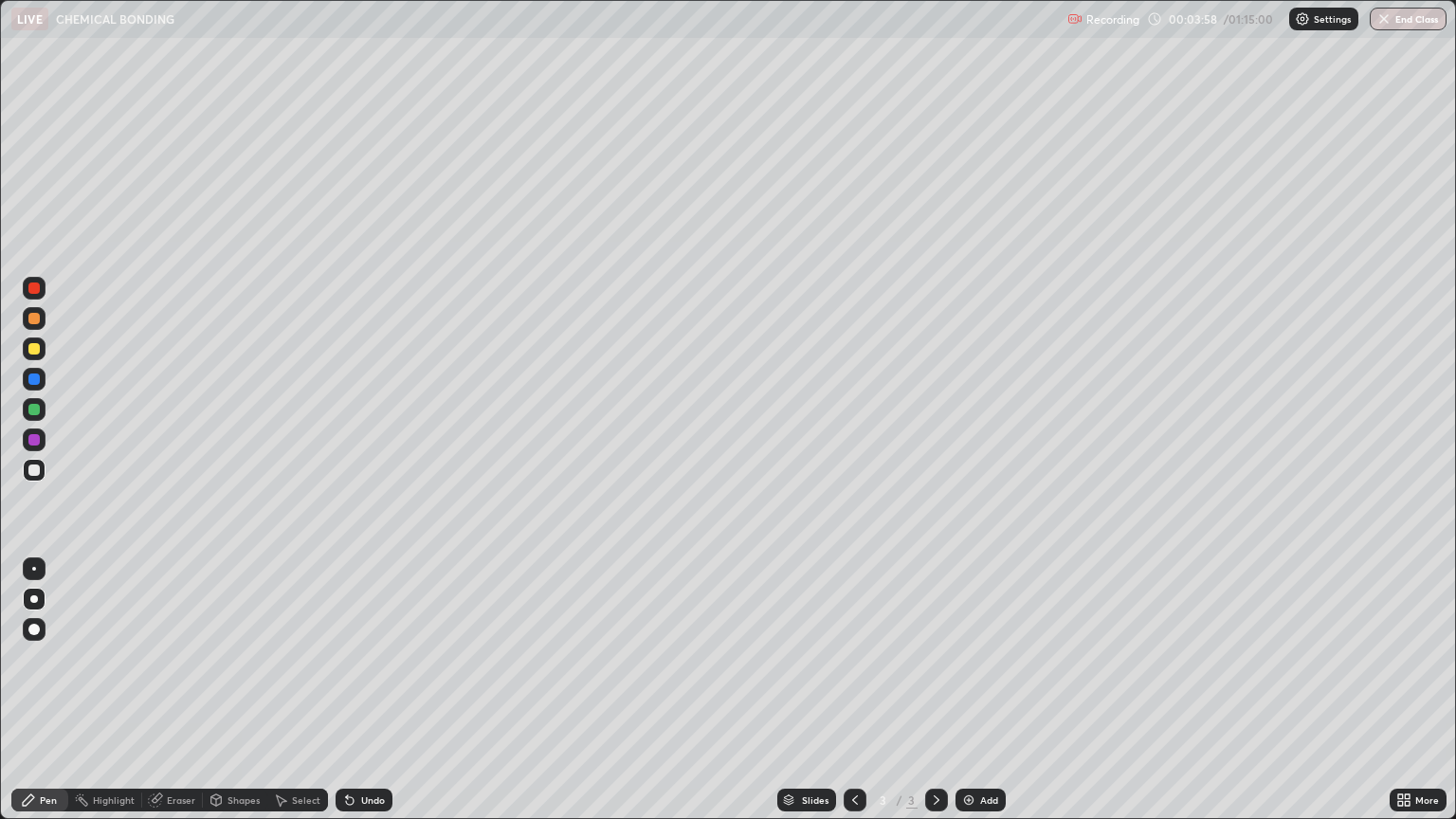 click on "Undo" at bounding box center [373, 800] 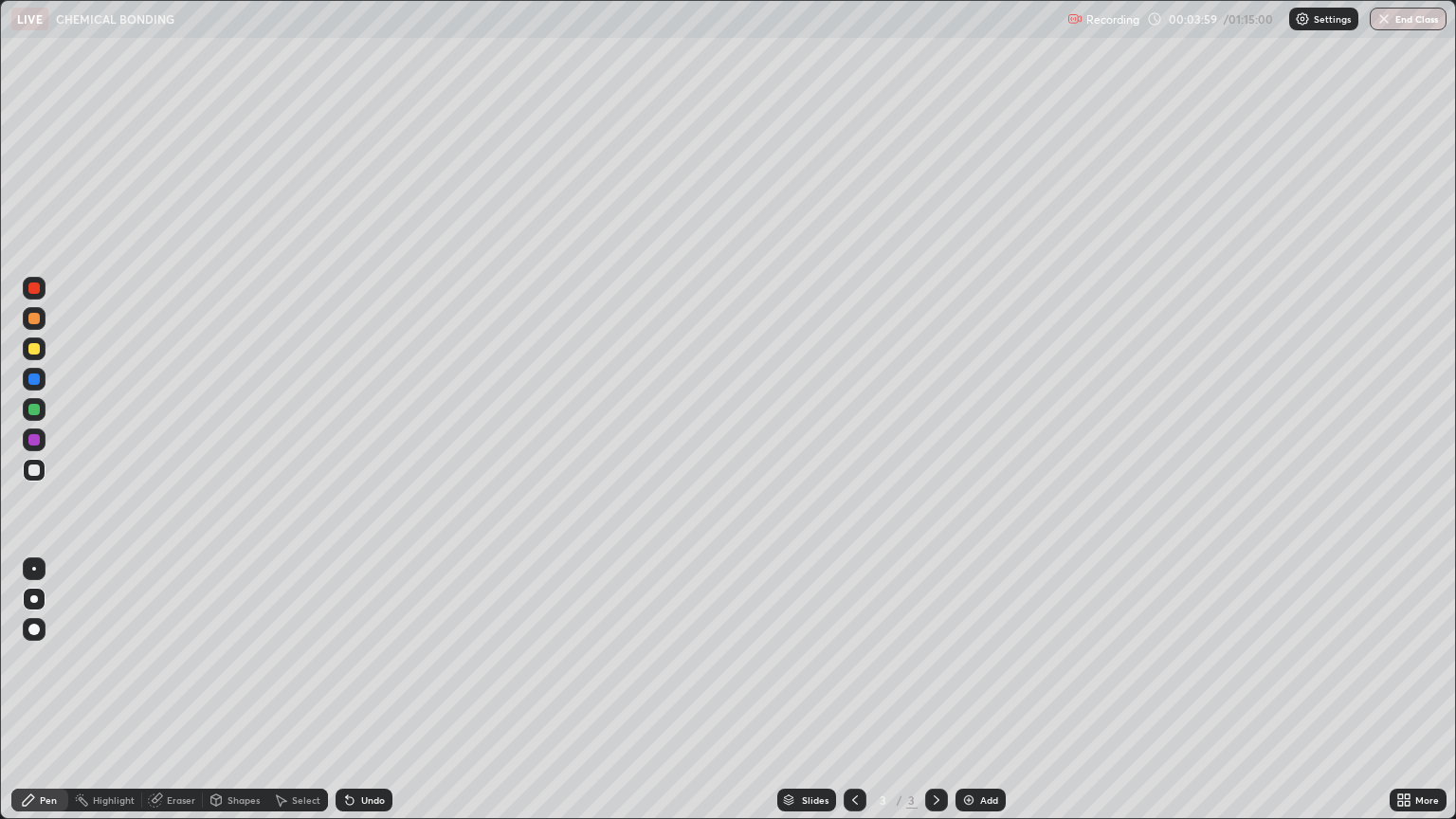 click on "Undo" at bounding box center (364, 800) 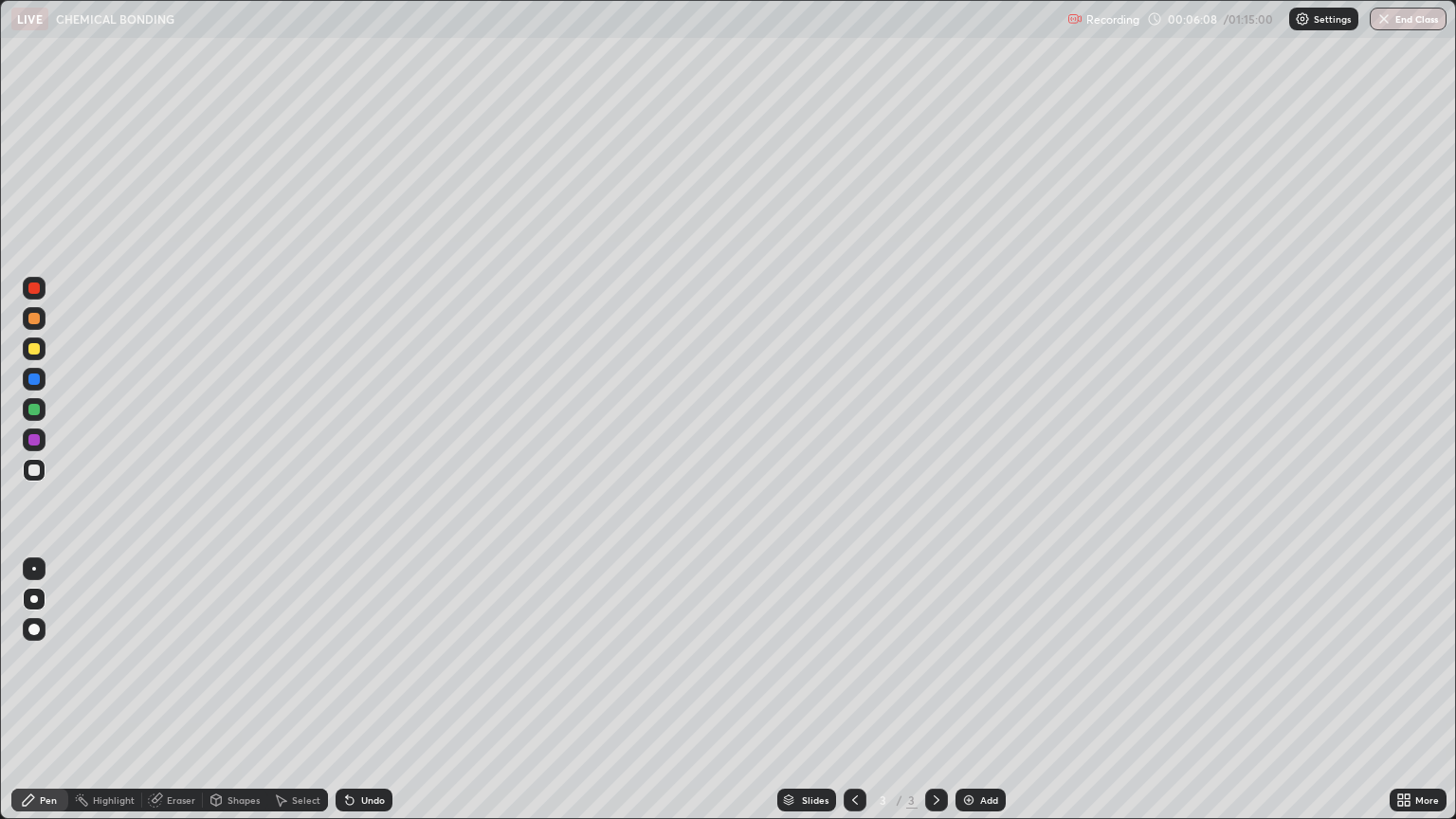 click at bounding box center [34, 349] 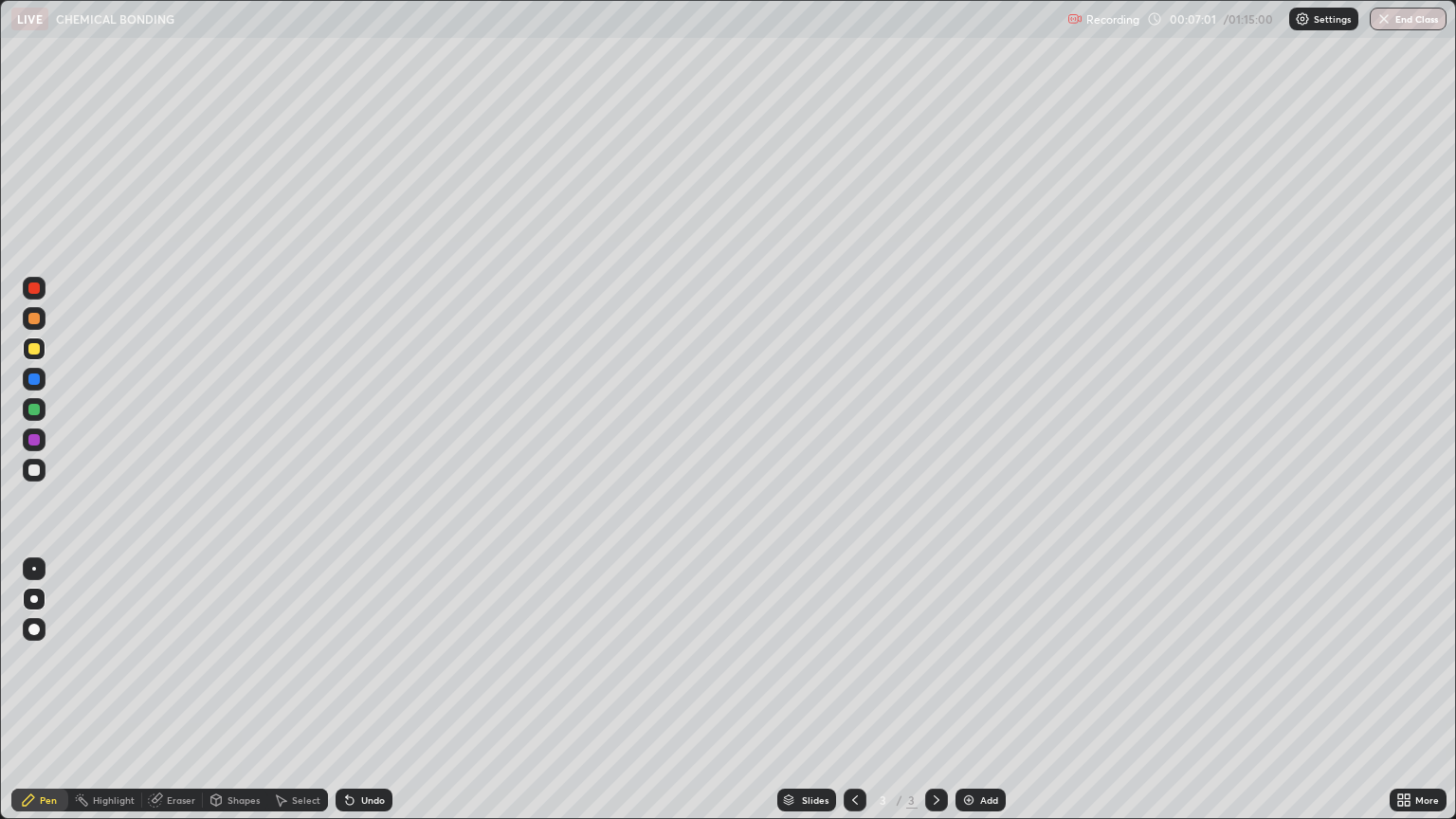 click at bounding box center [34, 470] 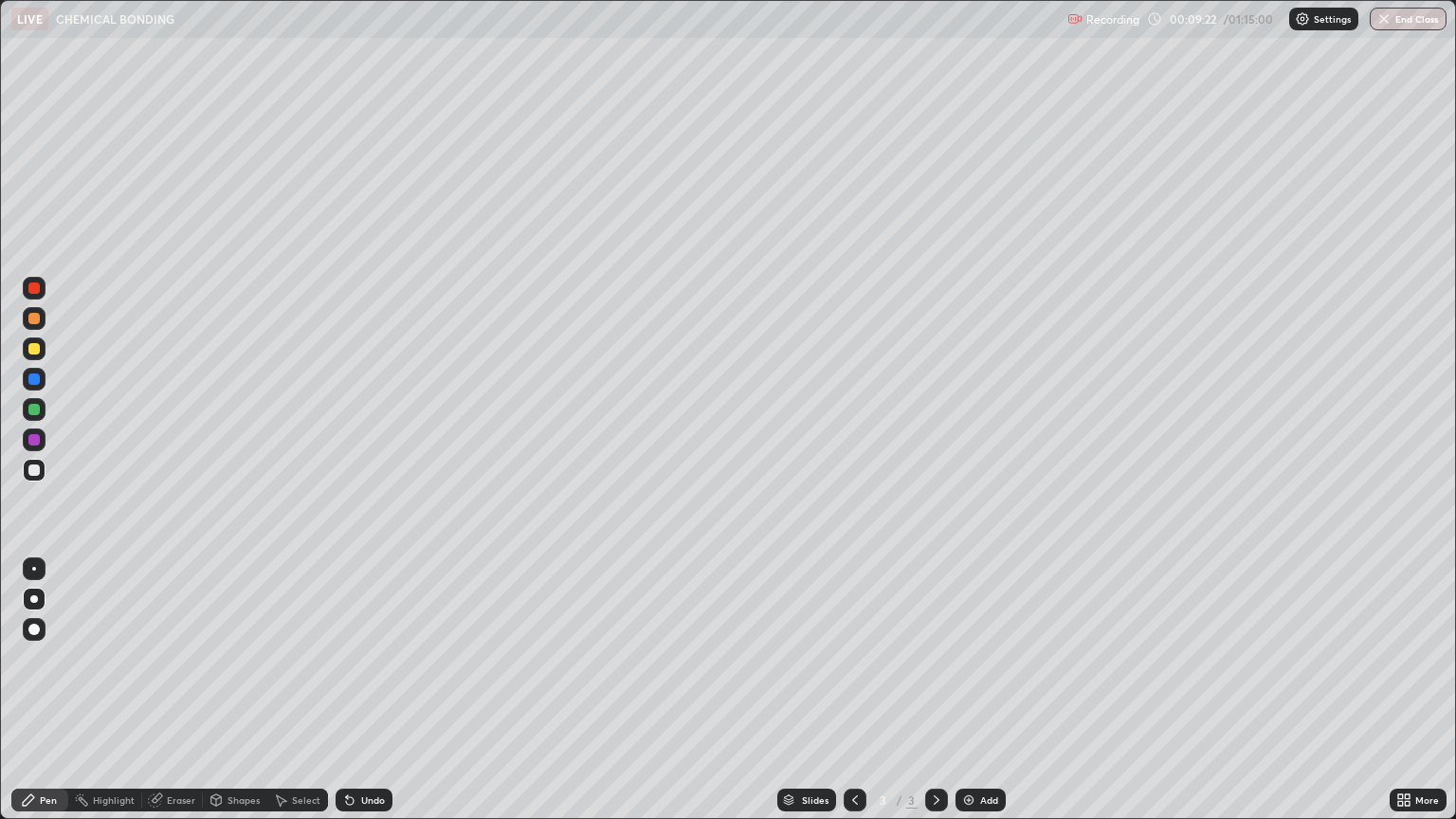 click at bounding box center (34, 349) 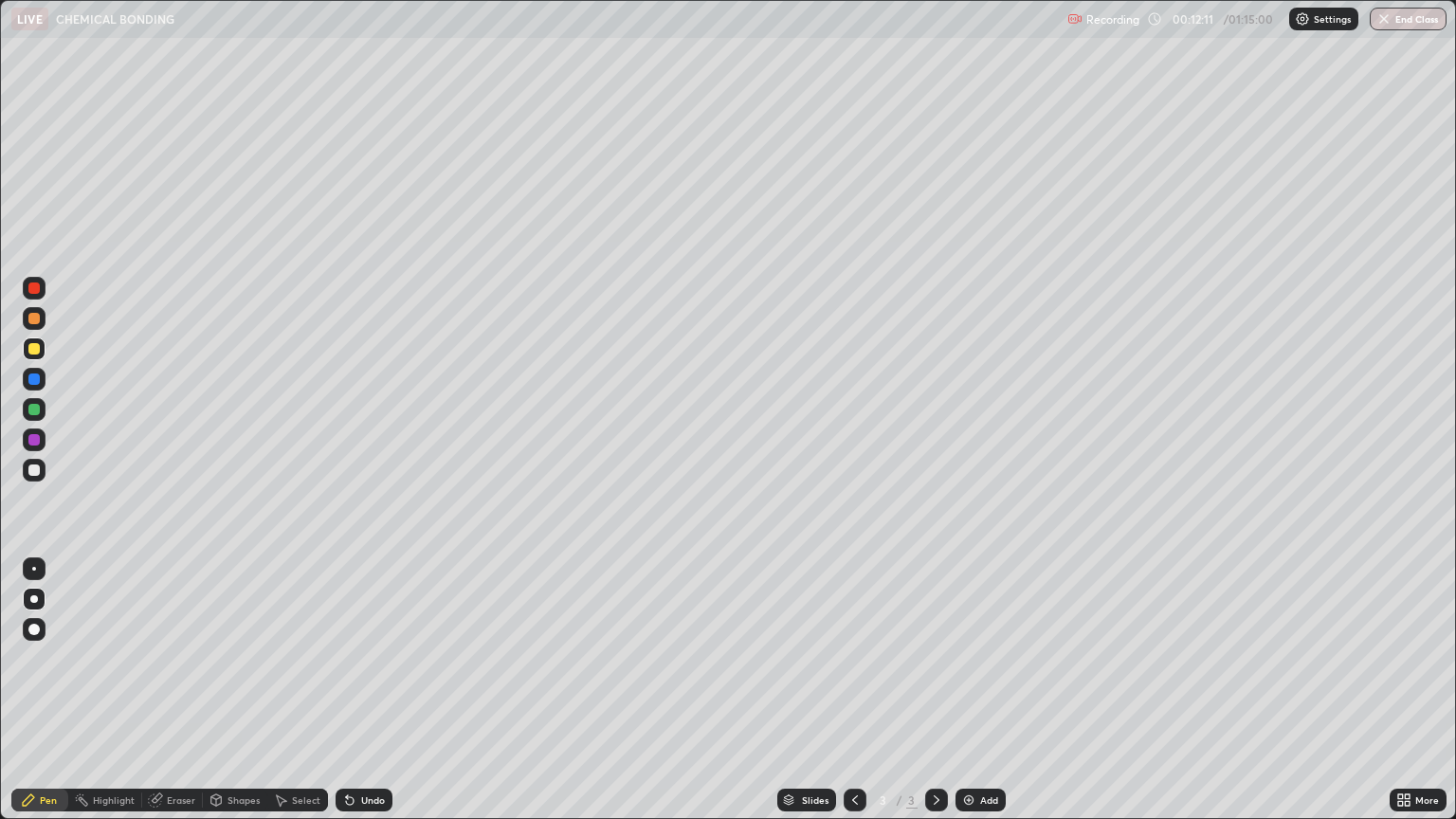 click 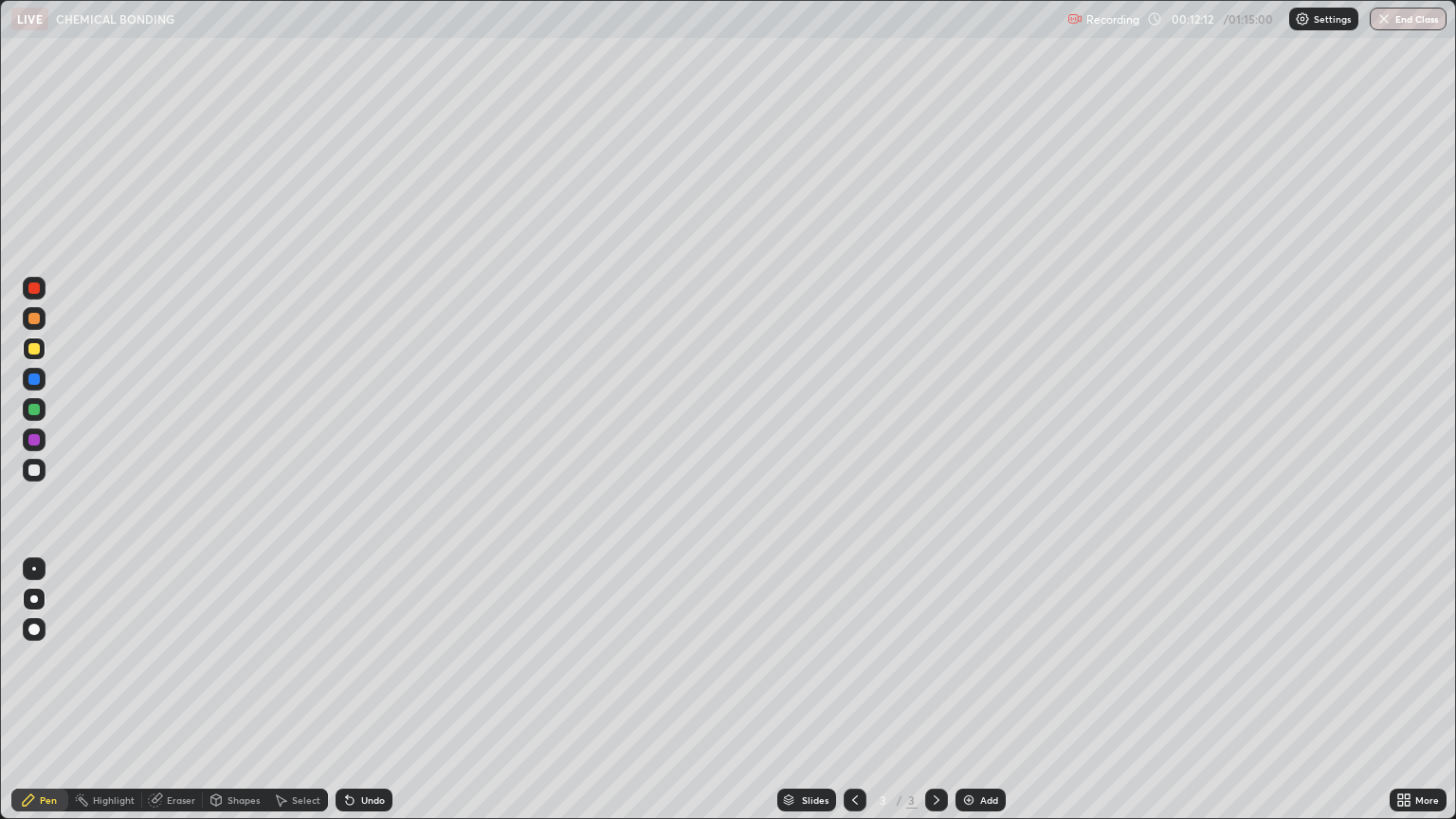 click on "Undo" at bounding box center [364, 800] 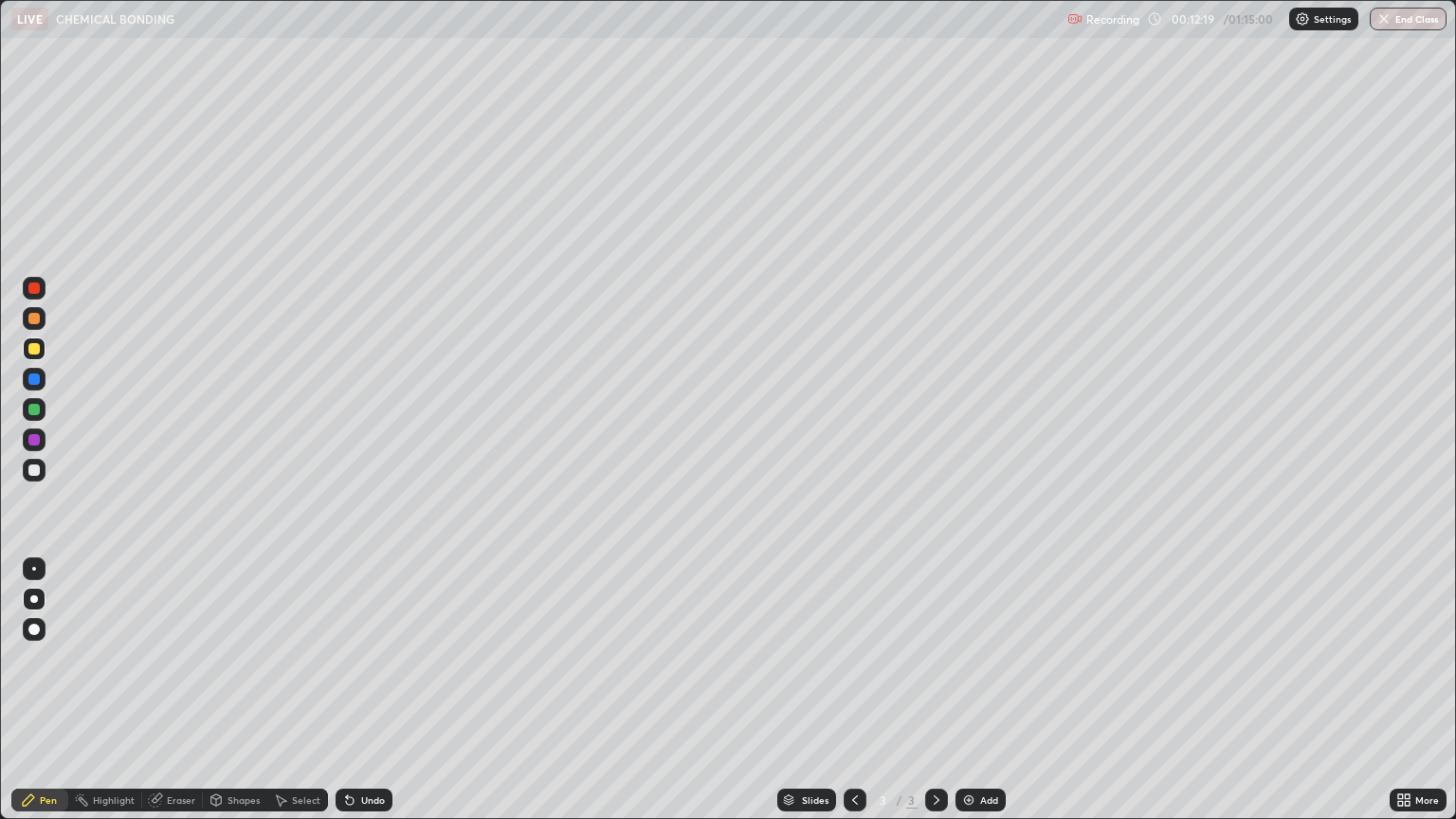 click on "Undo" at bounding box center [364, 800] 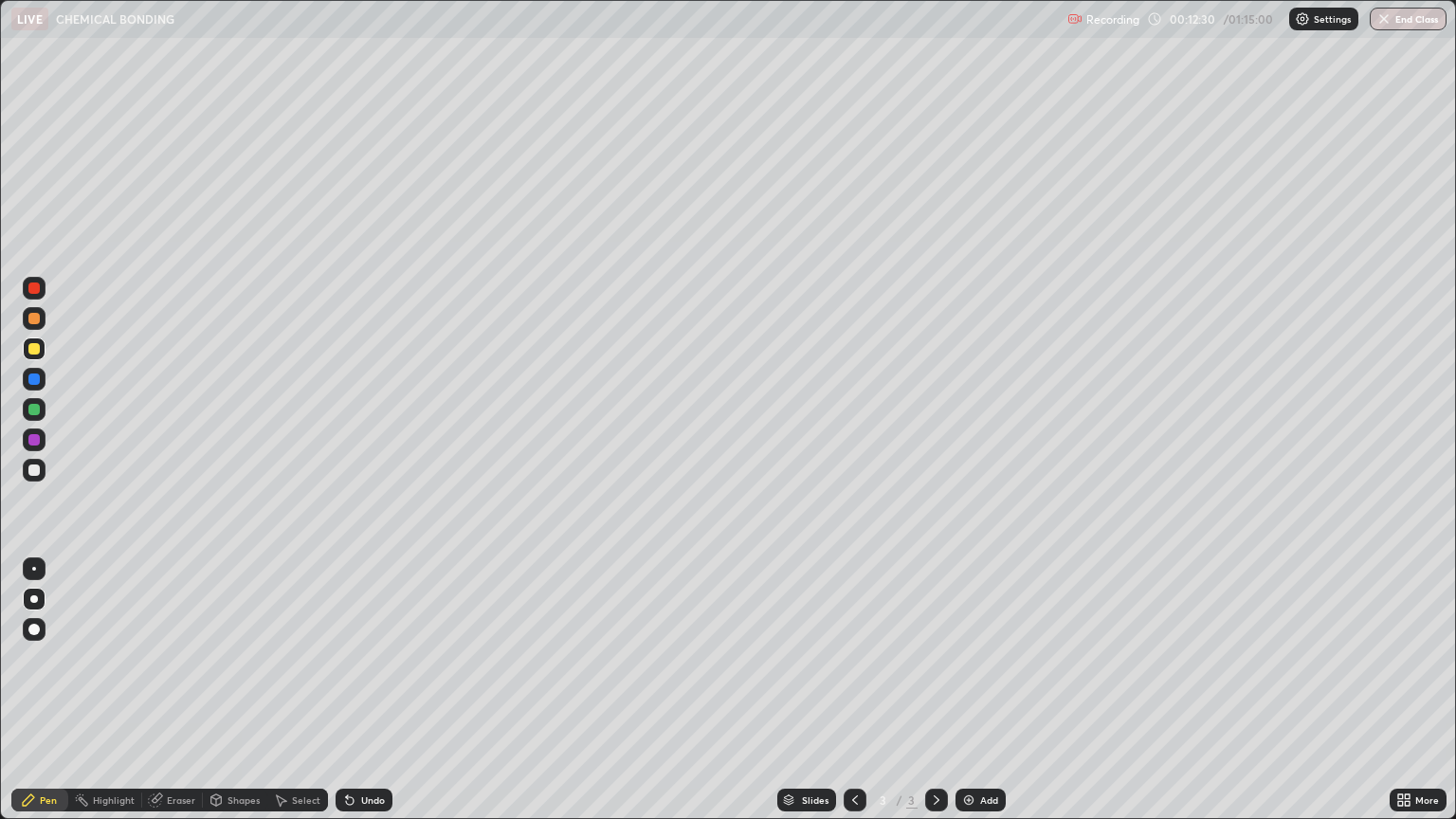 click at bounding box center [34, 470] 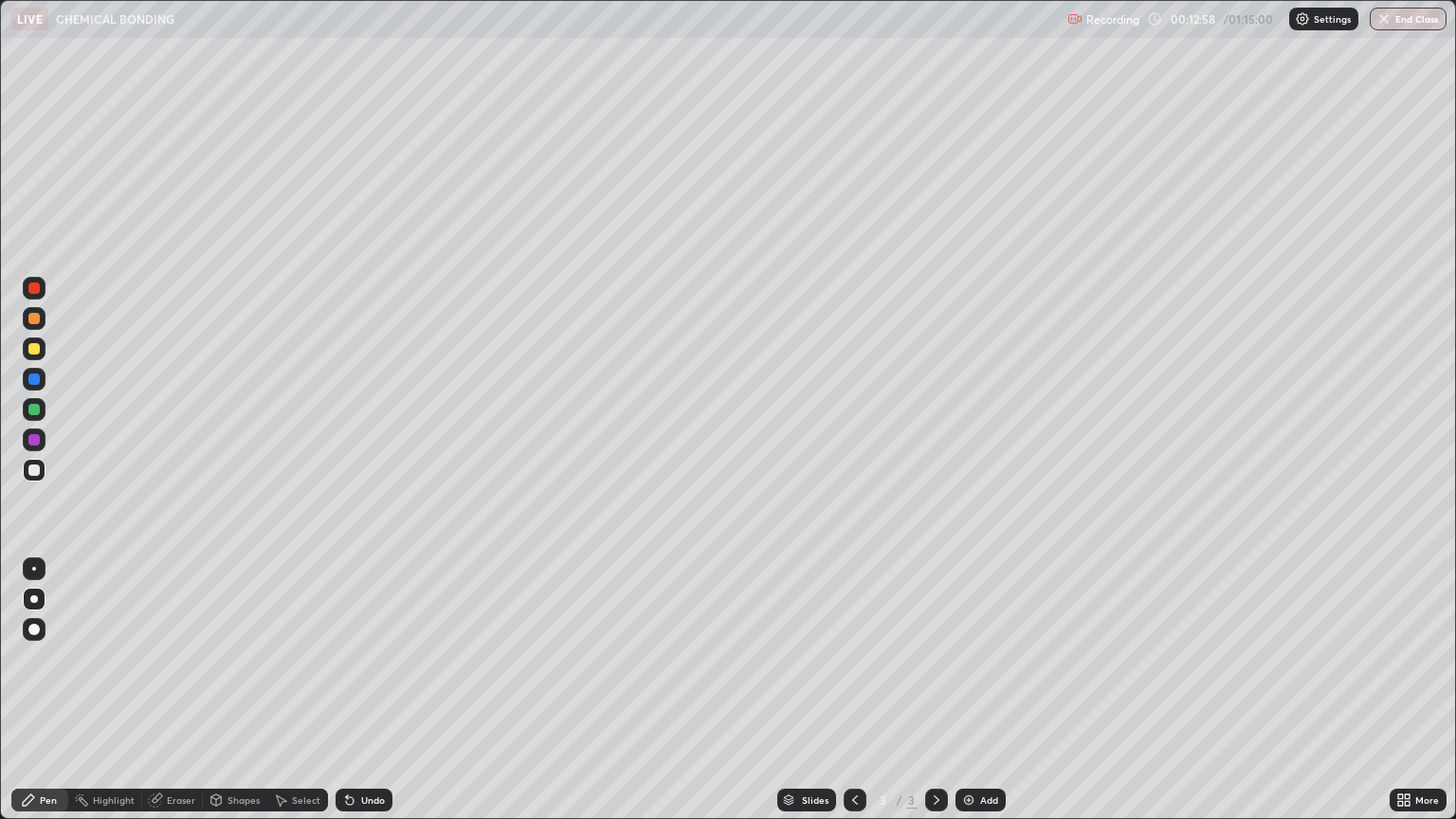 click on "Undo" at bounding box center (364, 800) 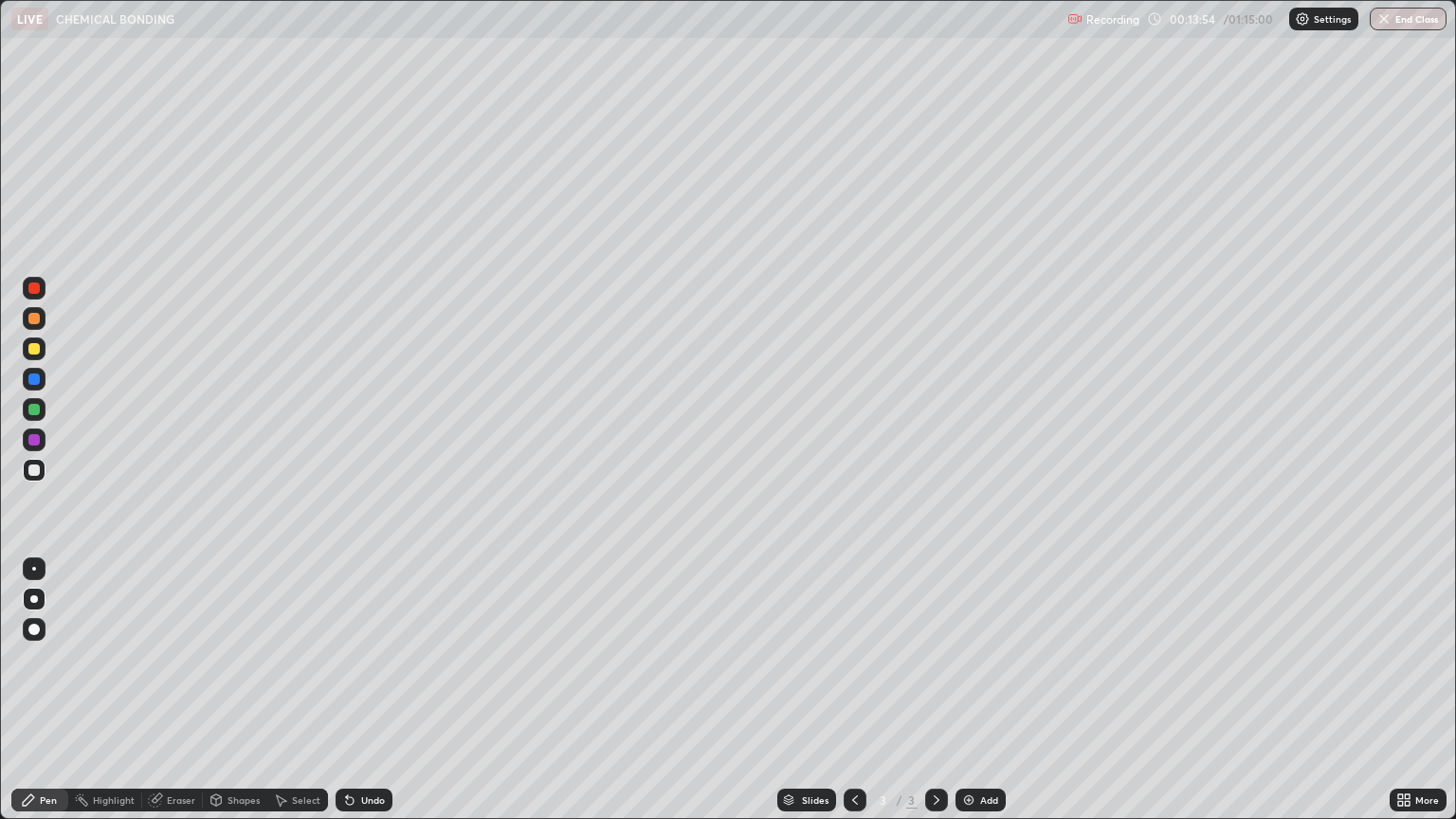 click on "Add" at bounding box center (980, 800) 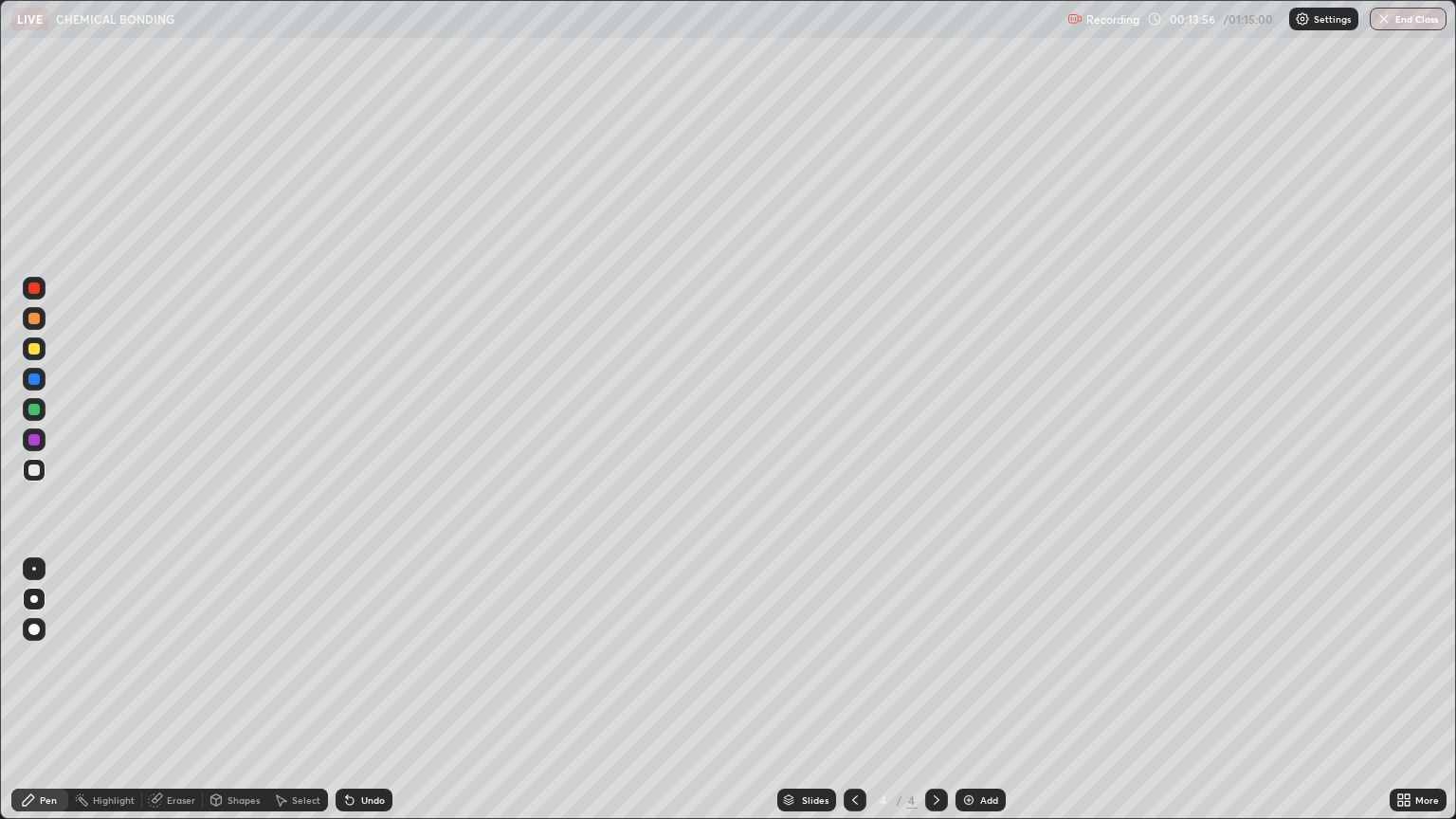 click at bounding box center [34, 318] 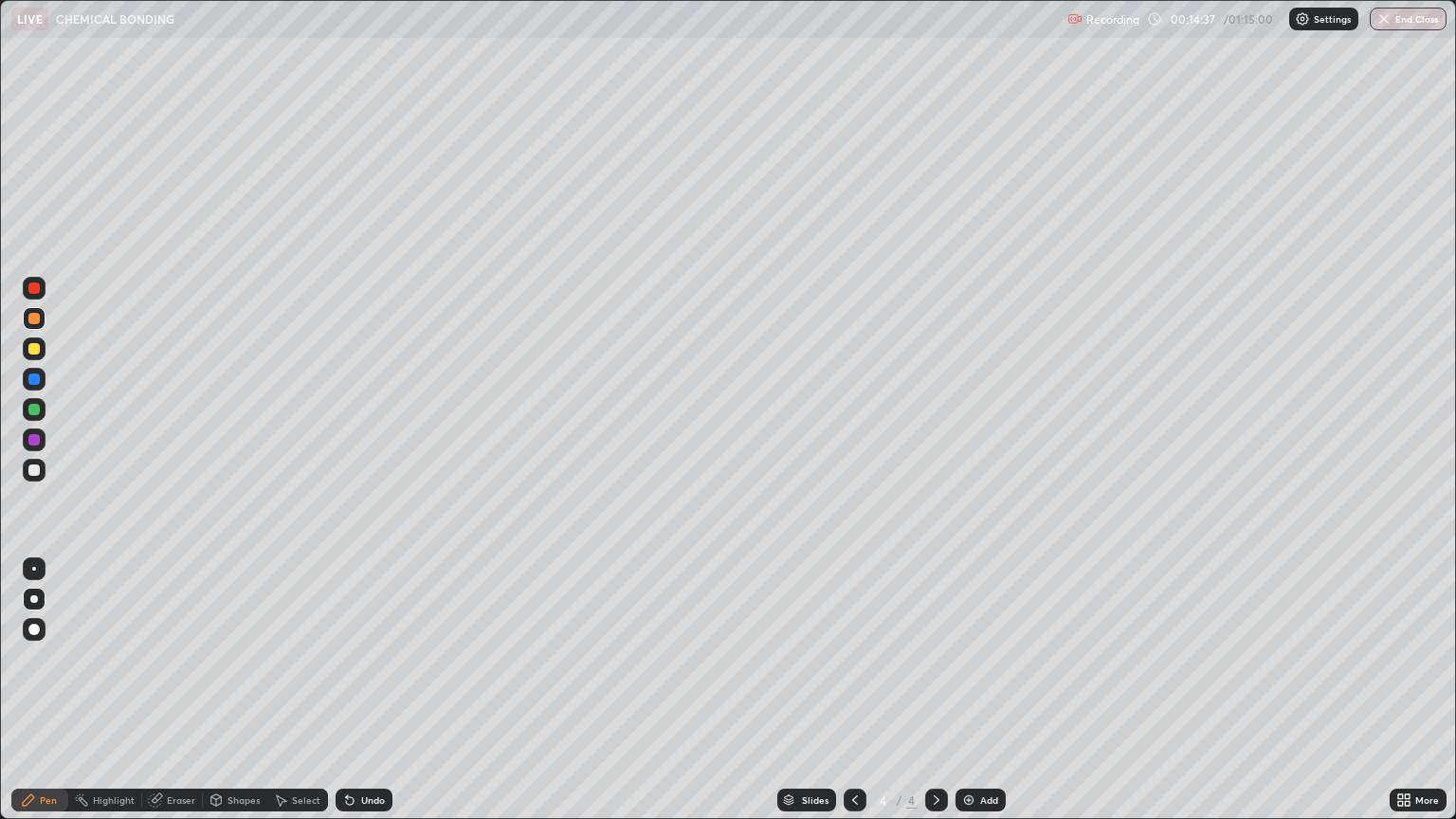 click at bounding box center (34, 470) 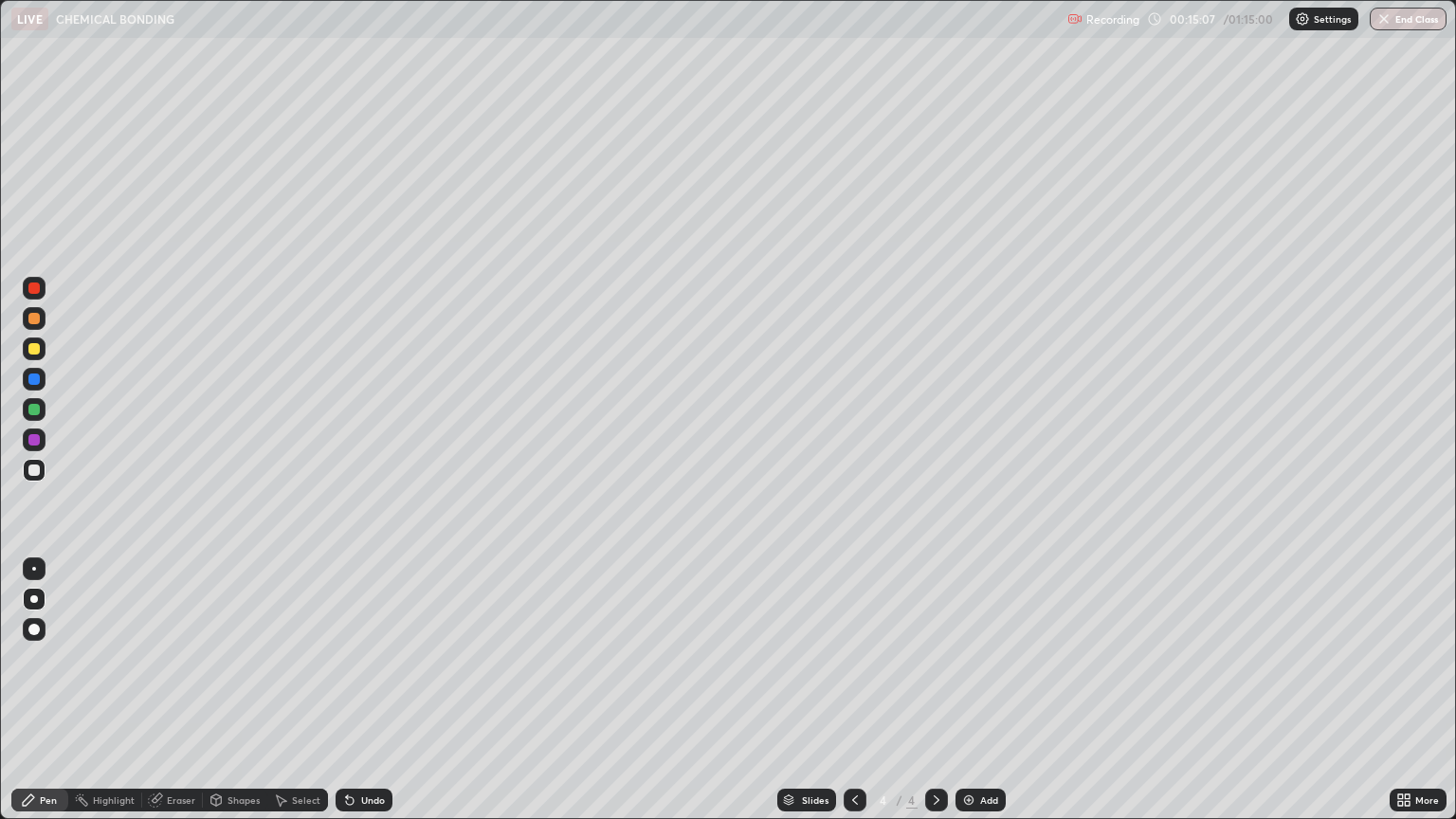 click at bounding box center (34, 349) 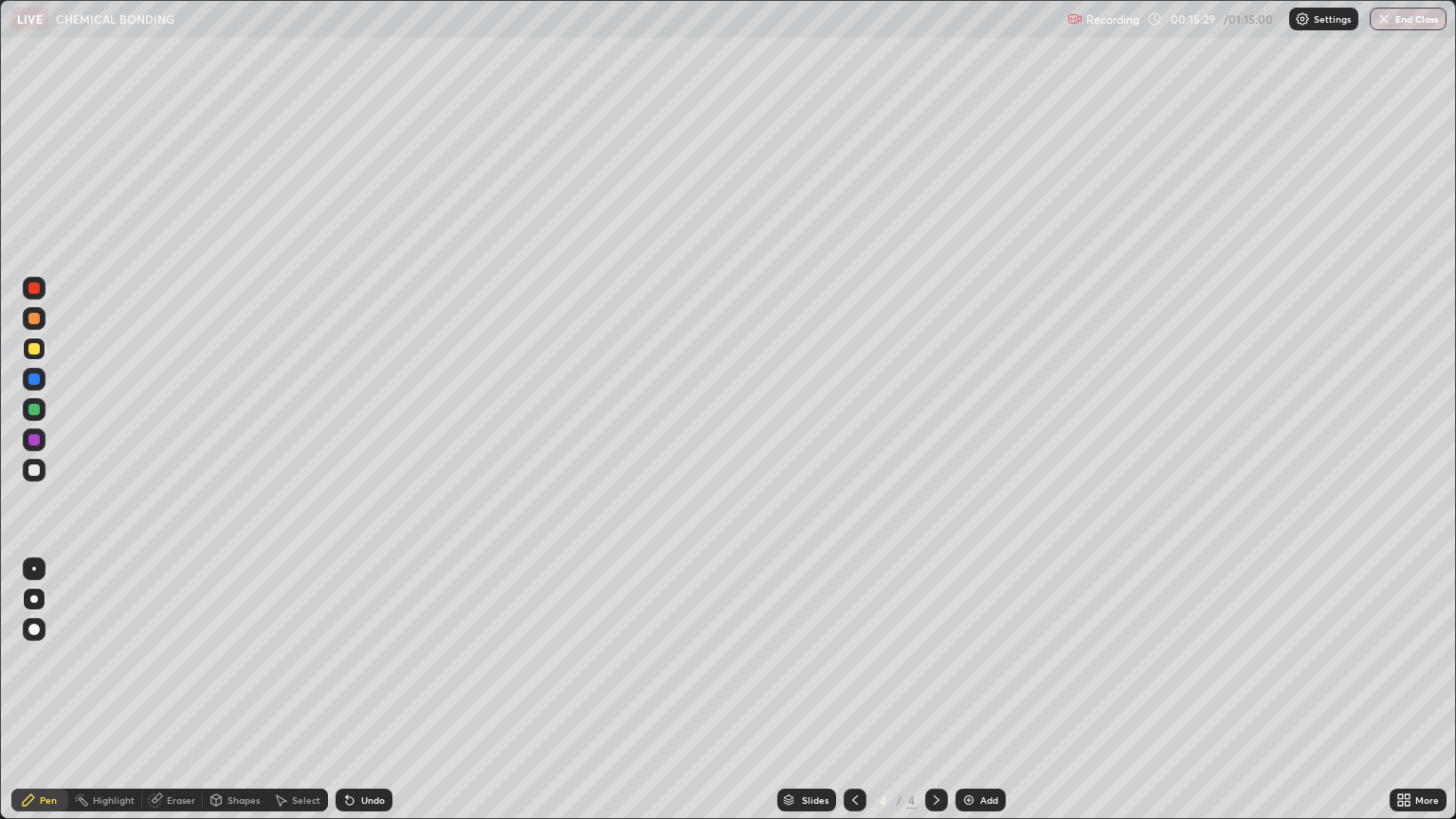click at bounding box center (34, 470) 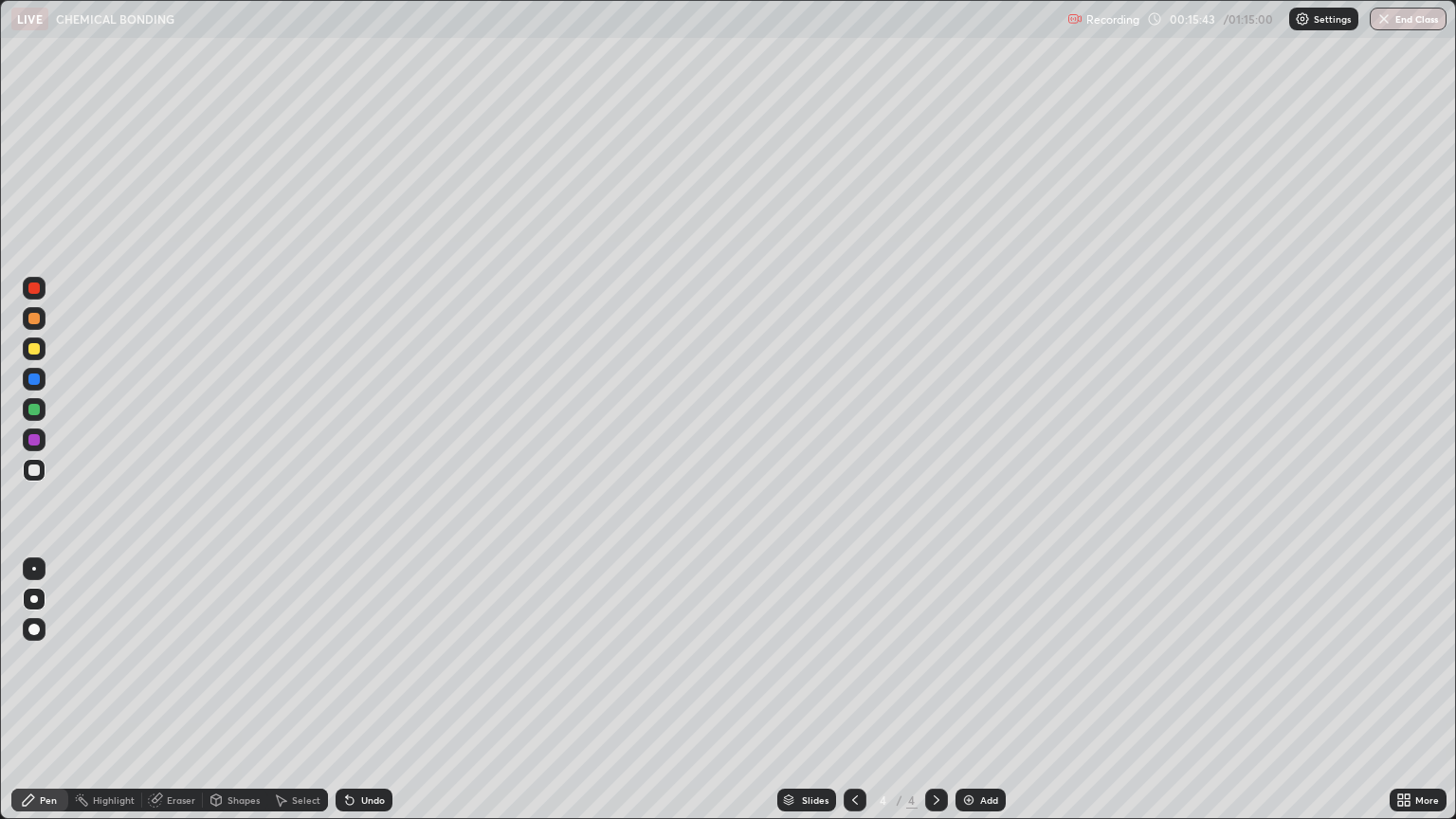 click at bounding box center [34, 410] 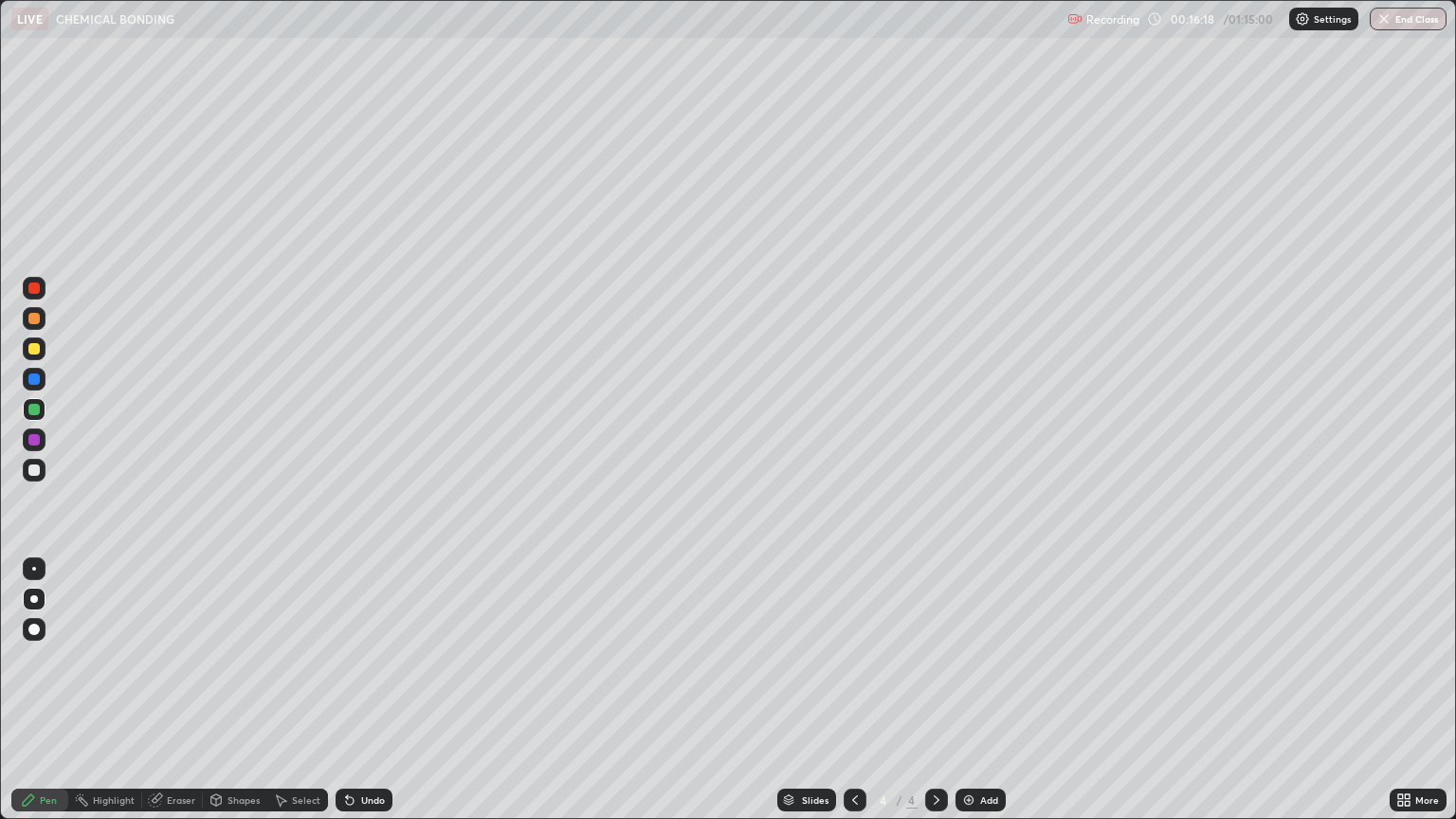 click at bounding box center (34, 470) 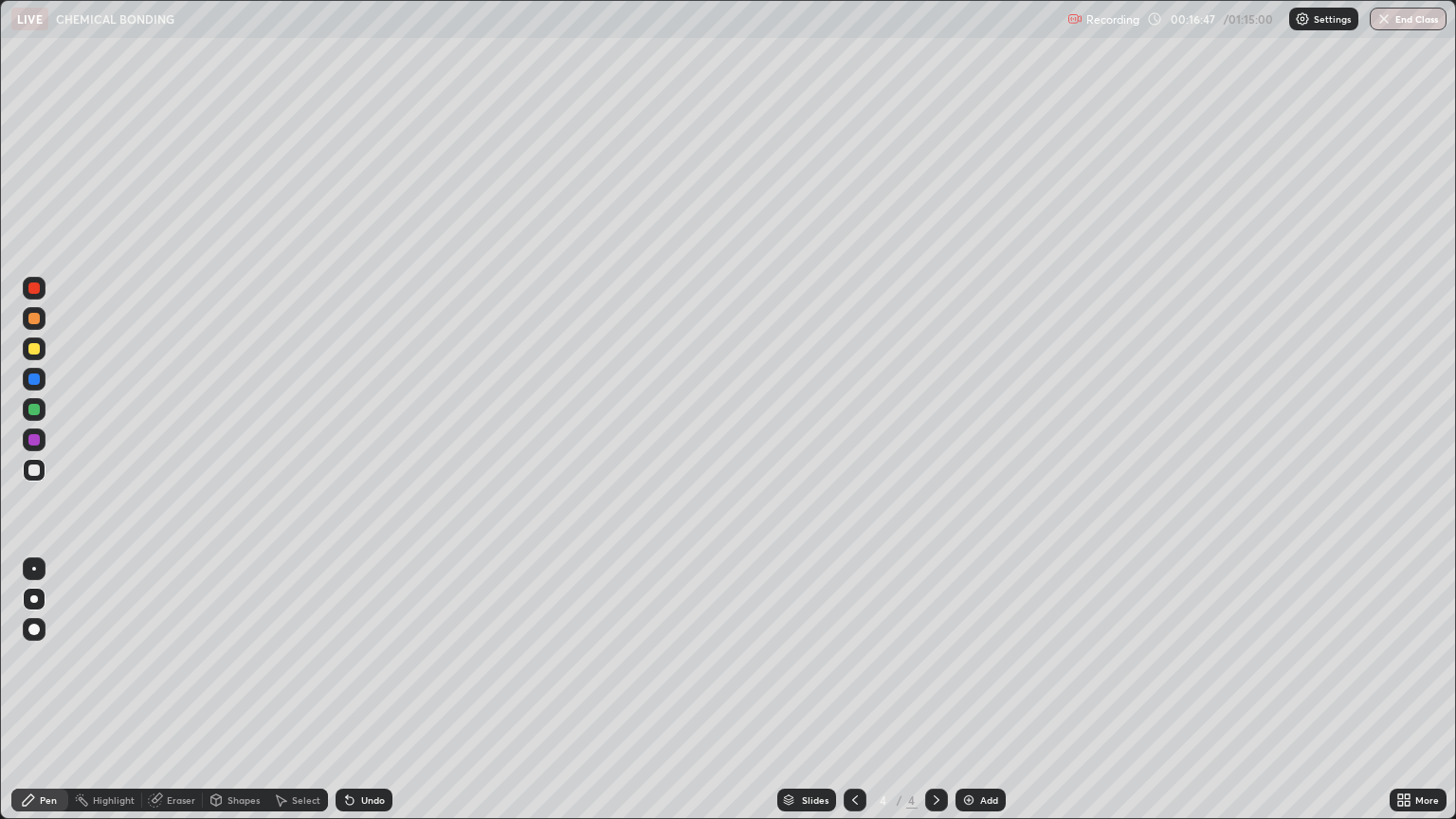 click on "Undo" at bounding box center [373, 800] 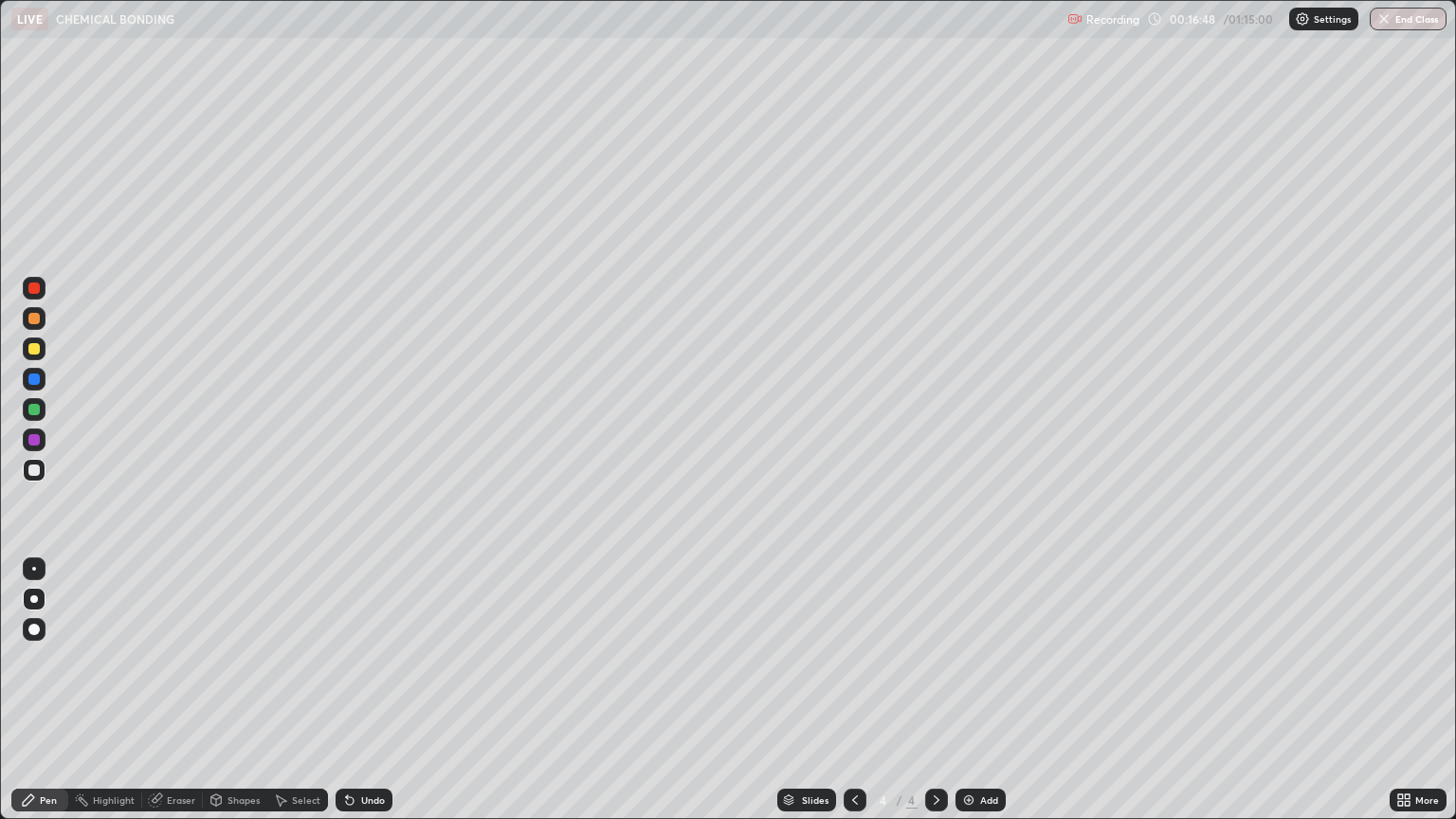click on "Undo" at bounding box center (373, 800) 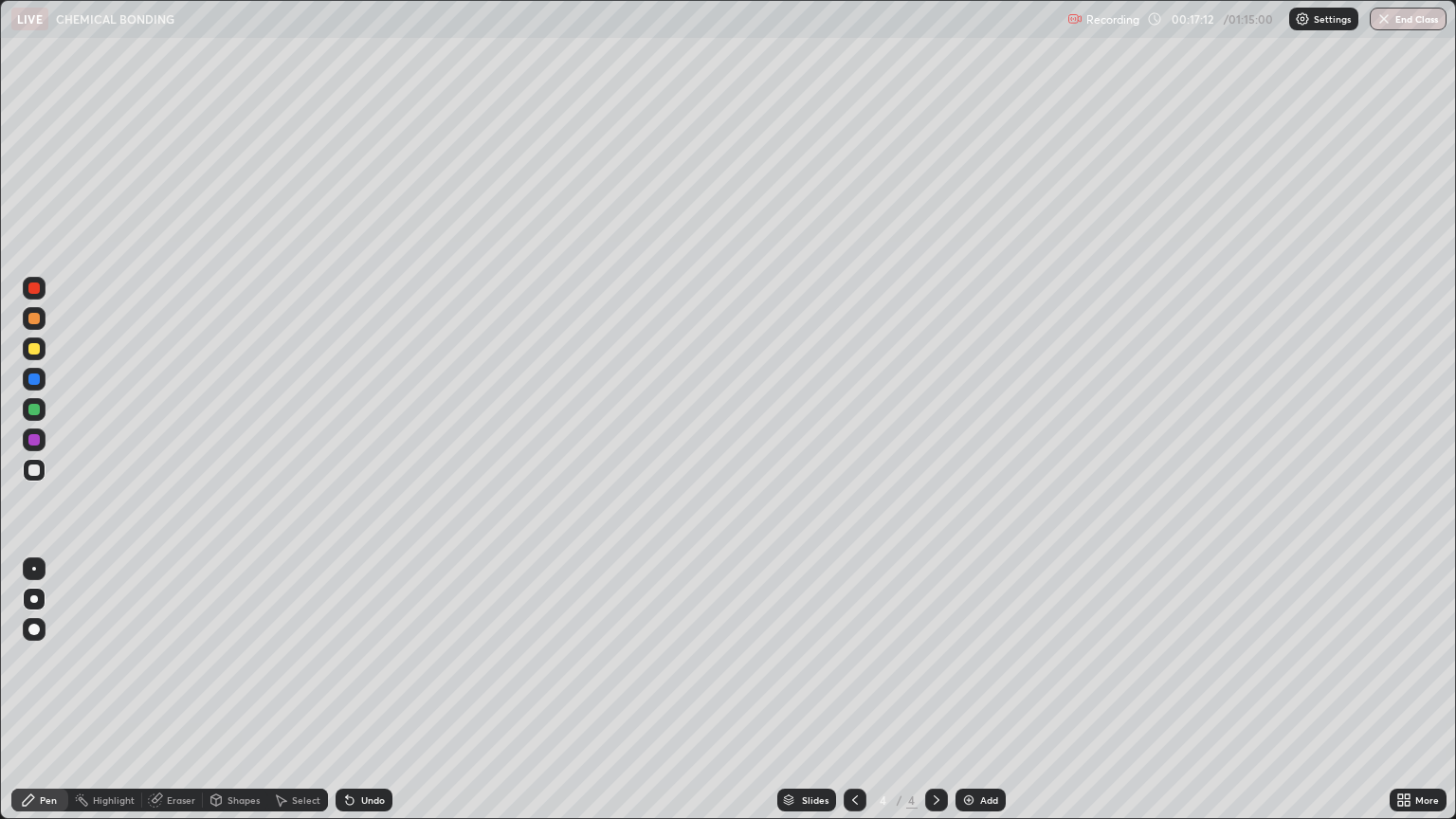 click on "Undo" at bounding box center [373, 800] 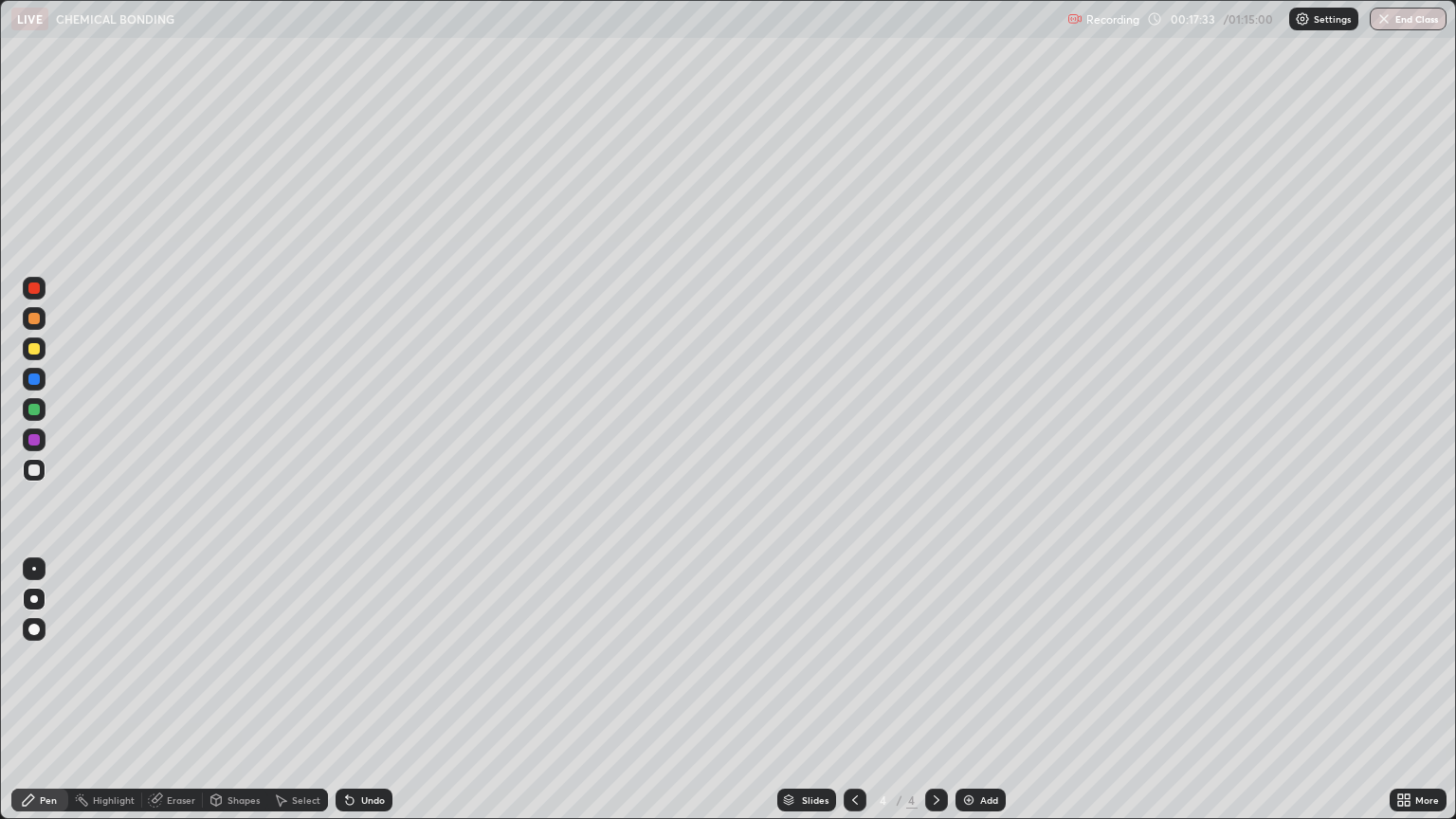 click on "Undo" at bounding box center [364, 800] 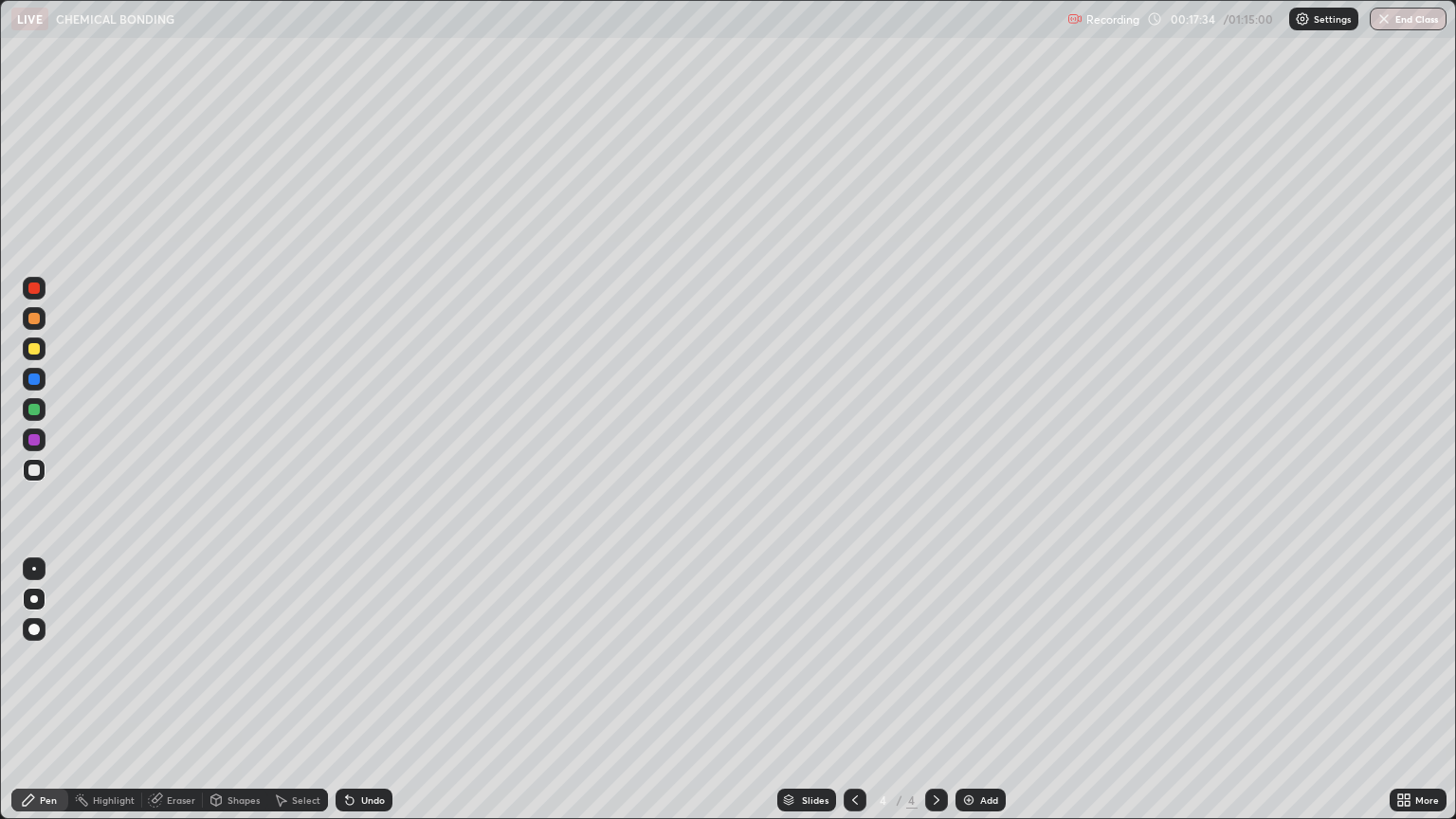 click 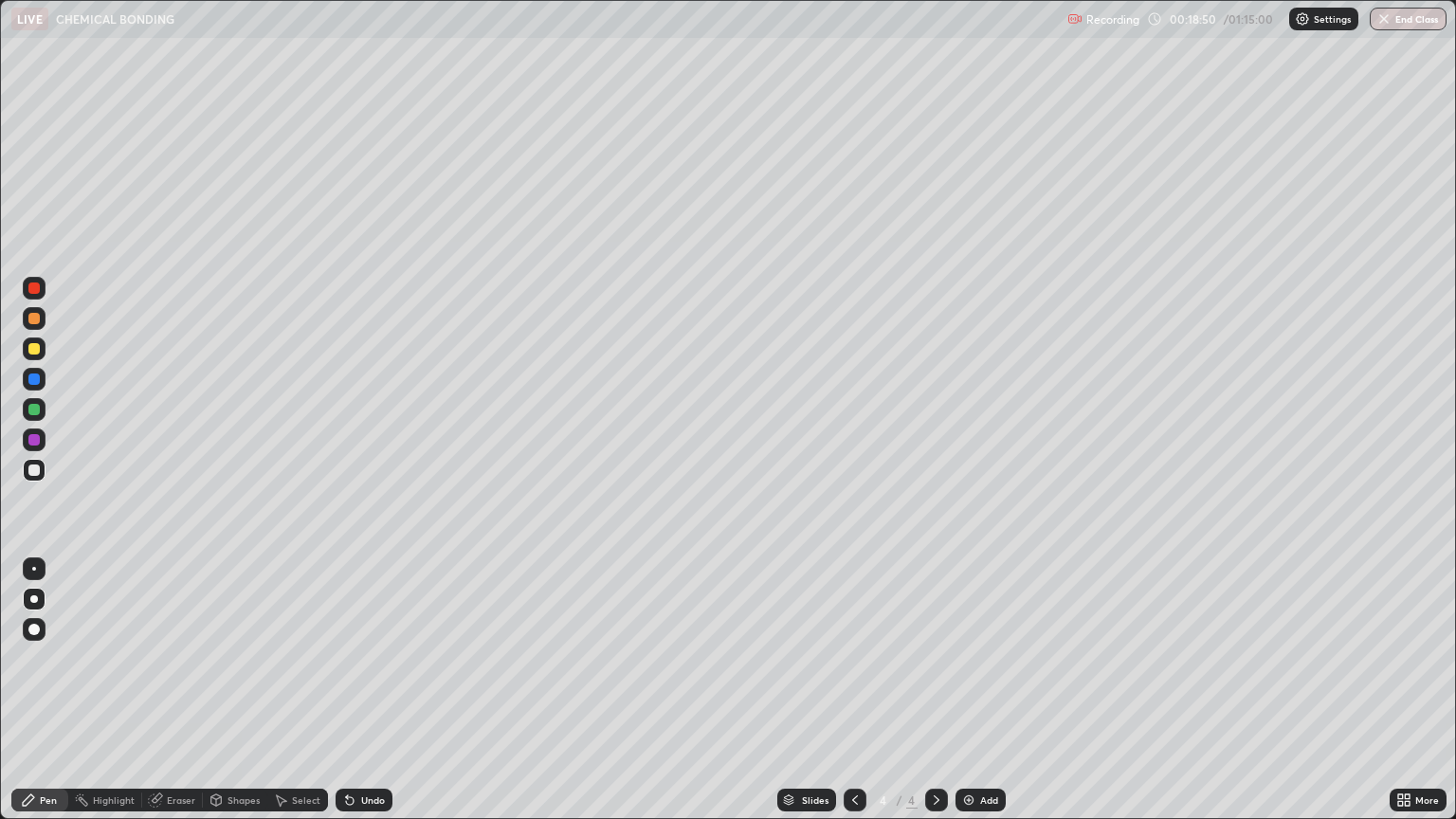 click on "Undo" at bounding box center [373, 800] 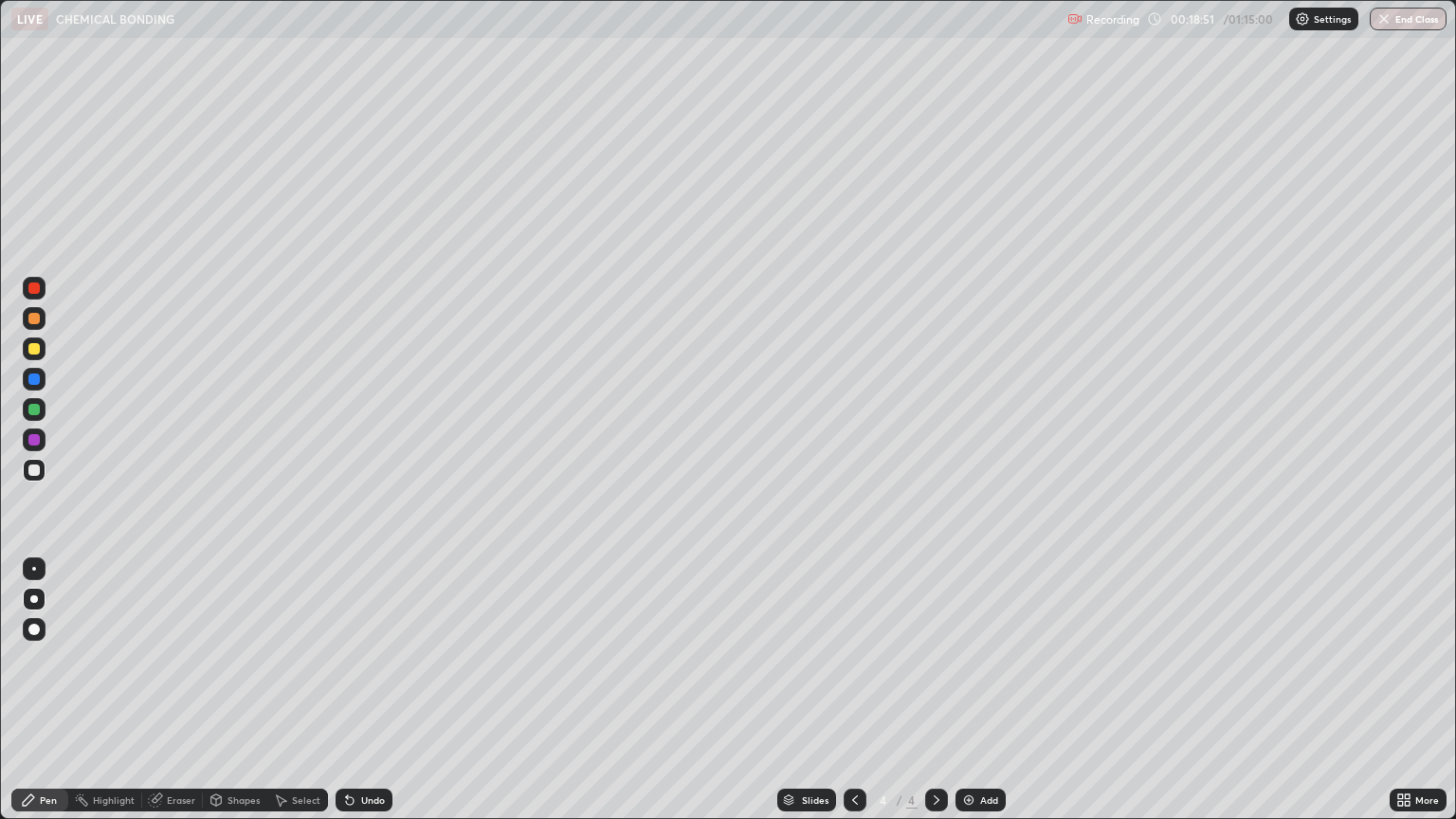click on "Undo" at bounding box center (373, 800) 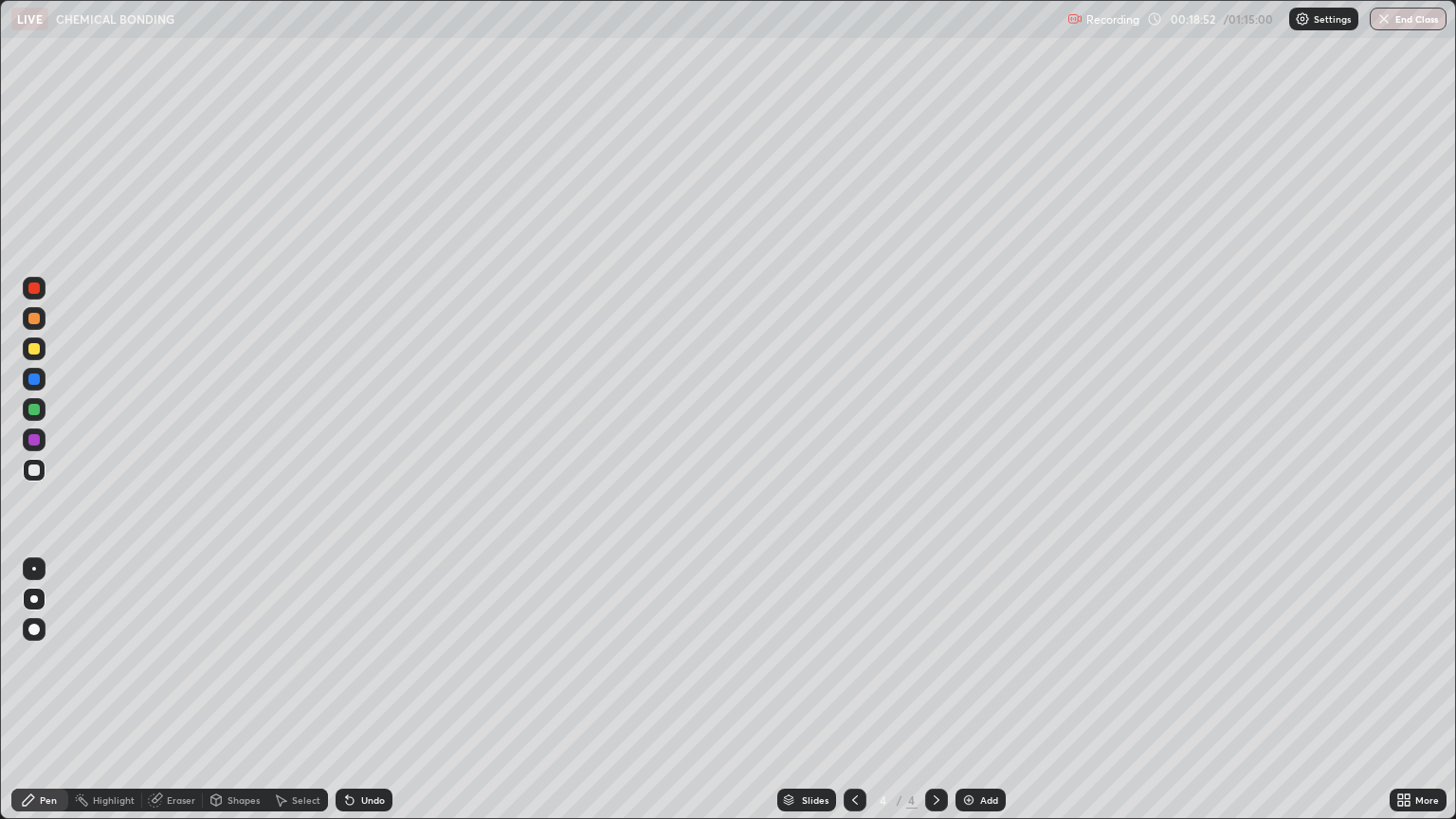 click on "Undo" at bounding box center (373, 800) 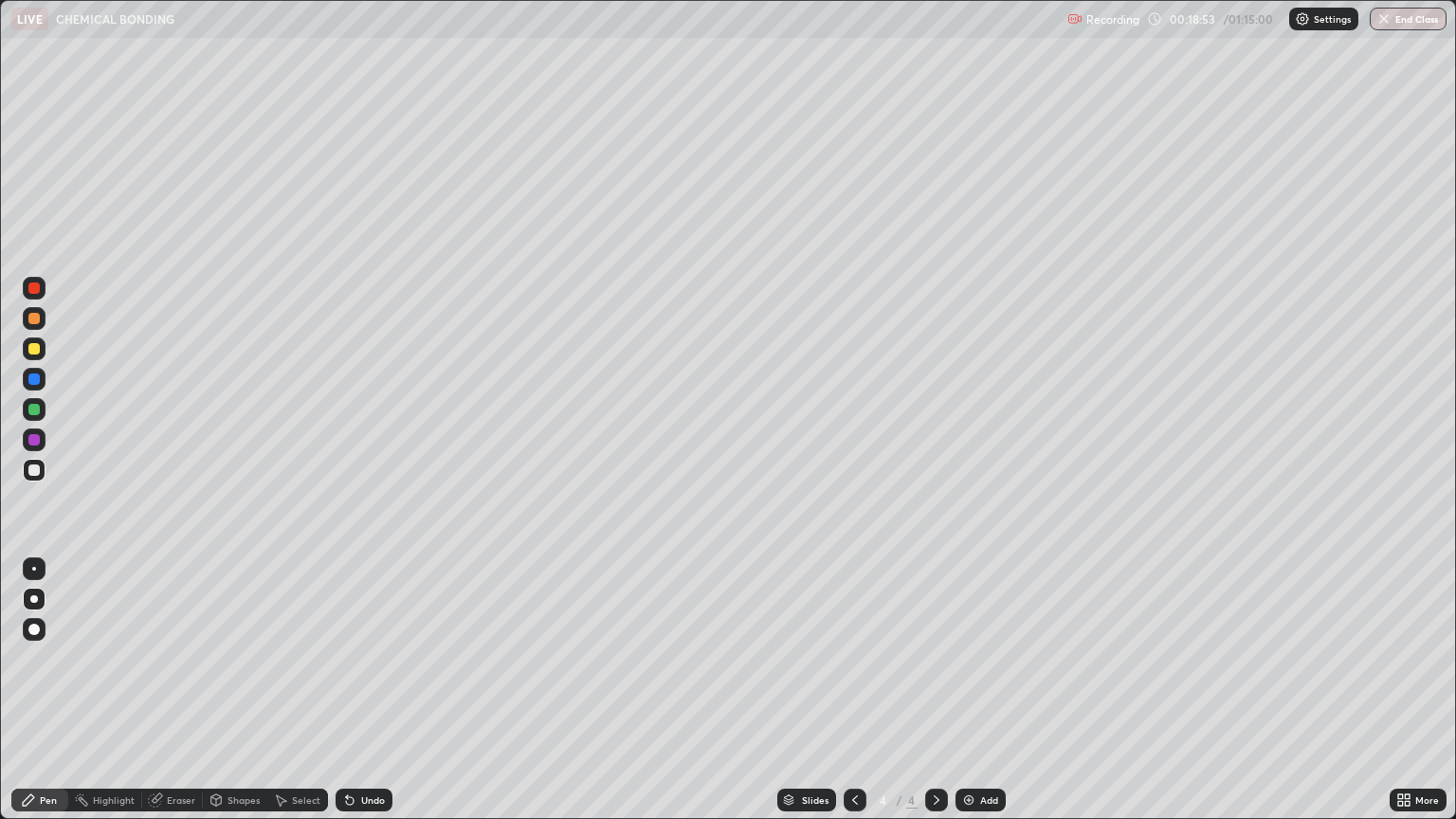click on "Undo" at bounding box center (364, 800) 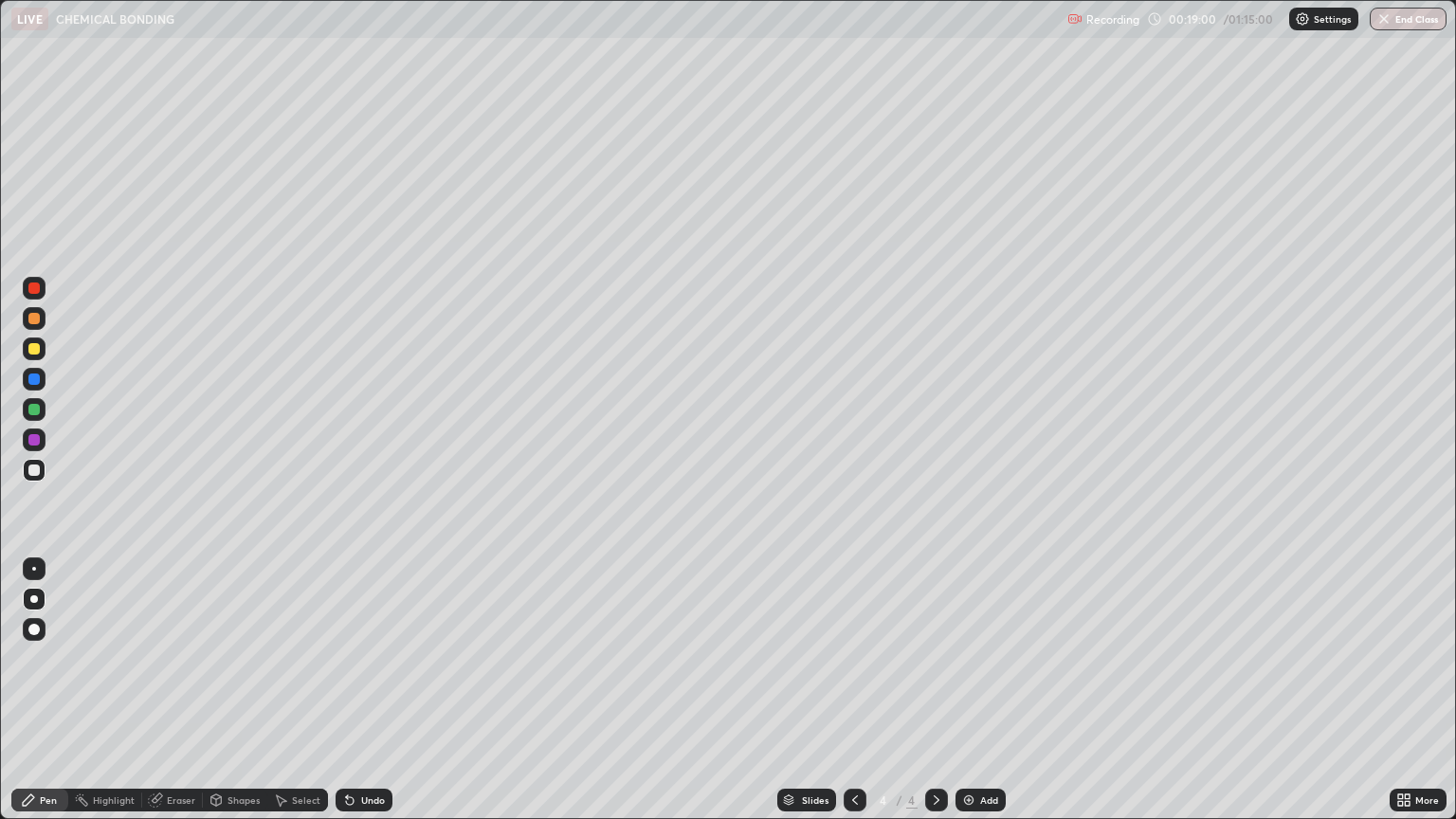 click on "Undo" at bounding box center (373, 800) 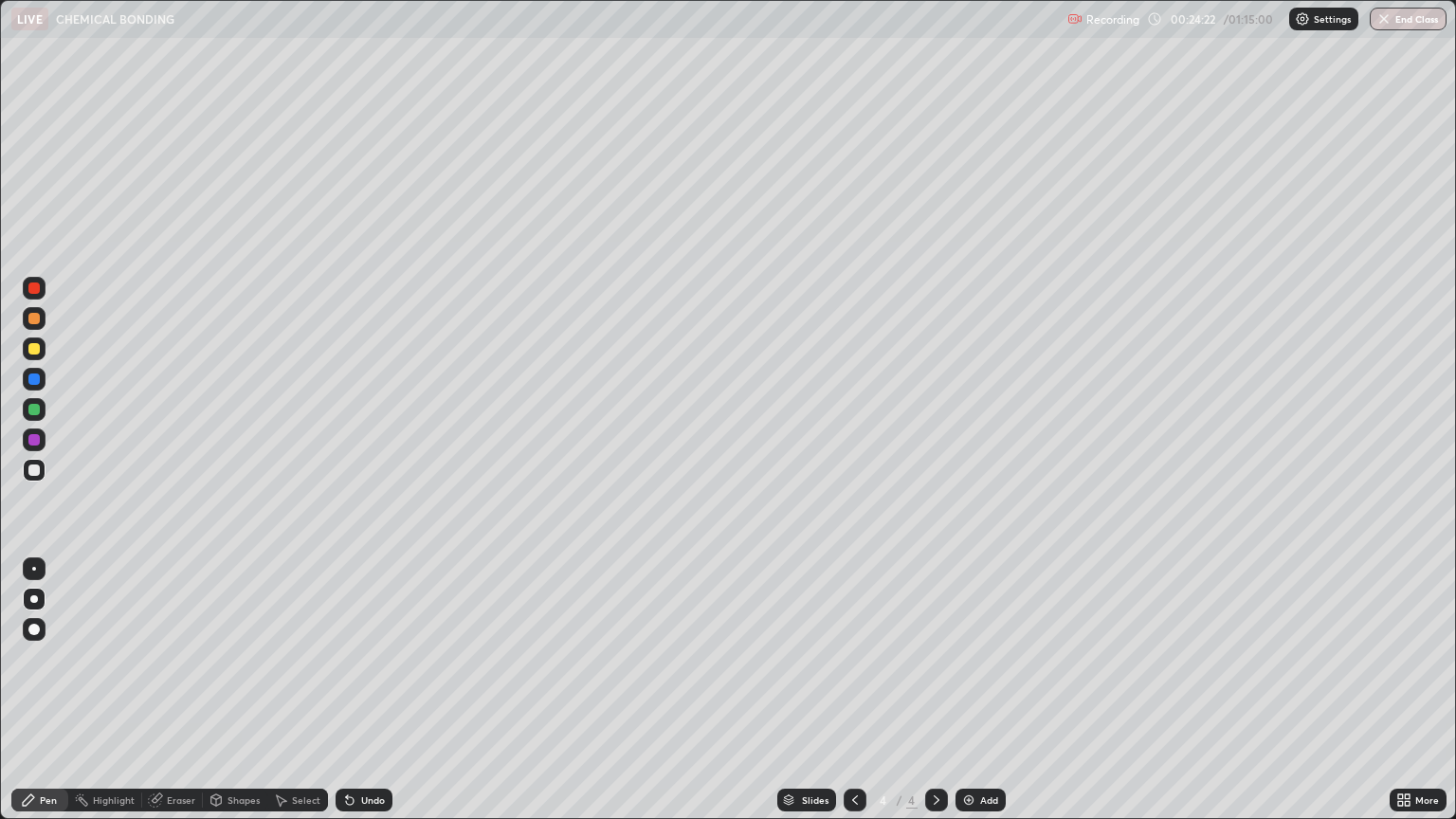 click on "Add" at bounding box center (980, 800) 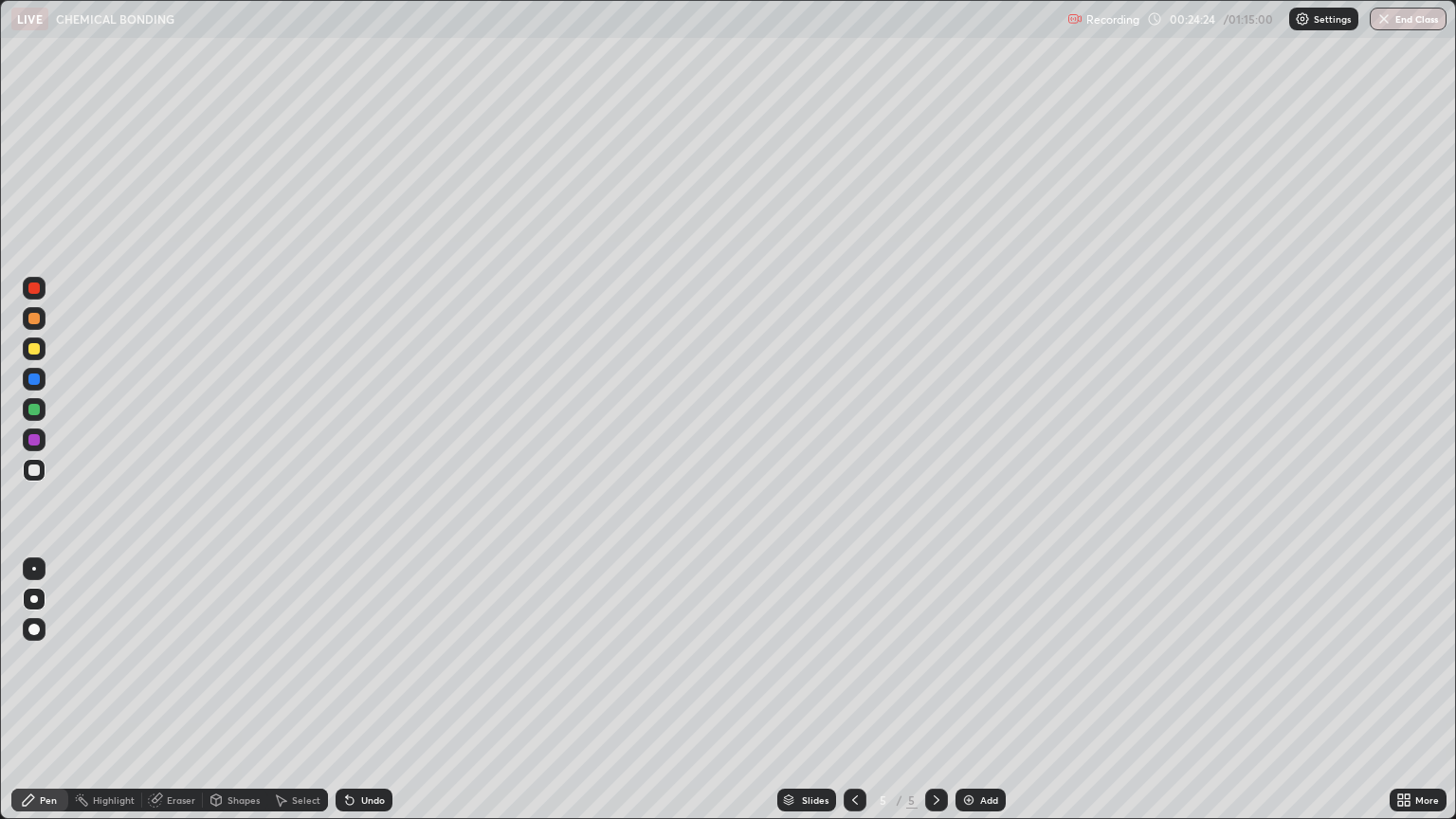 click at bounding box center (34, 349) 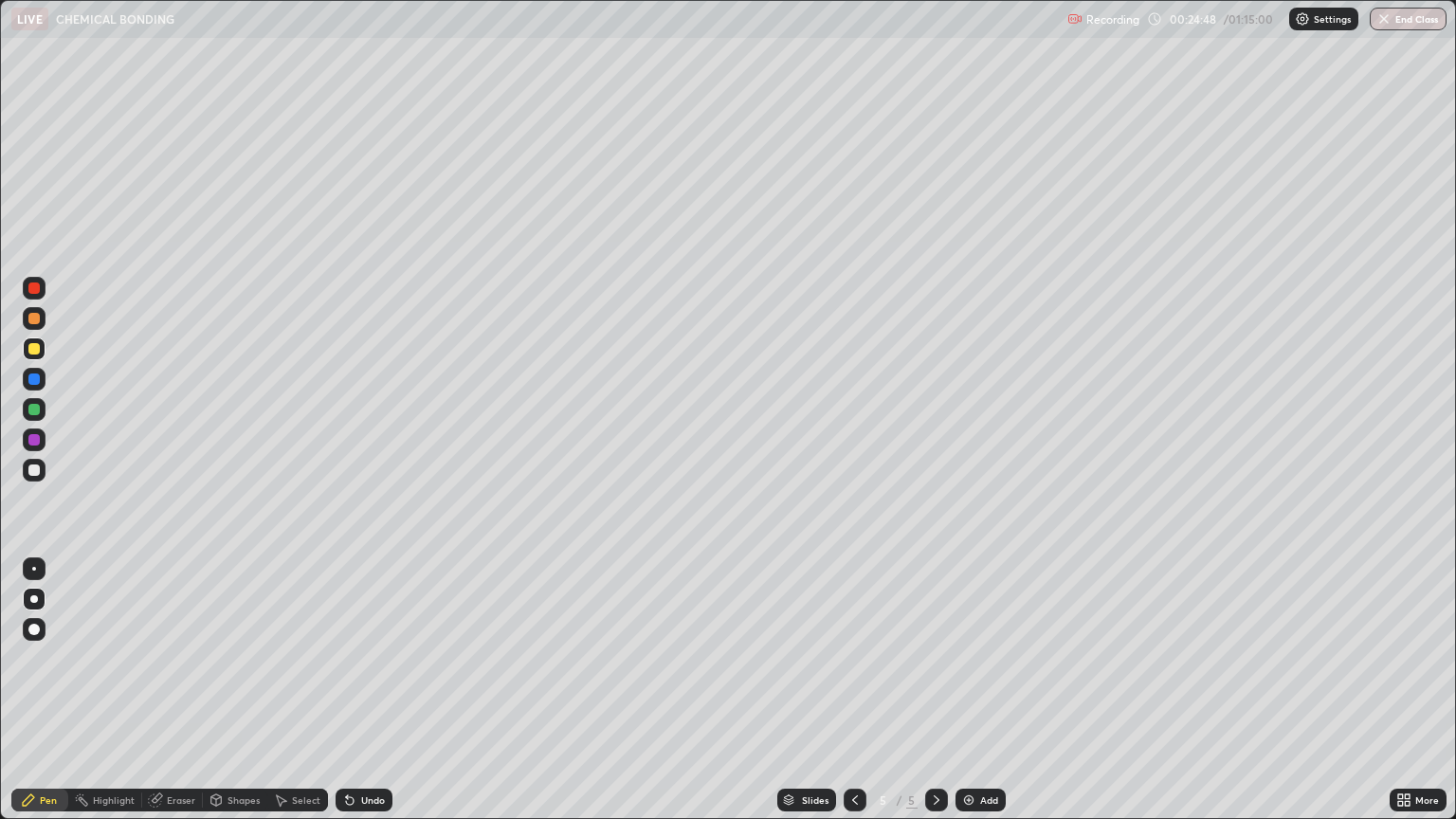 click at bounding box center (34, 470) 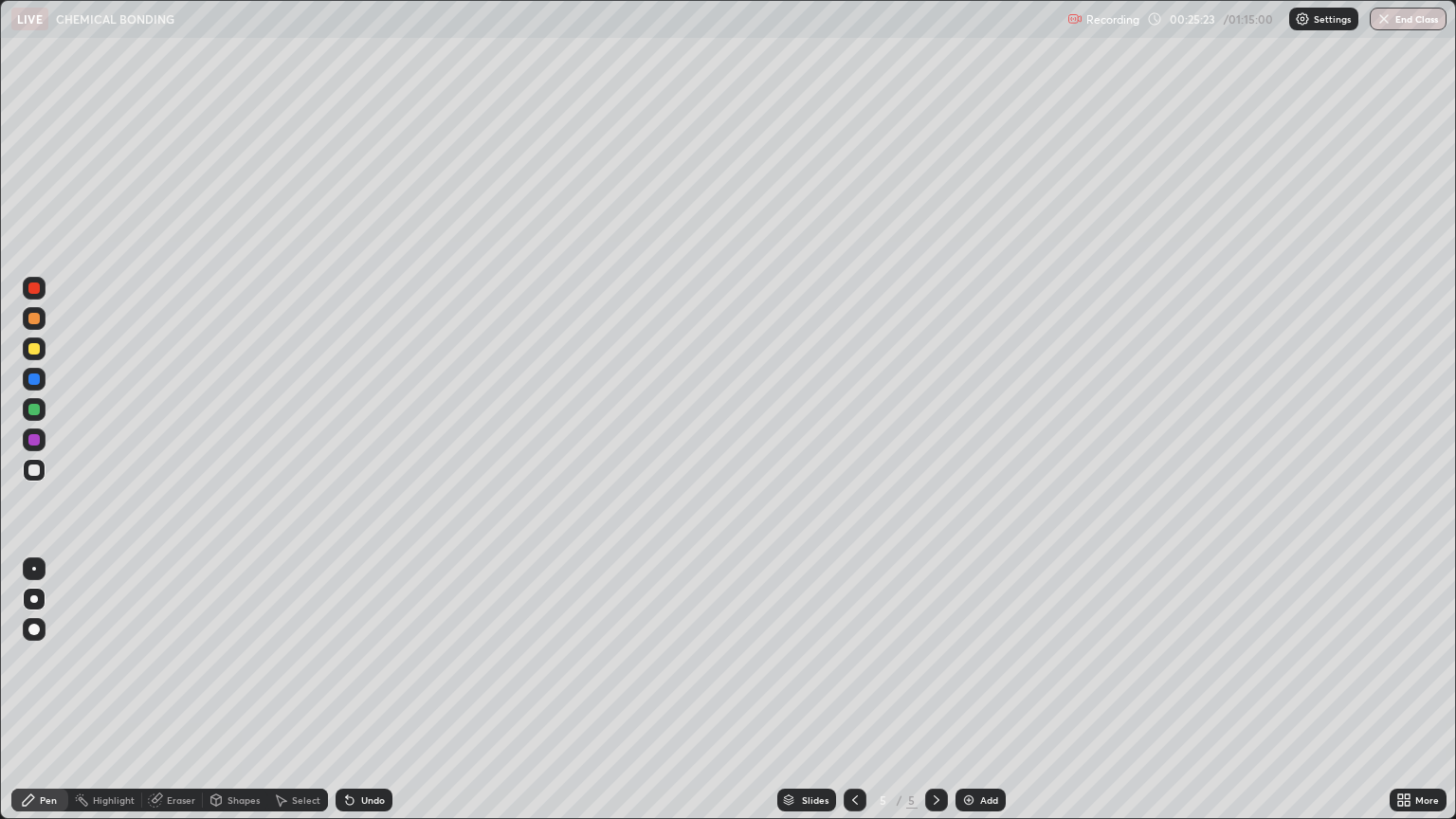 click on "Undo" at bounding box center [364, 800] 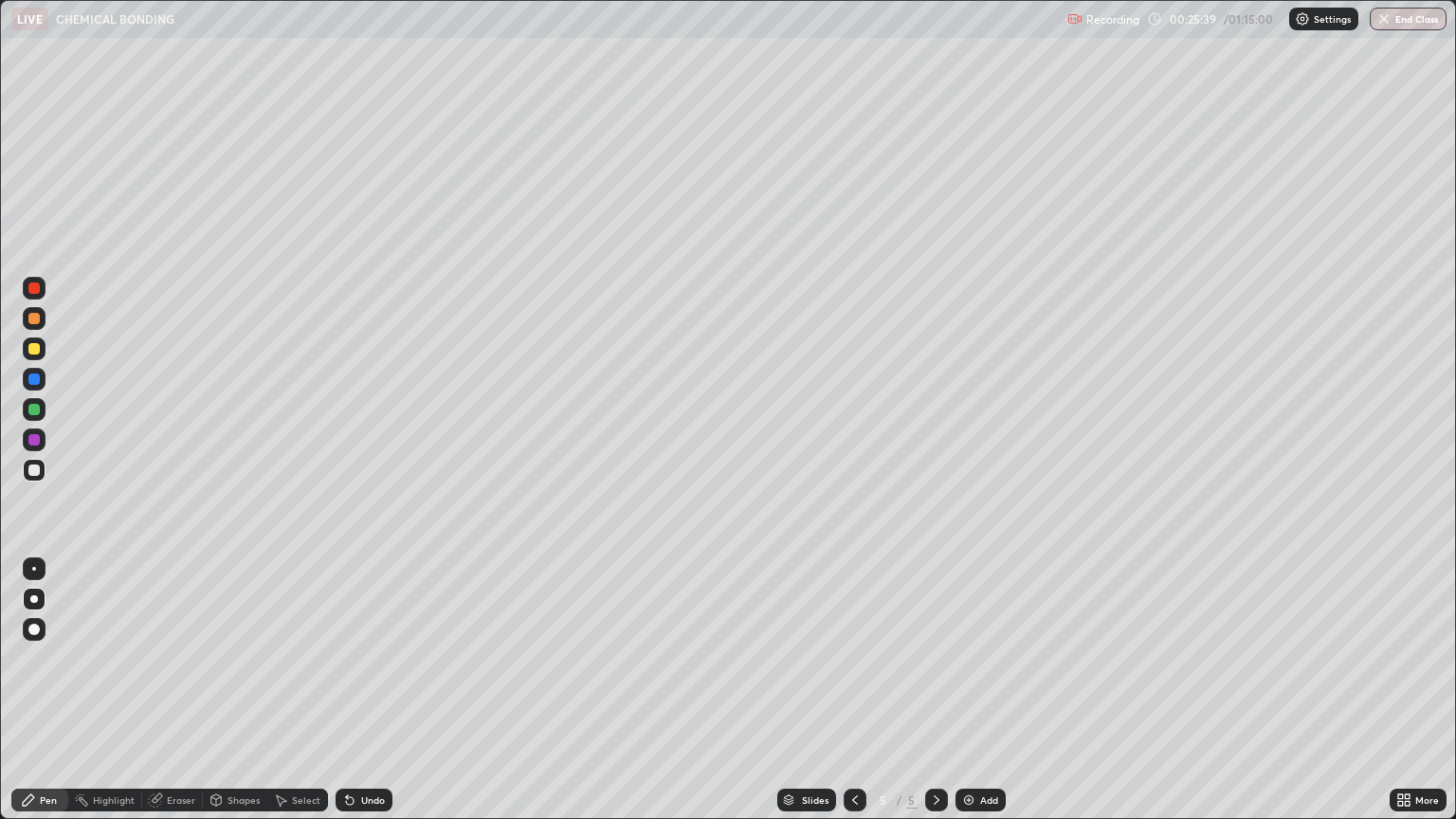 click on "Undo" at bounding box center [373, 800] 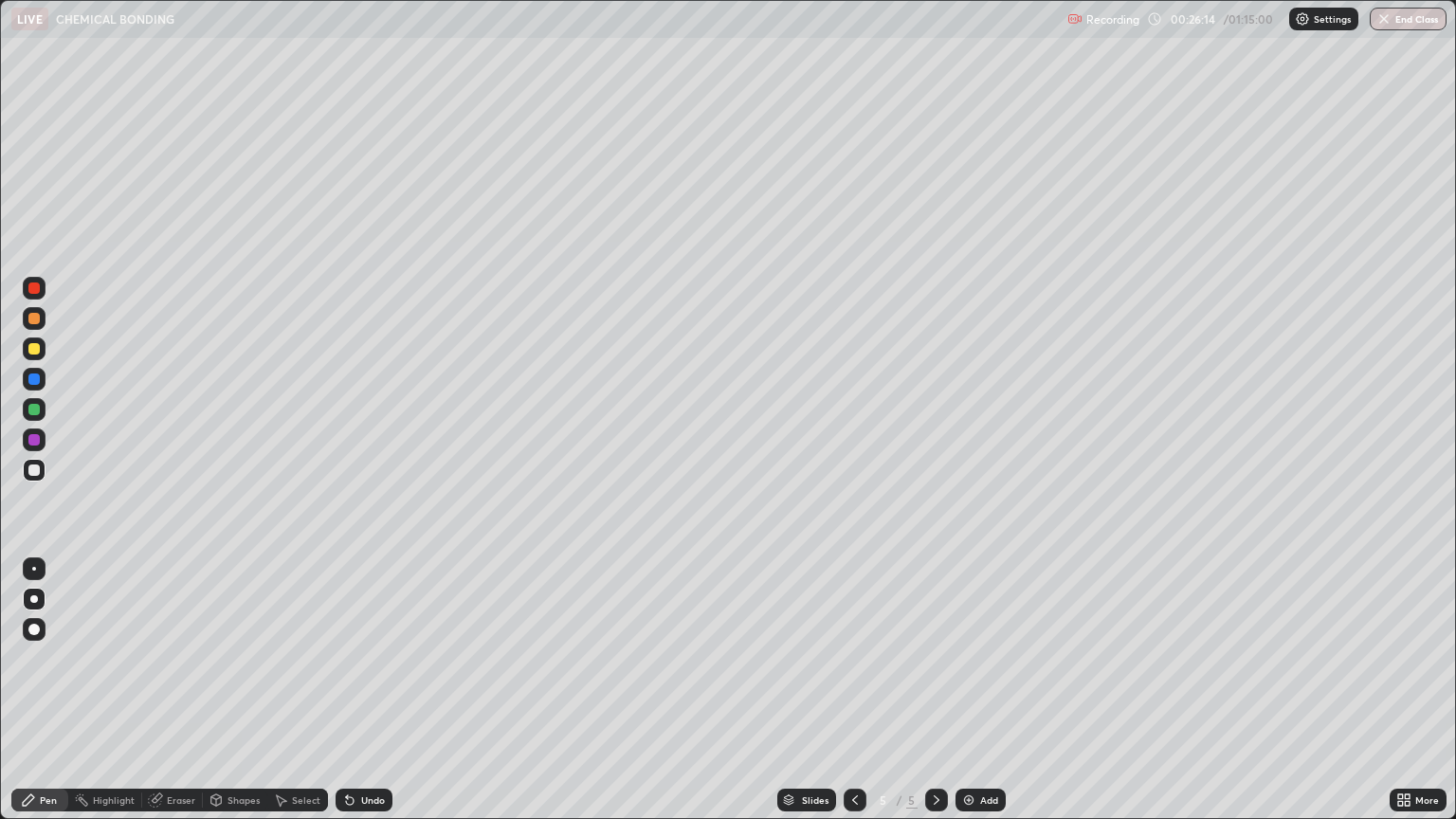 click on "Undo" at bounding box center [364, 800] 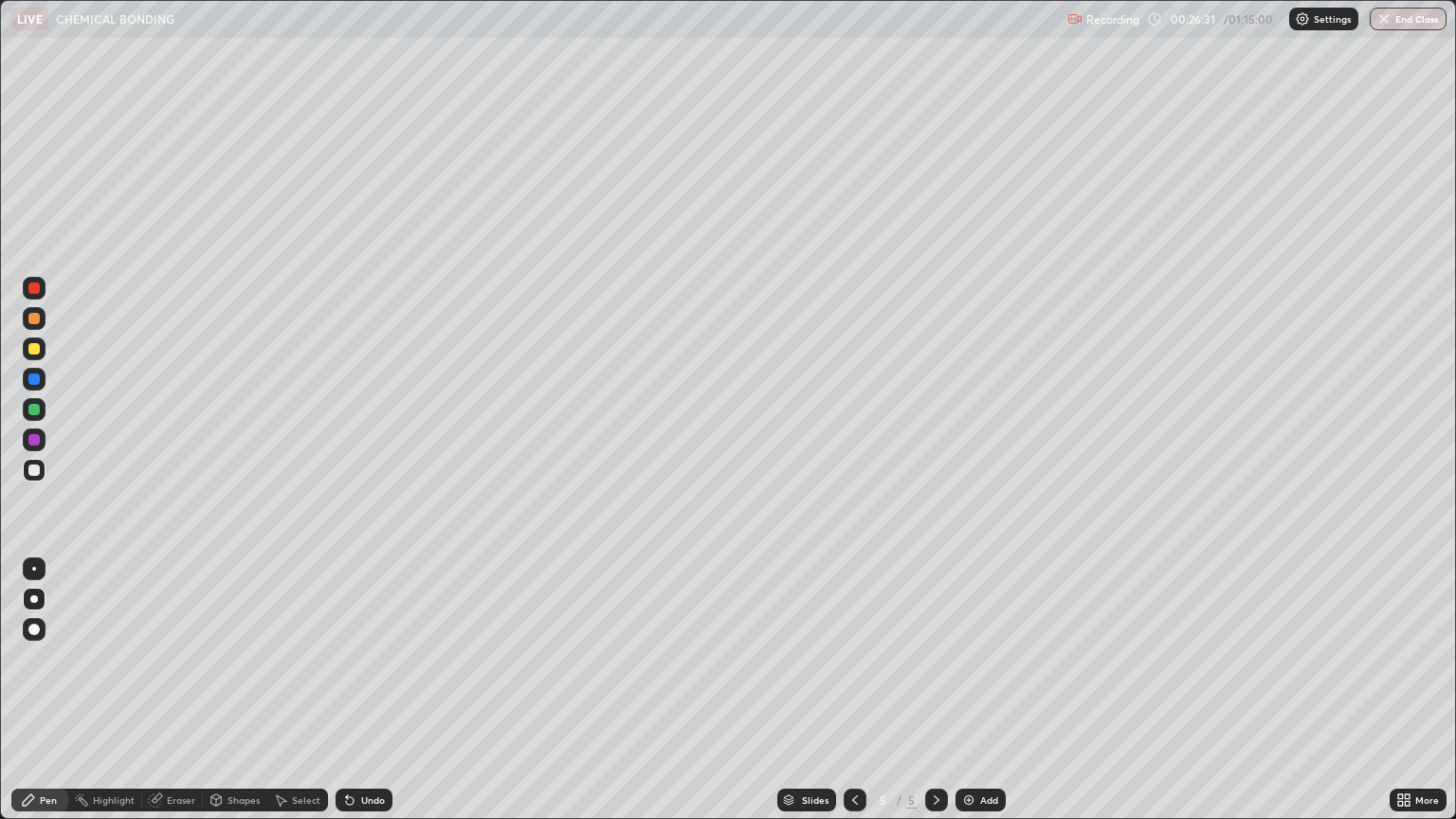click at bounding box center (34, 349) 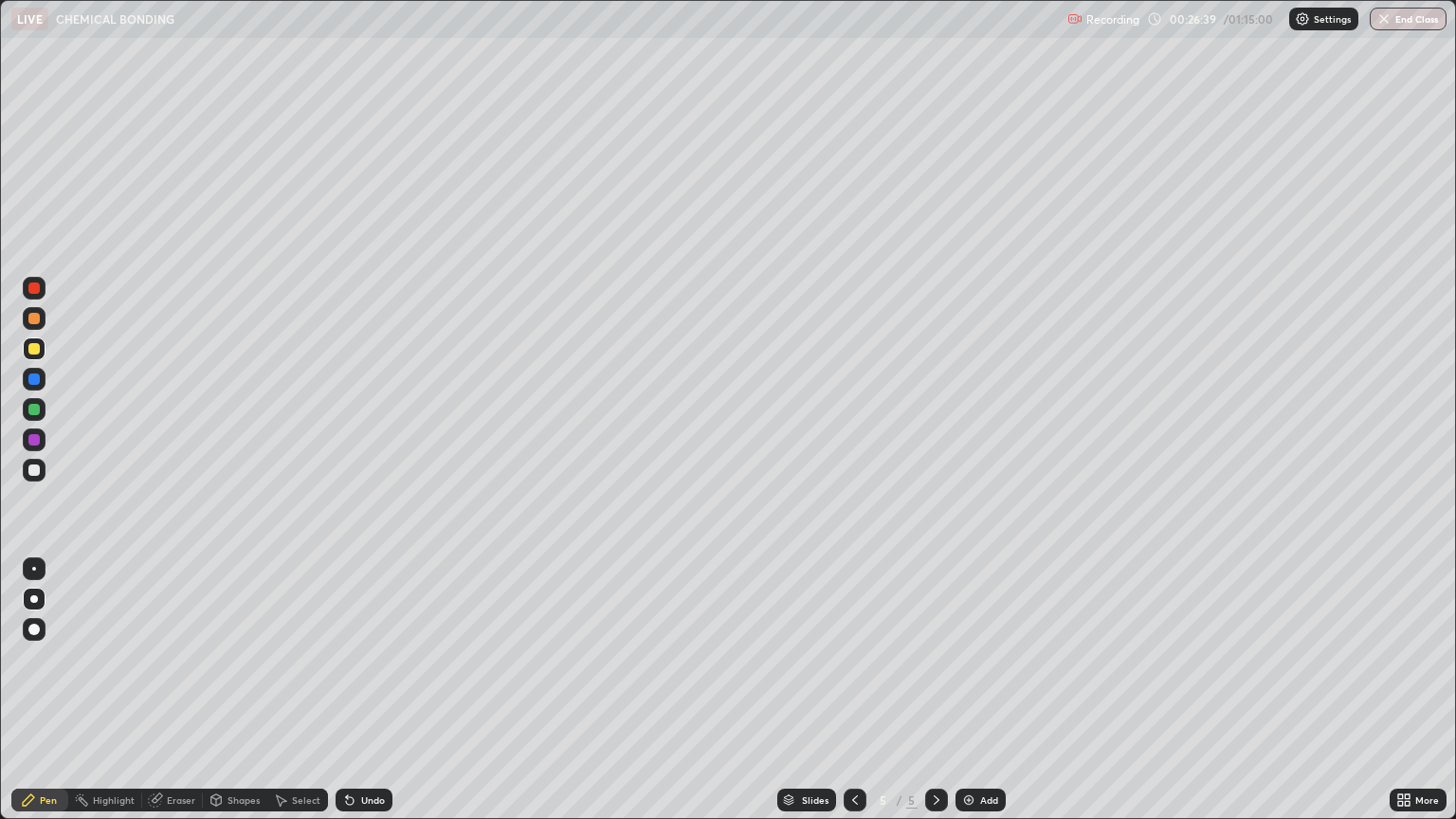 click on "Undo" at bounding box center [364, 800] 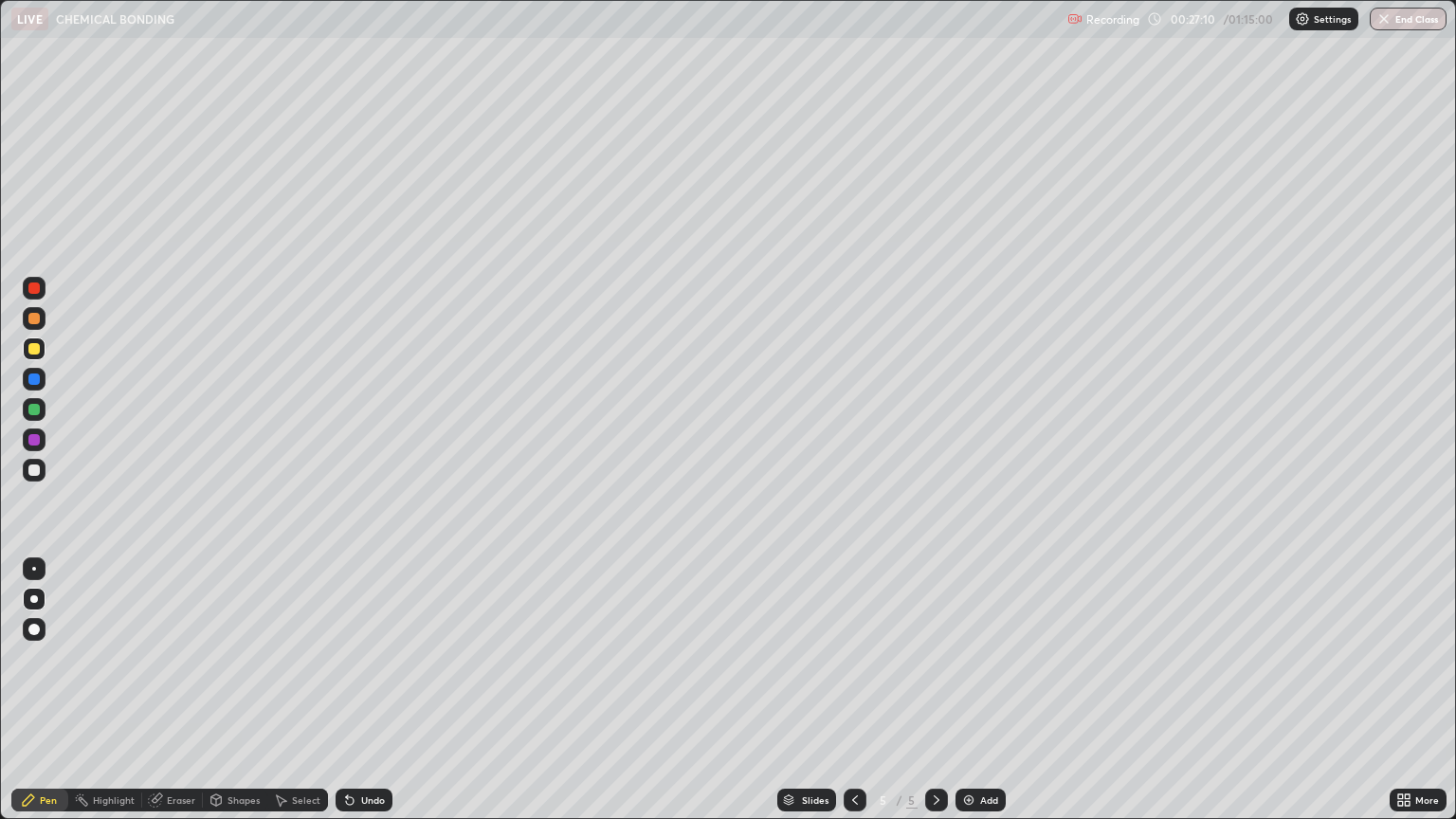 click at bounding box center [34, 470] 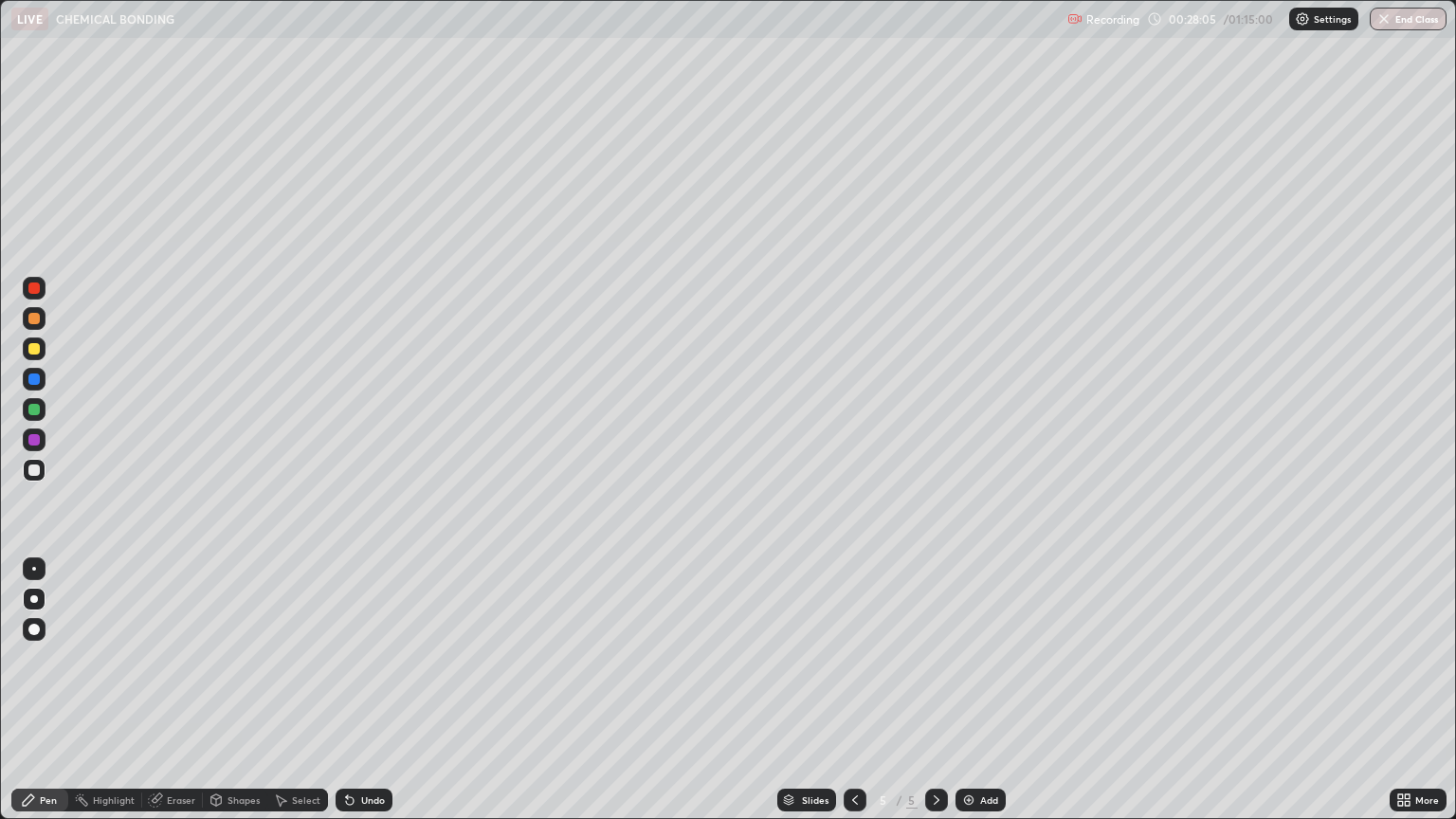 click at bounding box center (34, 410) 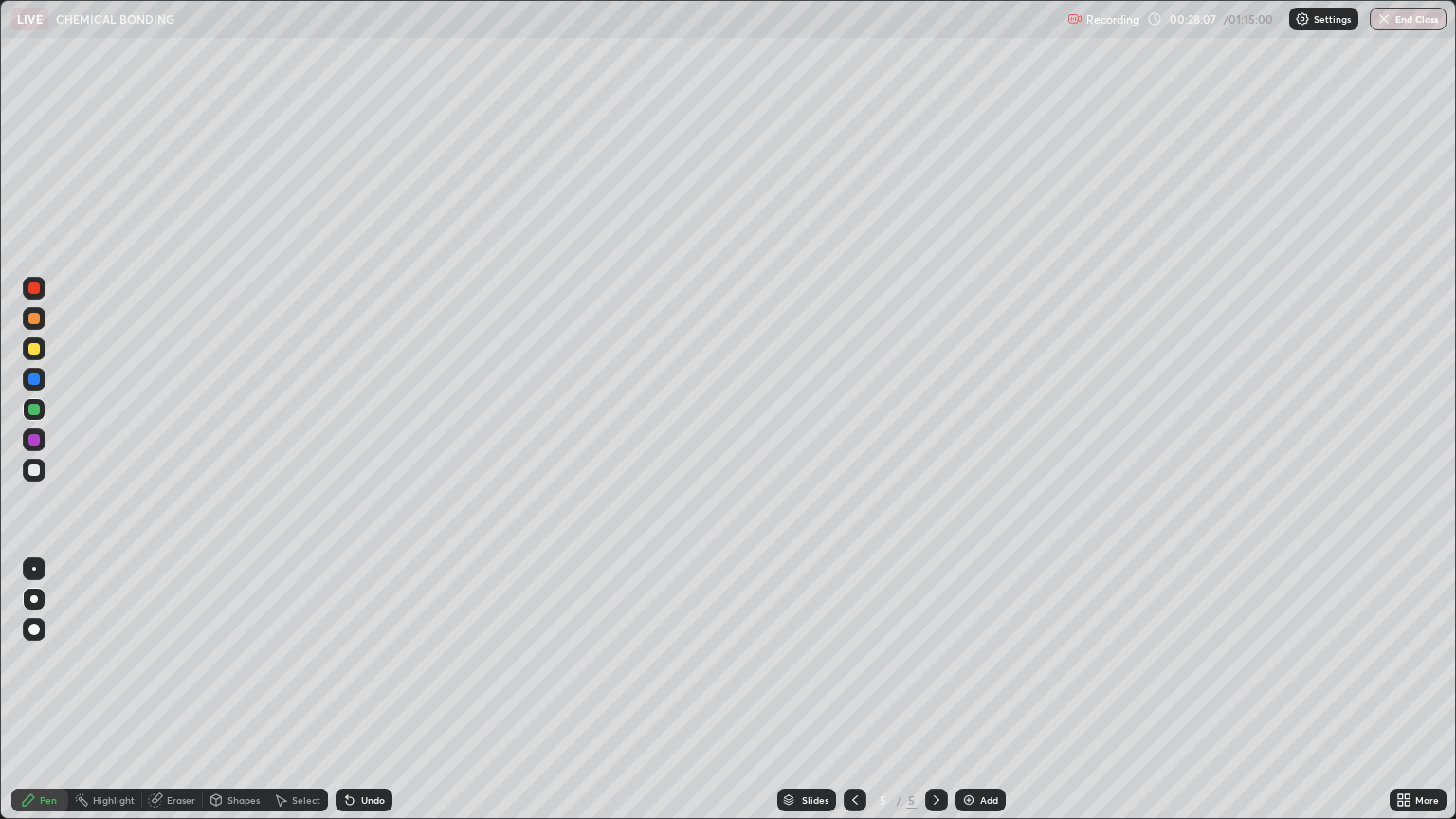 click at bounding box center (34, 318) 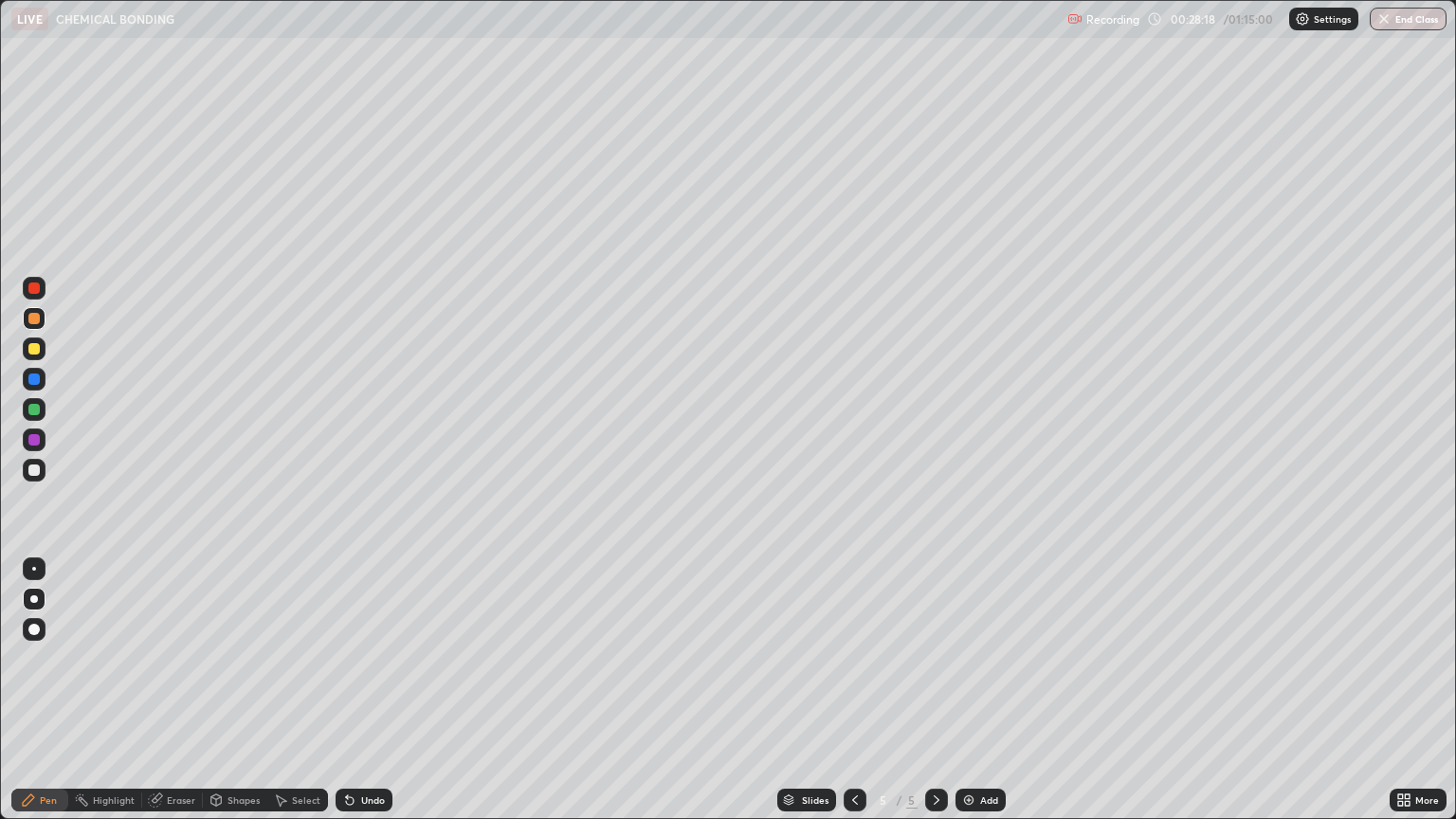 click on "Undo" at bounding box center (364, 800) 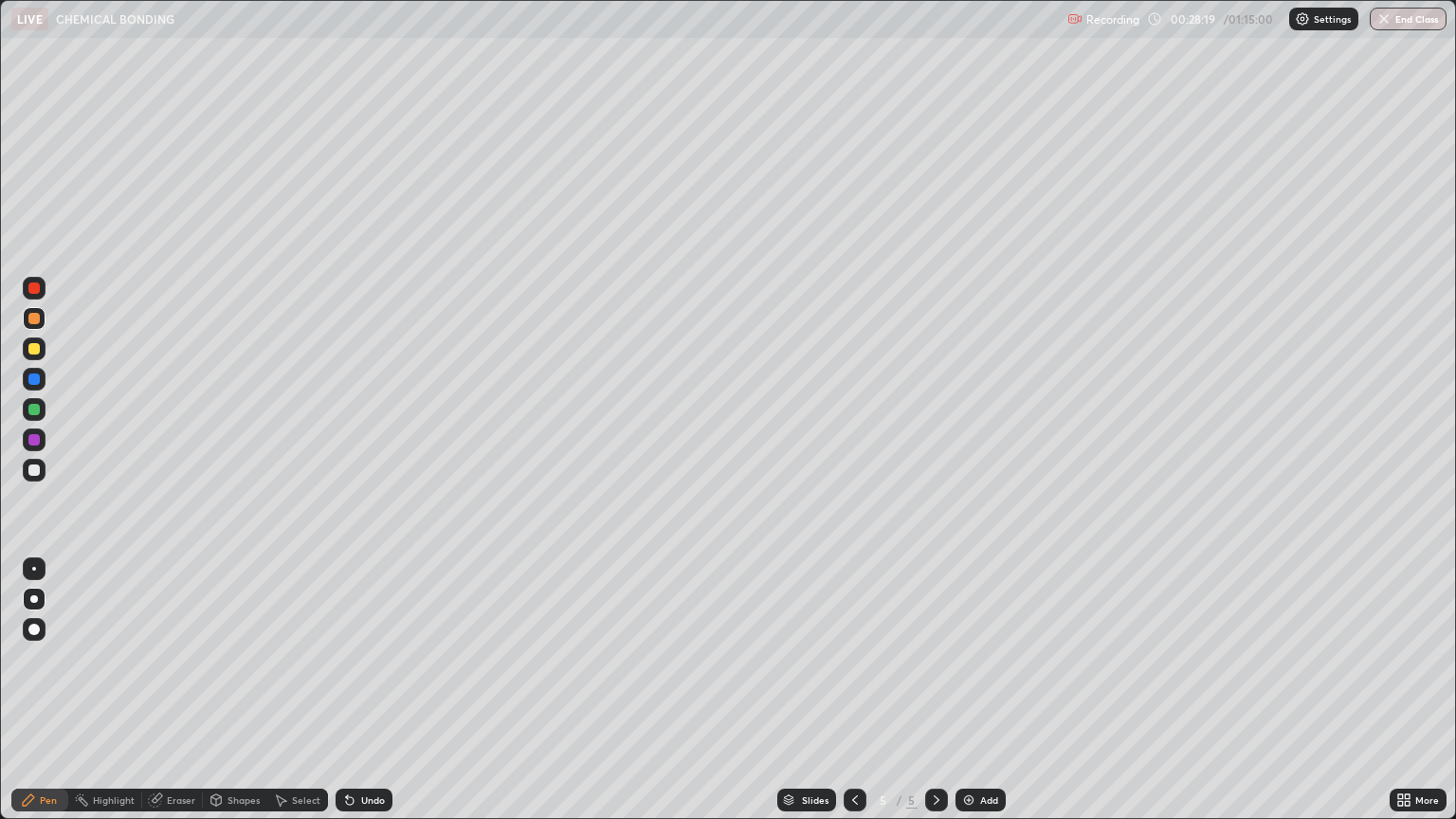 click on "Undo" at bounding box center (364, 800) 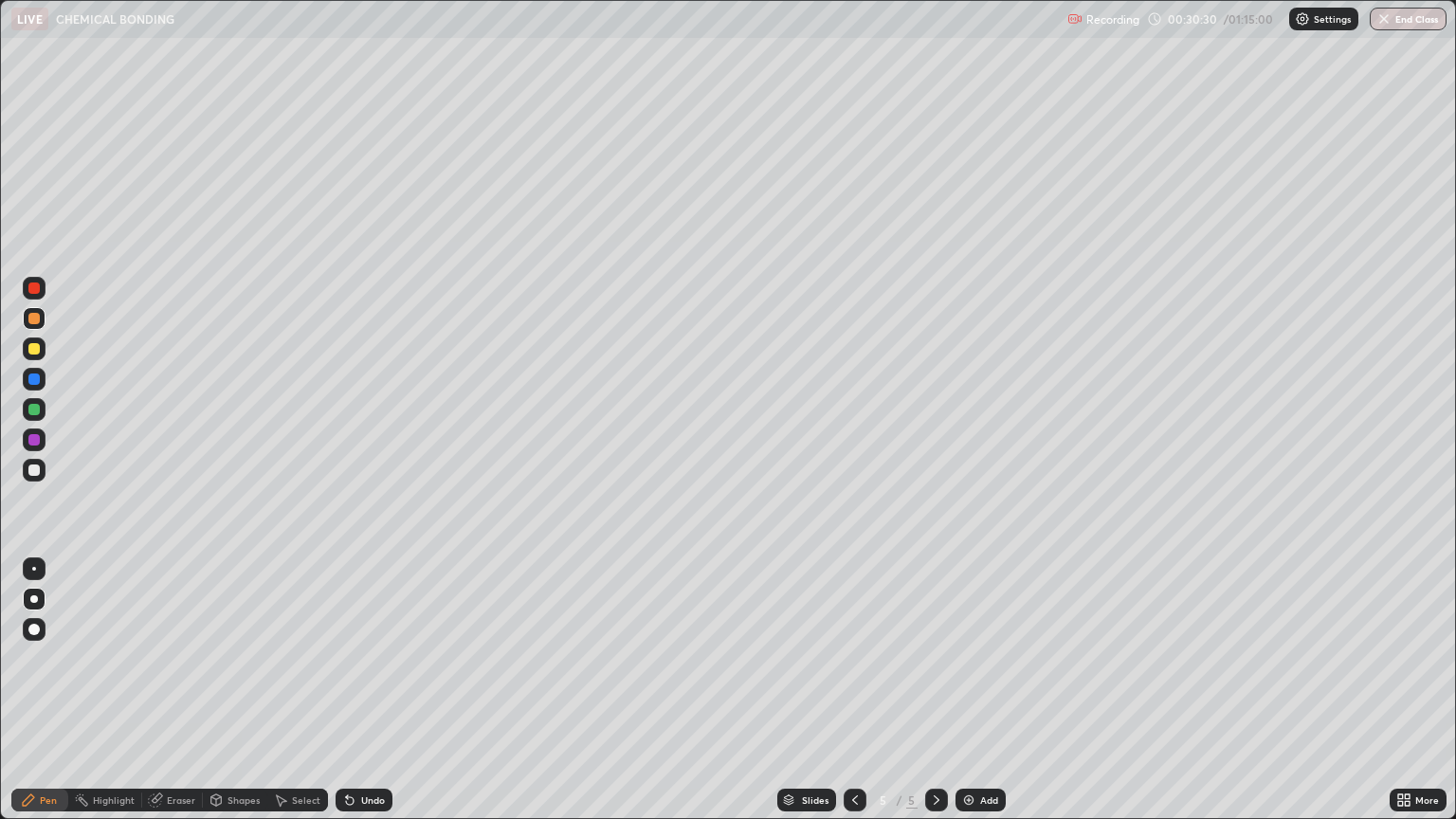 click on "Eraser" at bounding box center (173, 800) 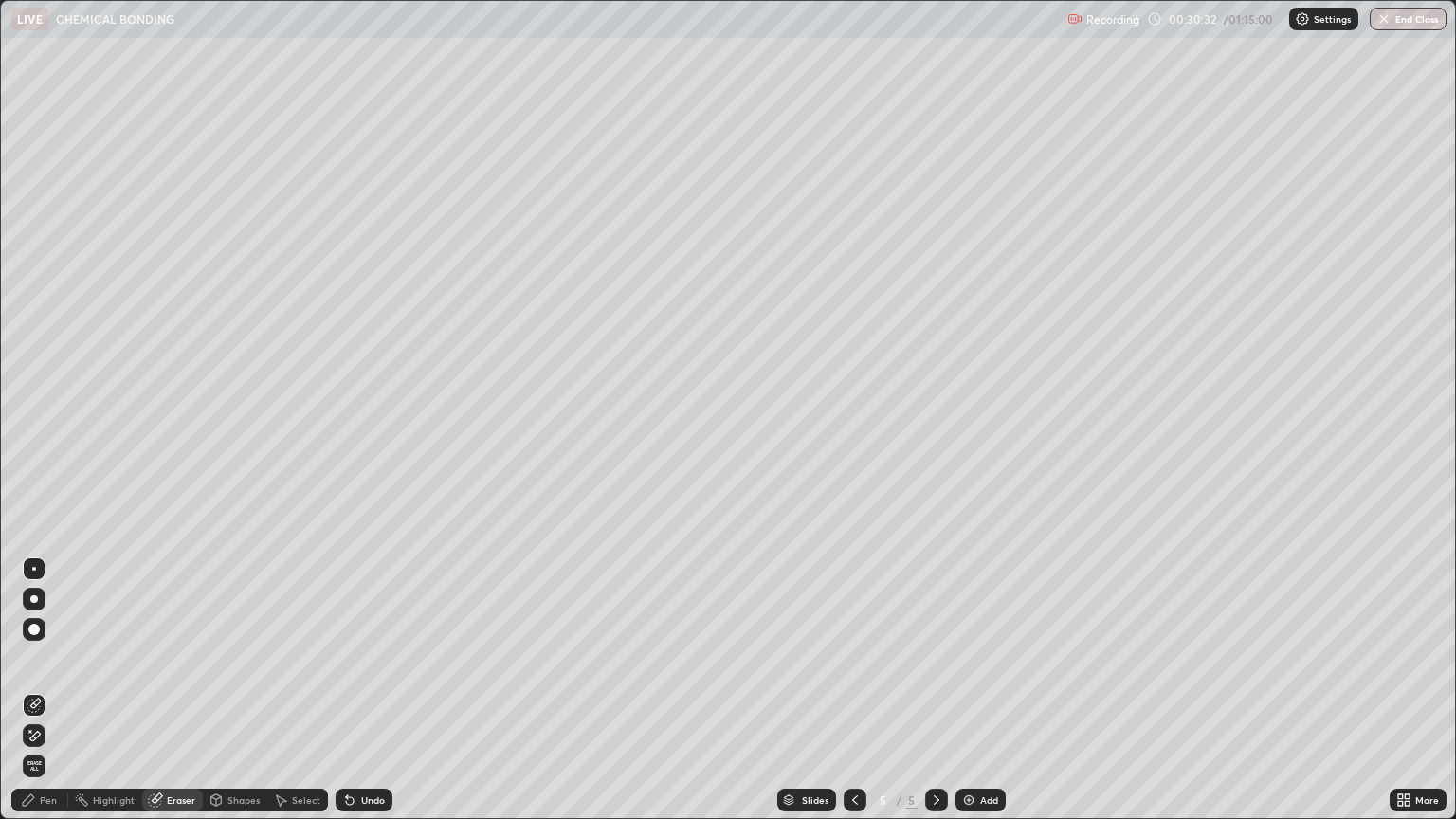 click on "Pen" at bounding box center (40, 800) 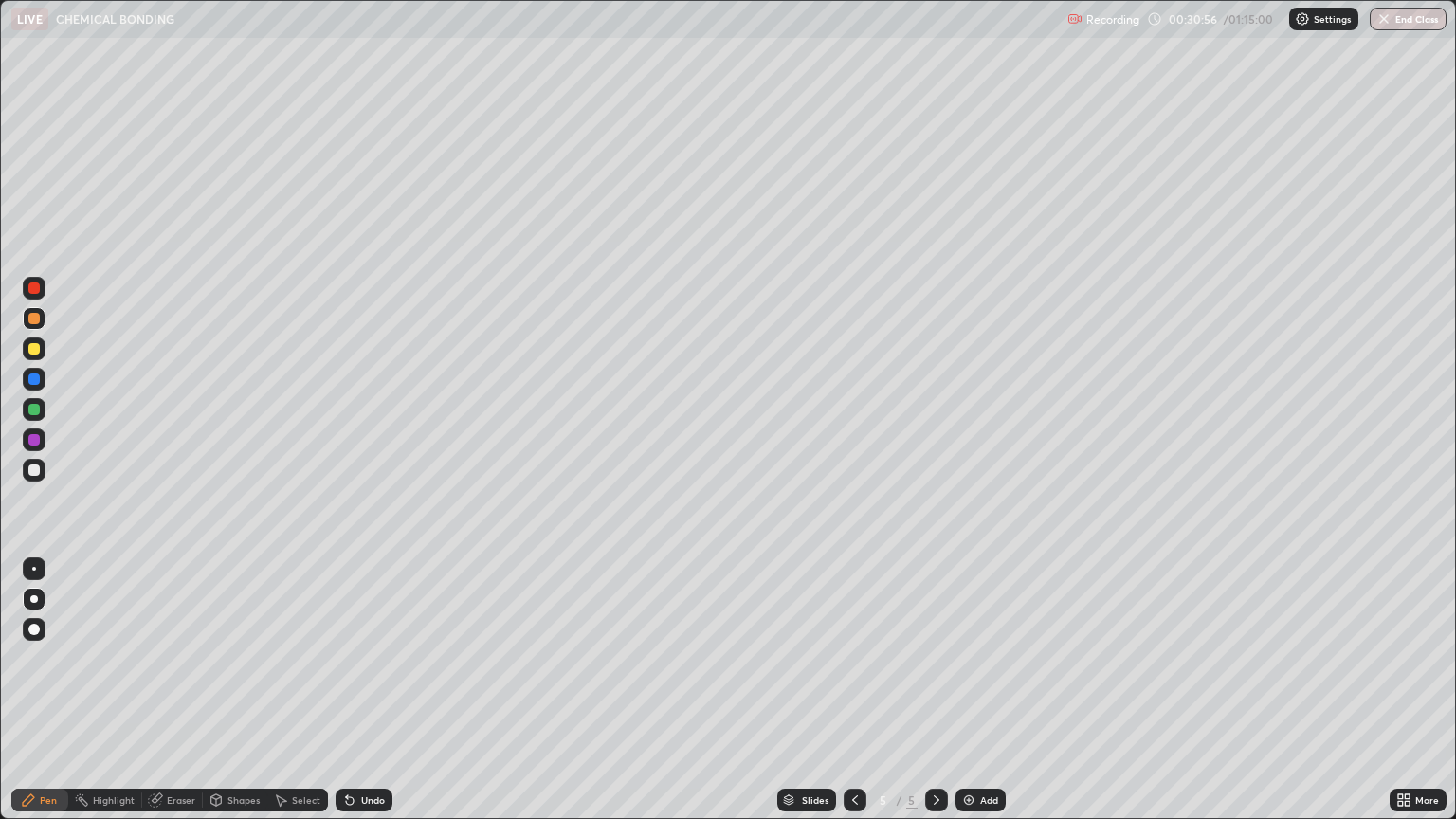 click at bounding box center (34, 349) 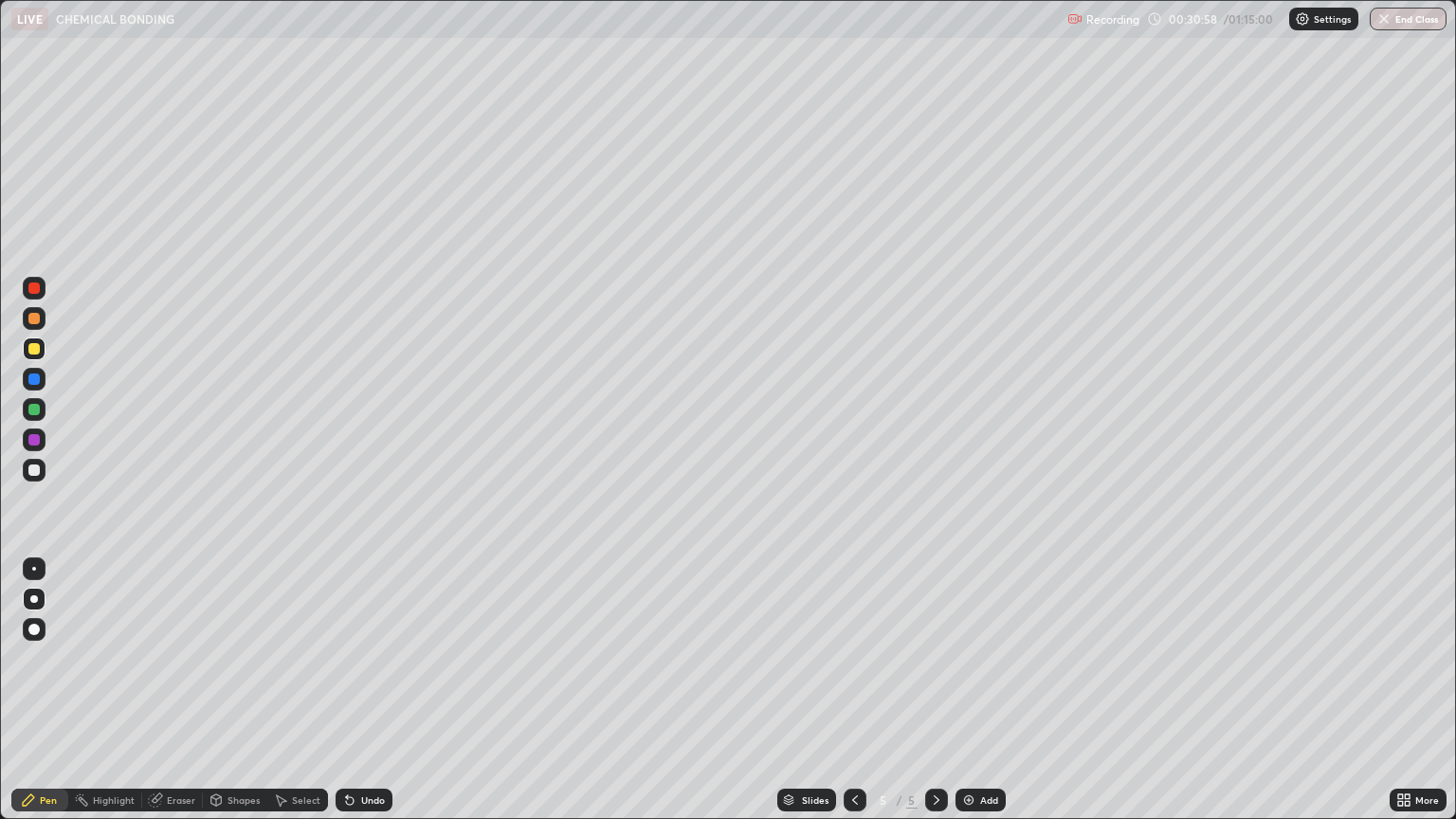 click at bounding box center [34, 470] 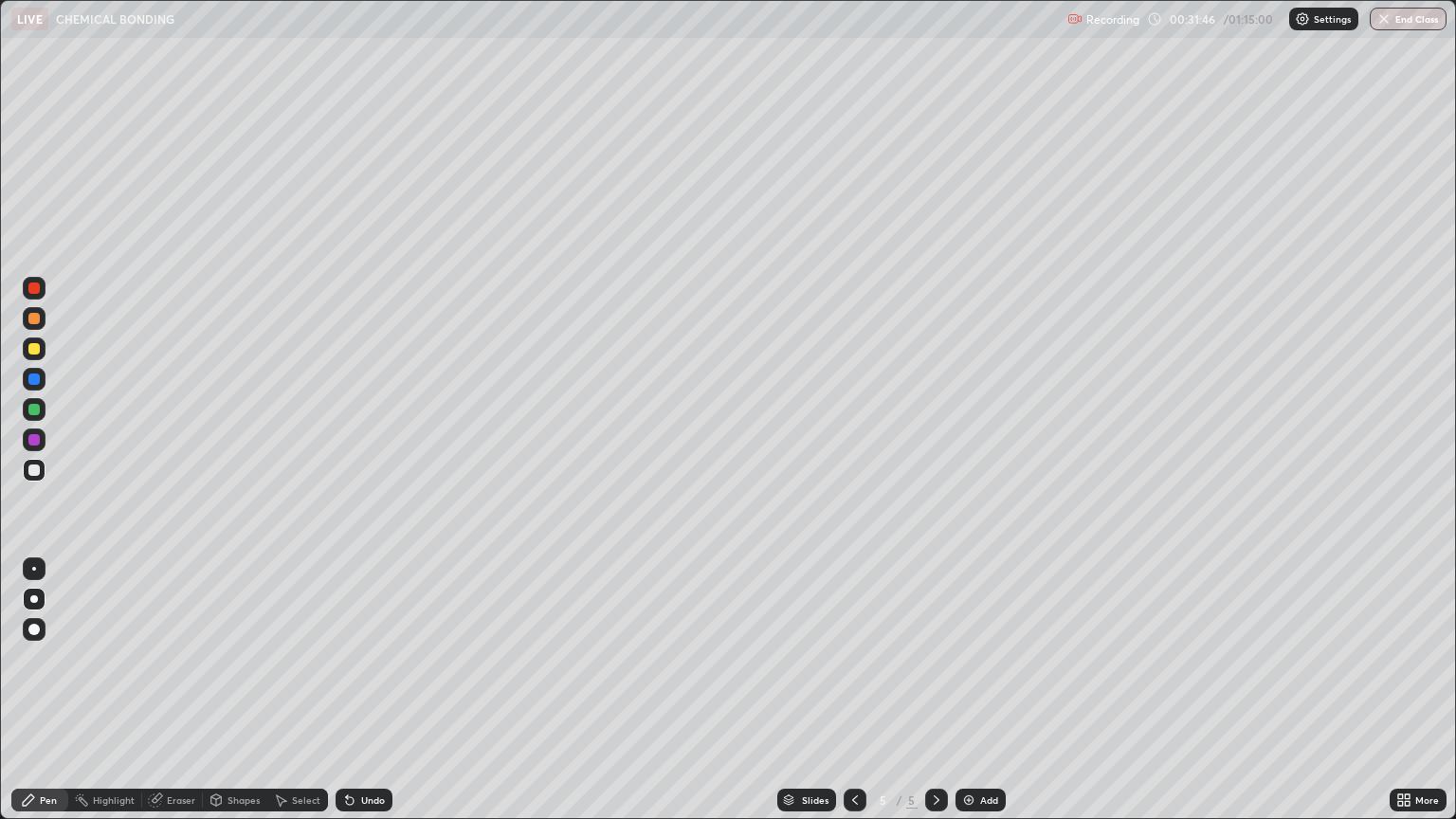 click at bounding box center (34, 349) 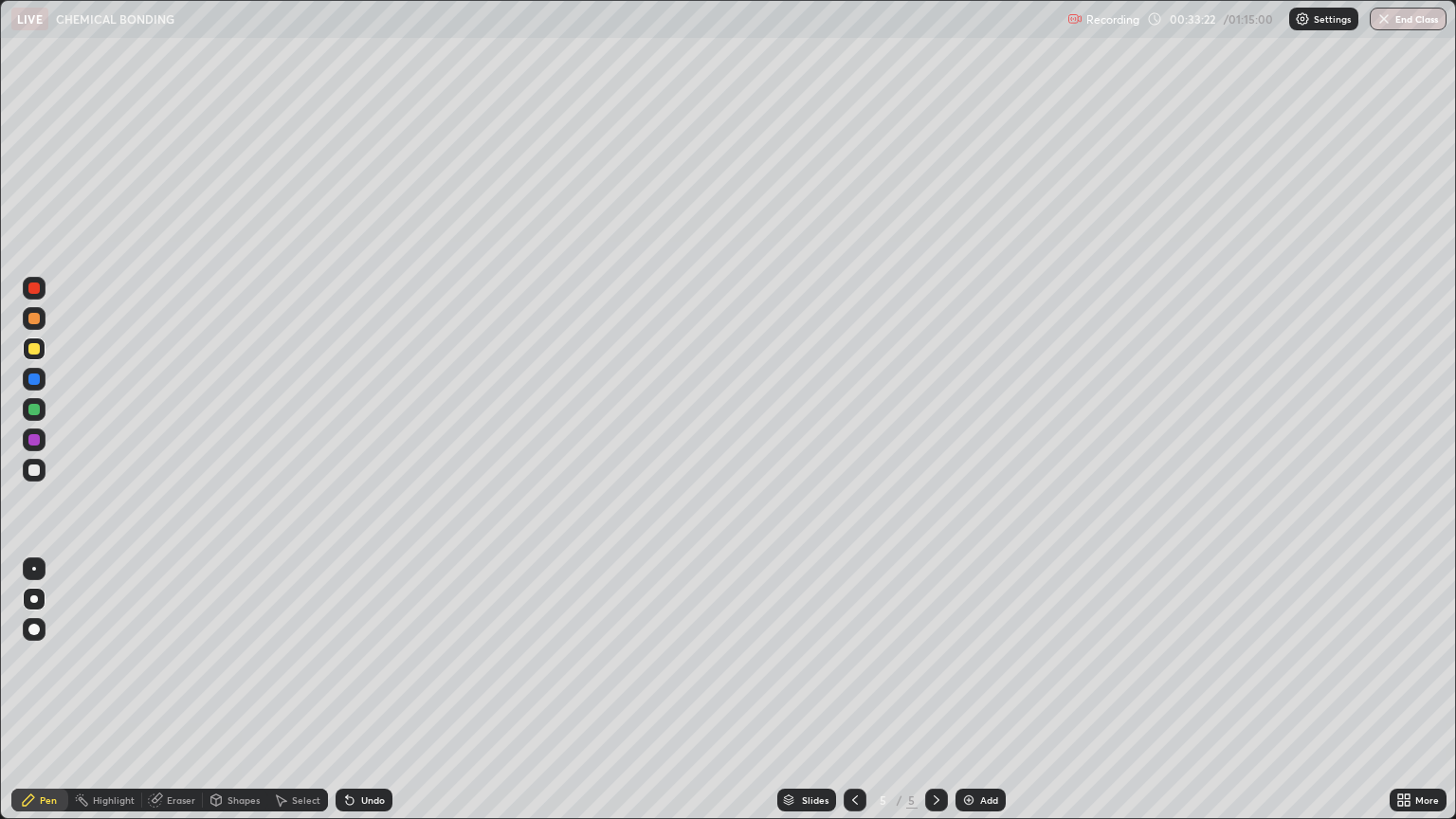 click at bounding box center (34, 470) 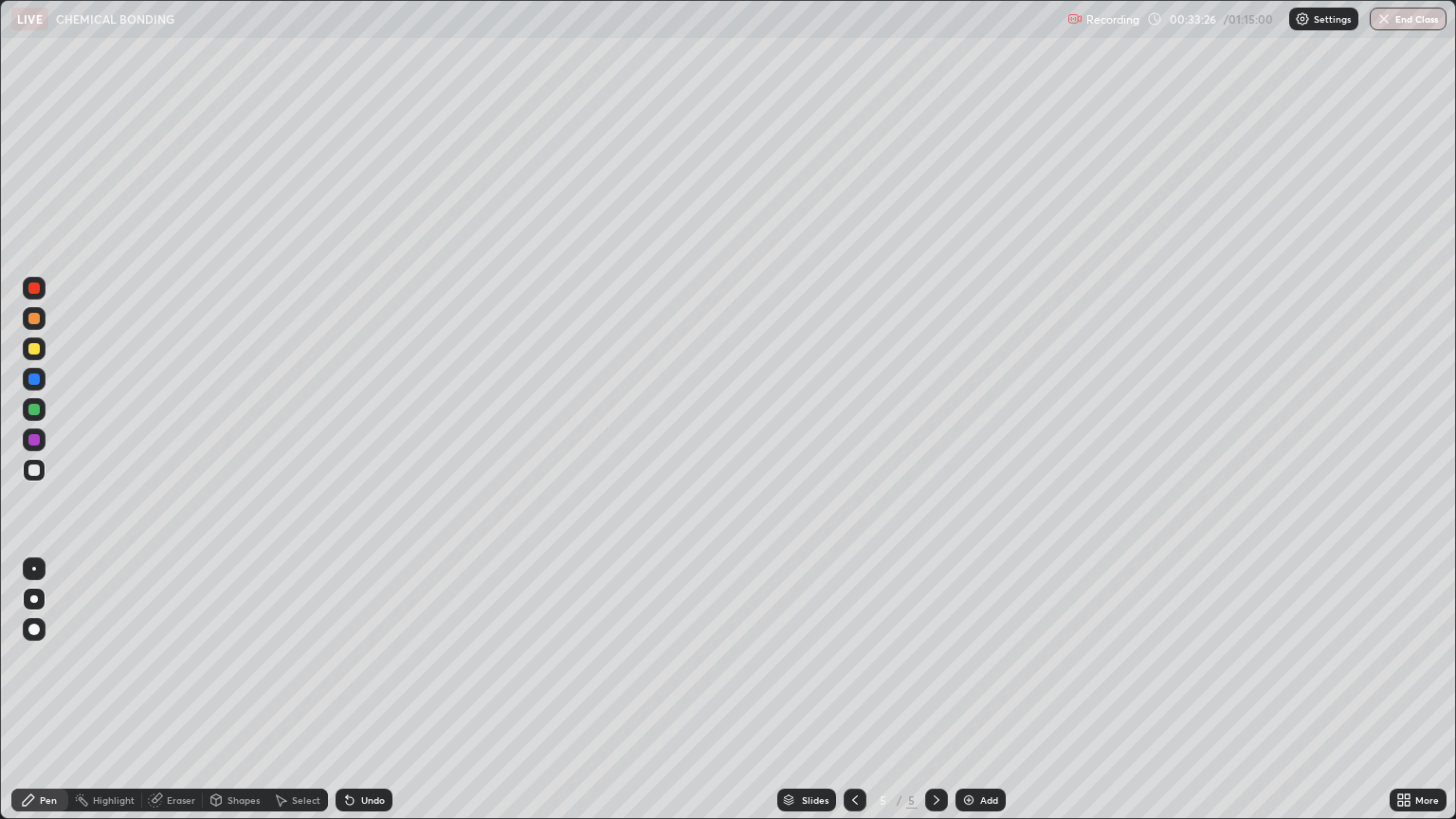 click on "Undo" at bounding box center (364, 800) 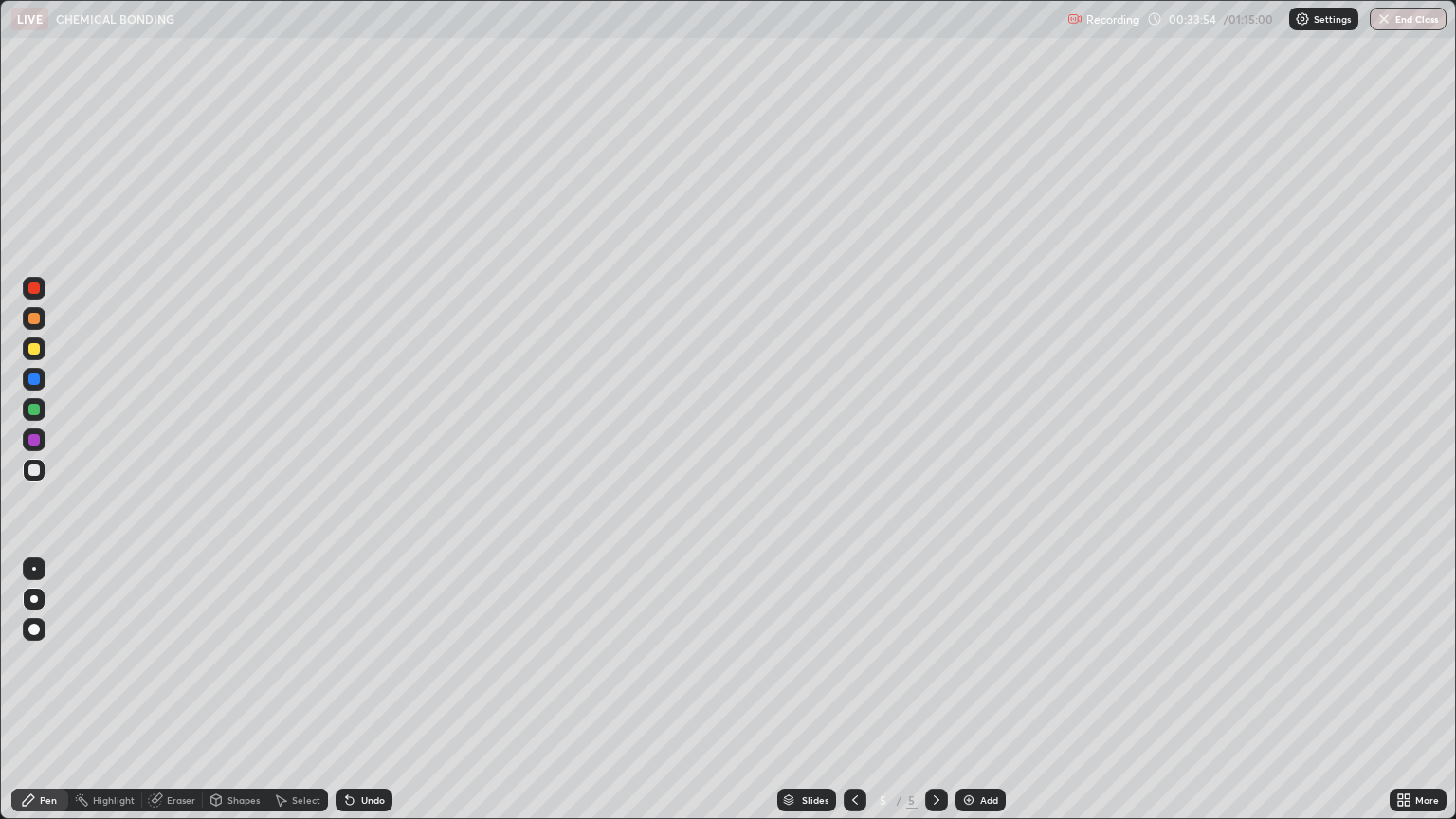click on "Undo" at bounding box center [373, 800] 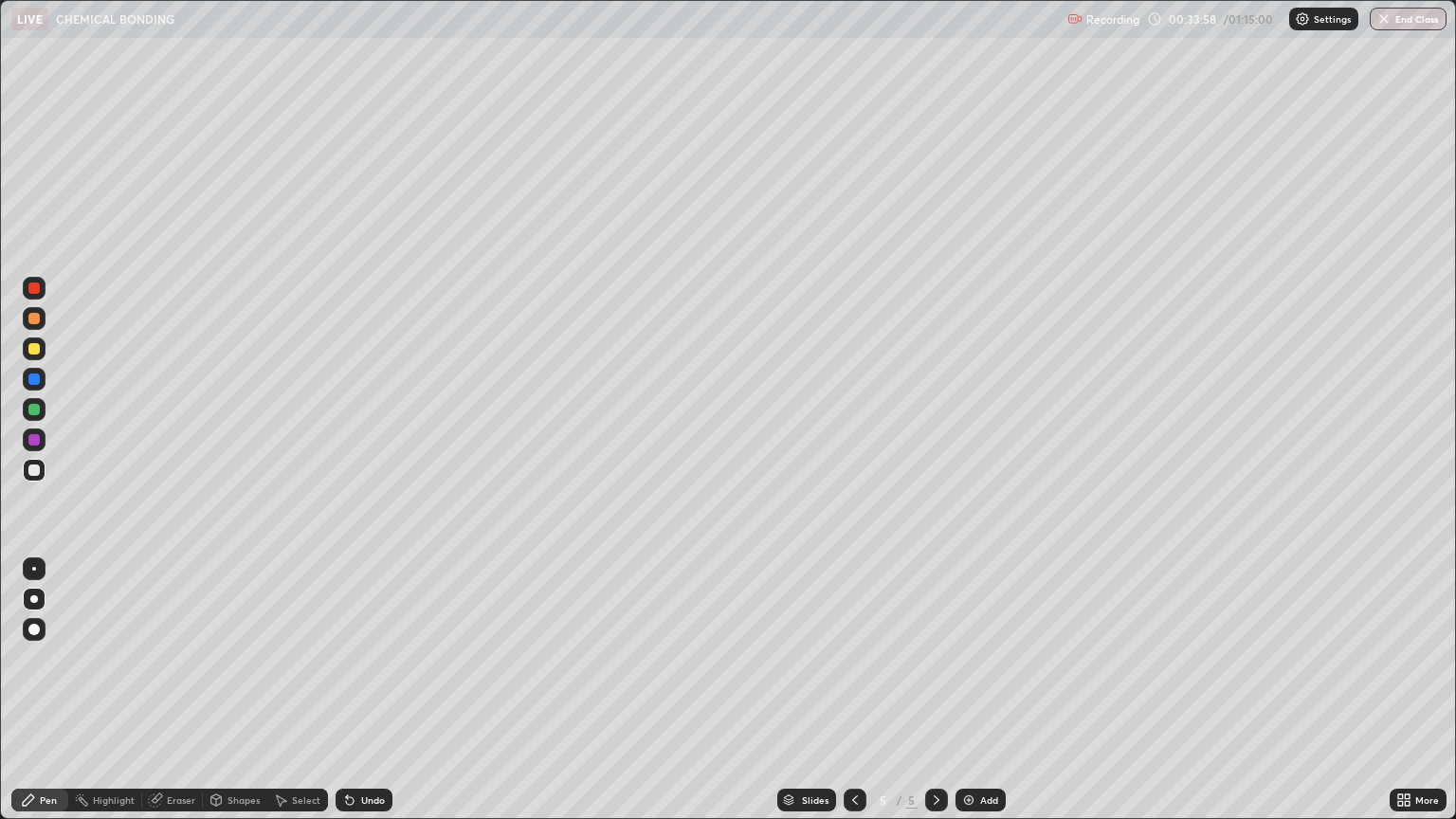 click on "Undo" at bounding box center [373, 800] 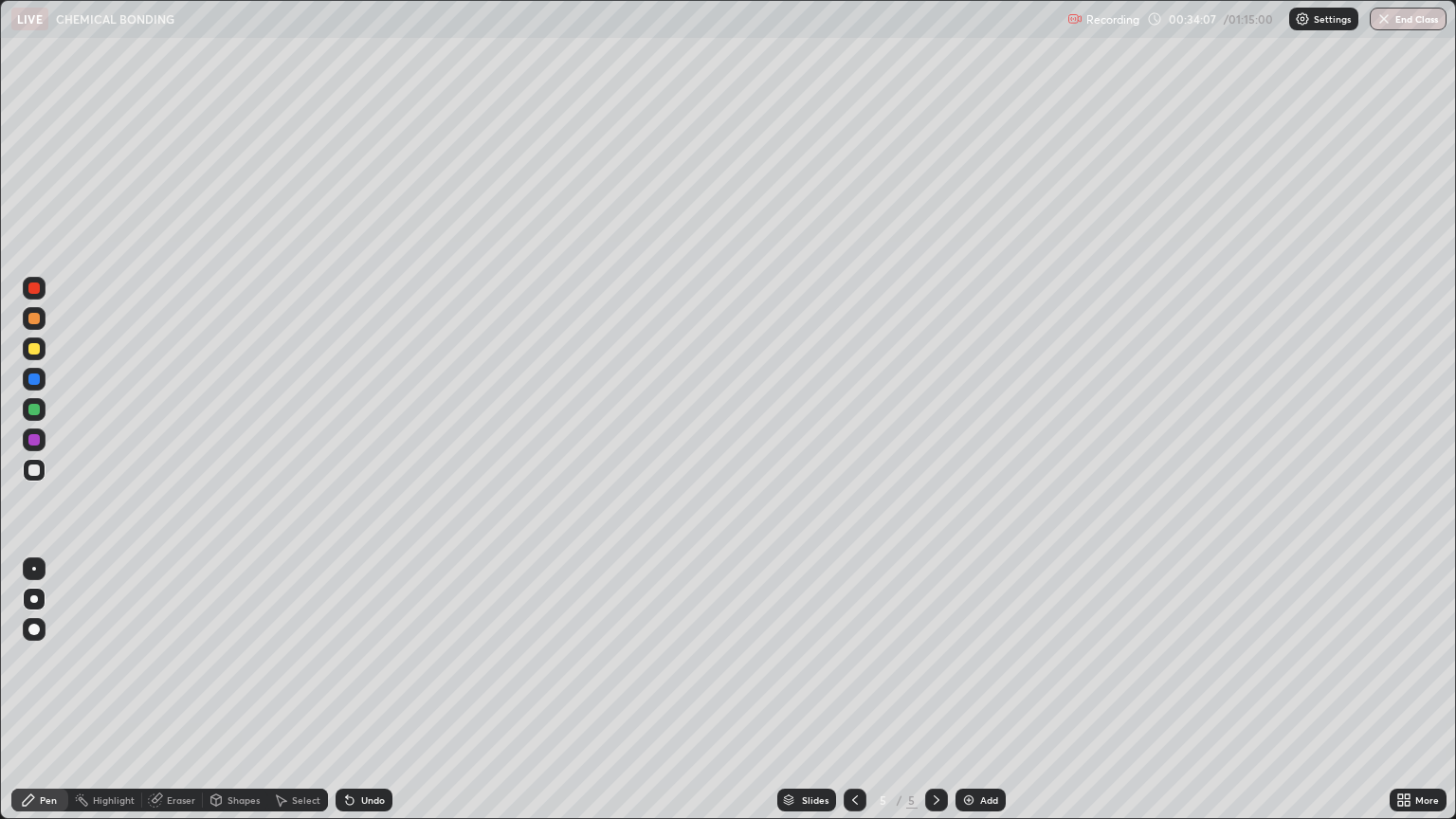 click on "Undo" at bounding box center [373, 800] 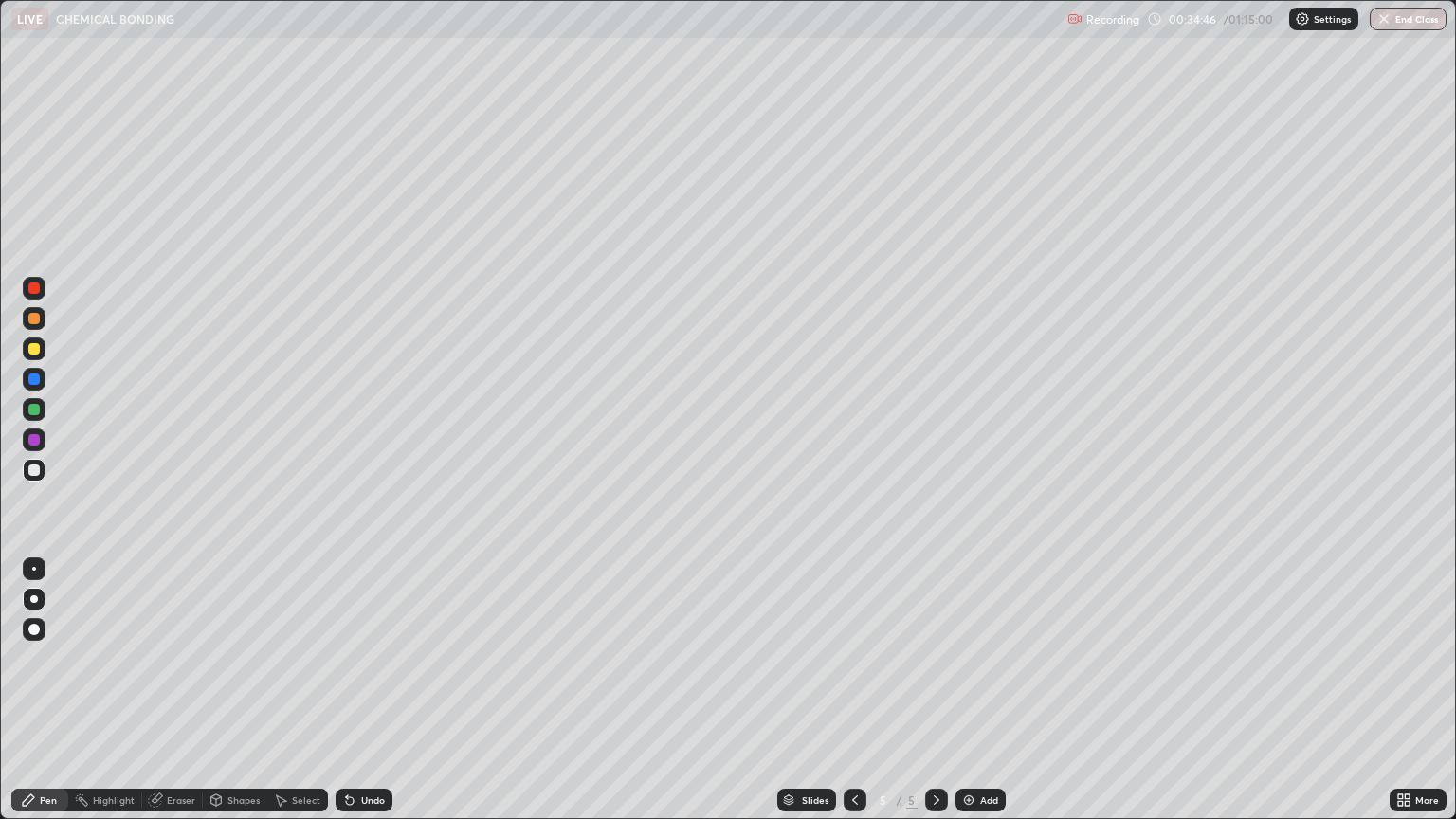 click on "Undo" at bounding box center [373, 800] 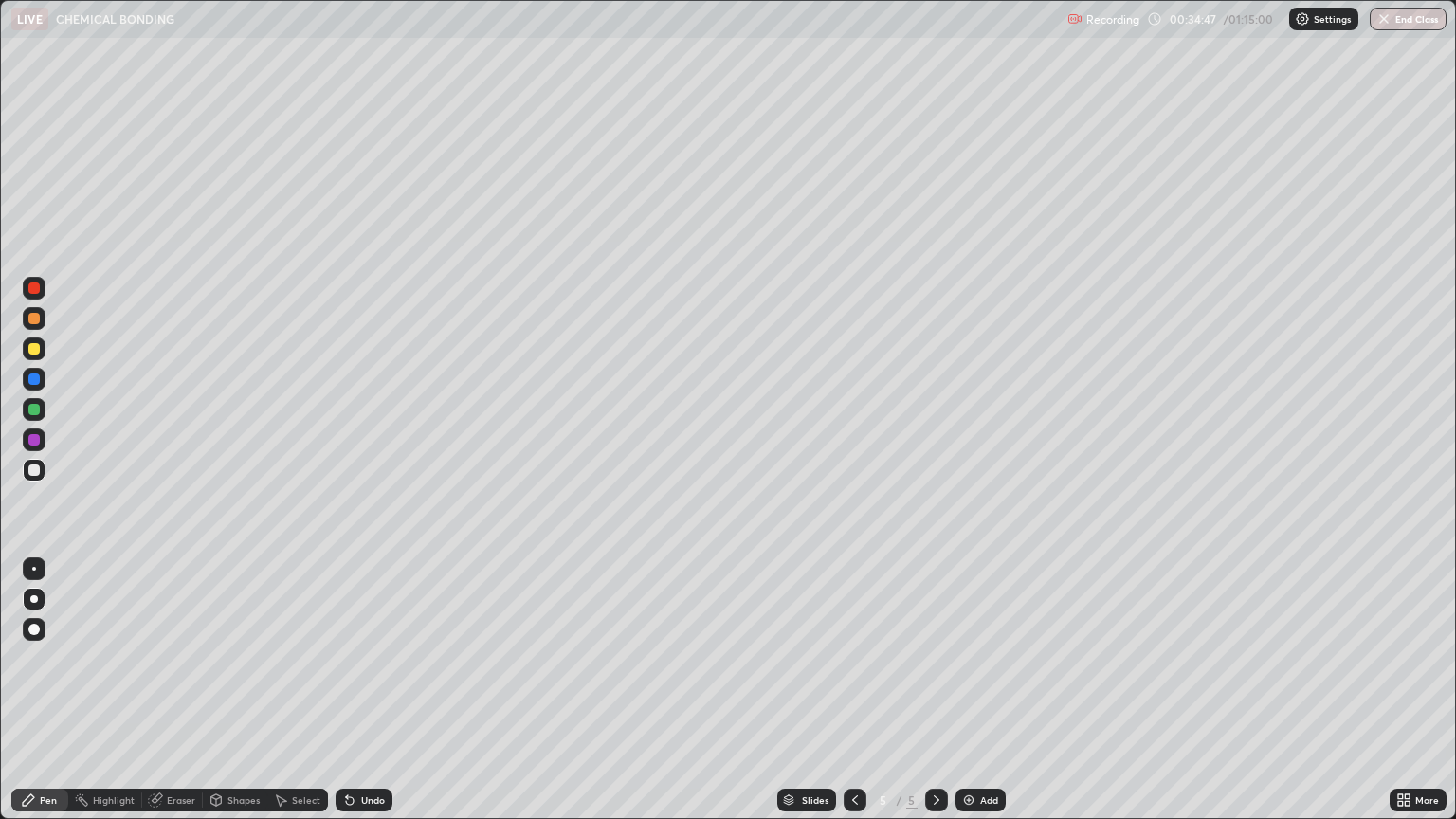 click on "Undo" at bounding box center (373, 800) 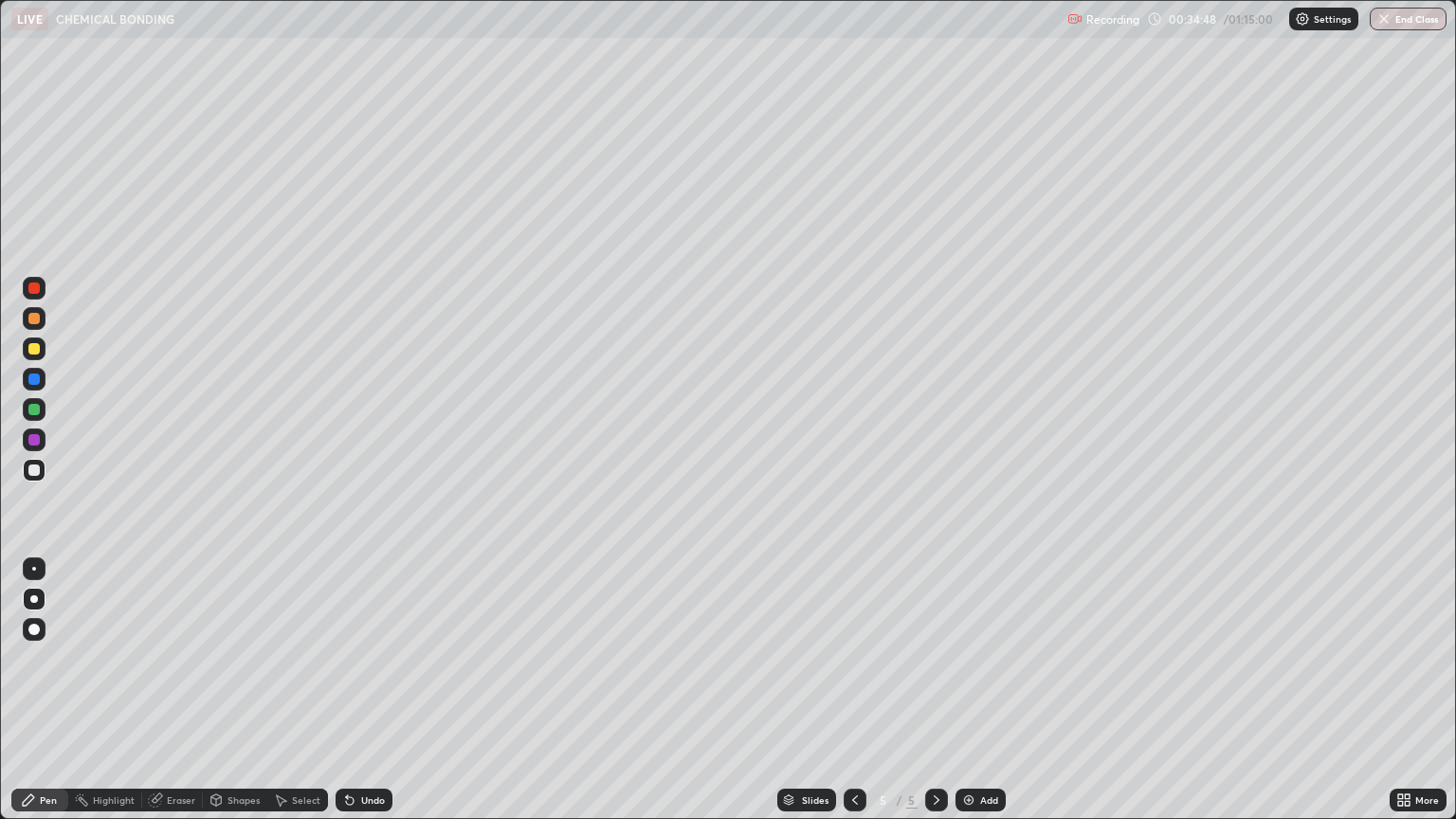 click on "Undo" at bounding box center (373, 800) 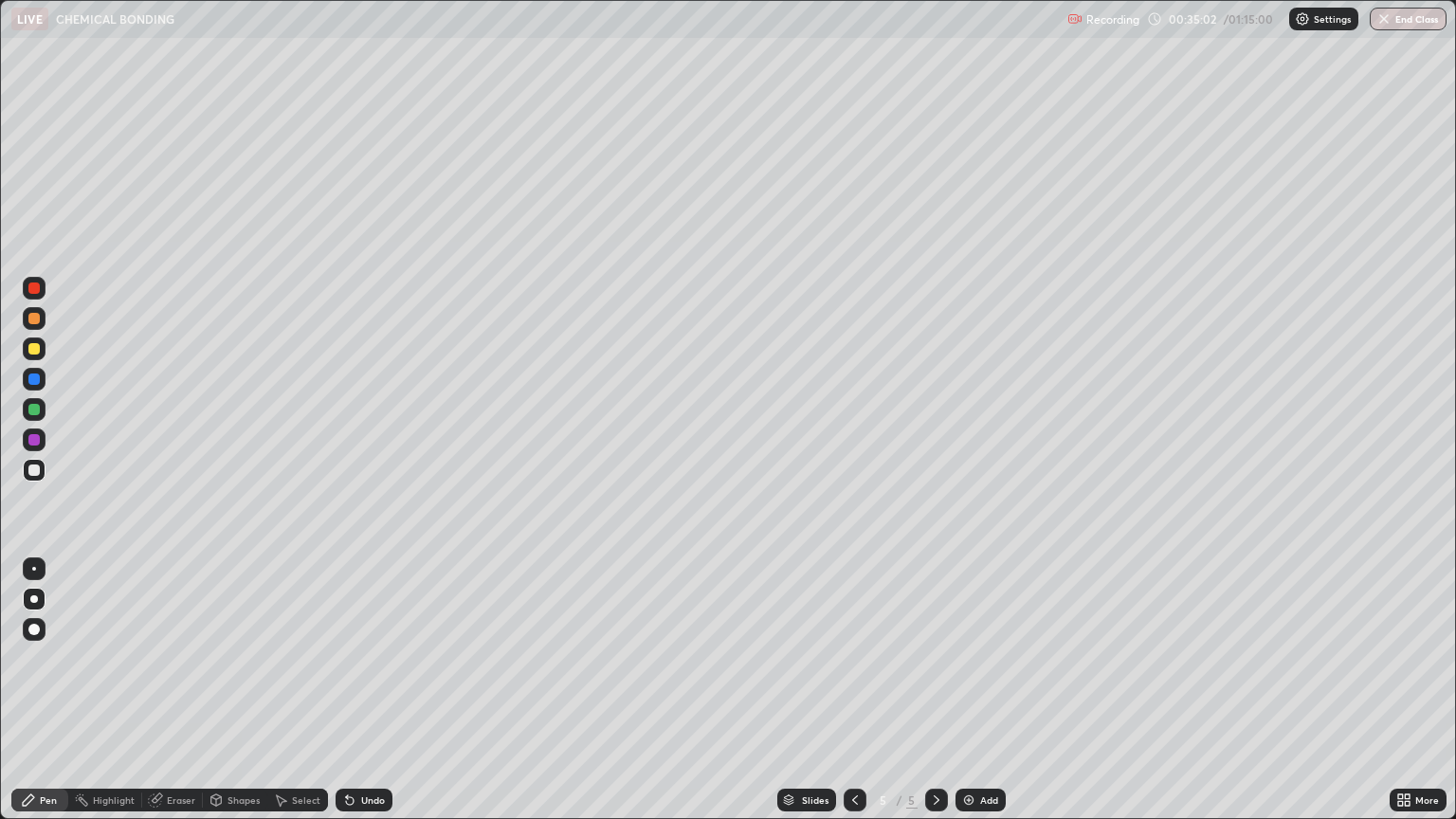 click at bounding box center [34, 440] 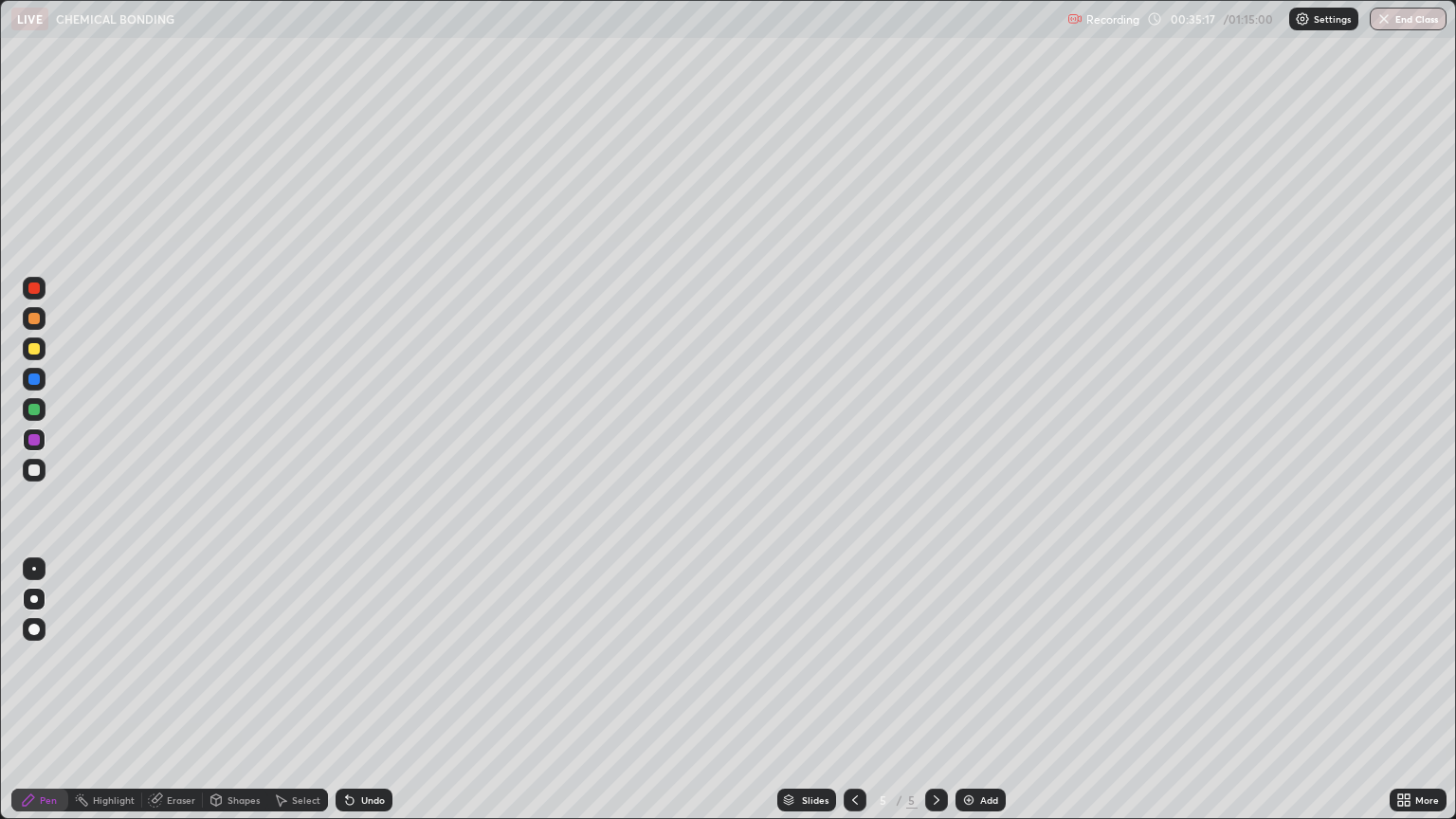 click at bounding box center (34, 349) 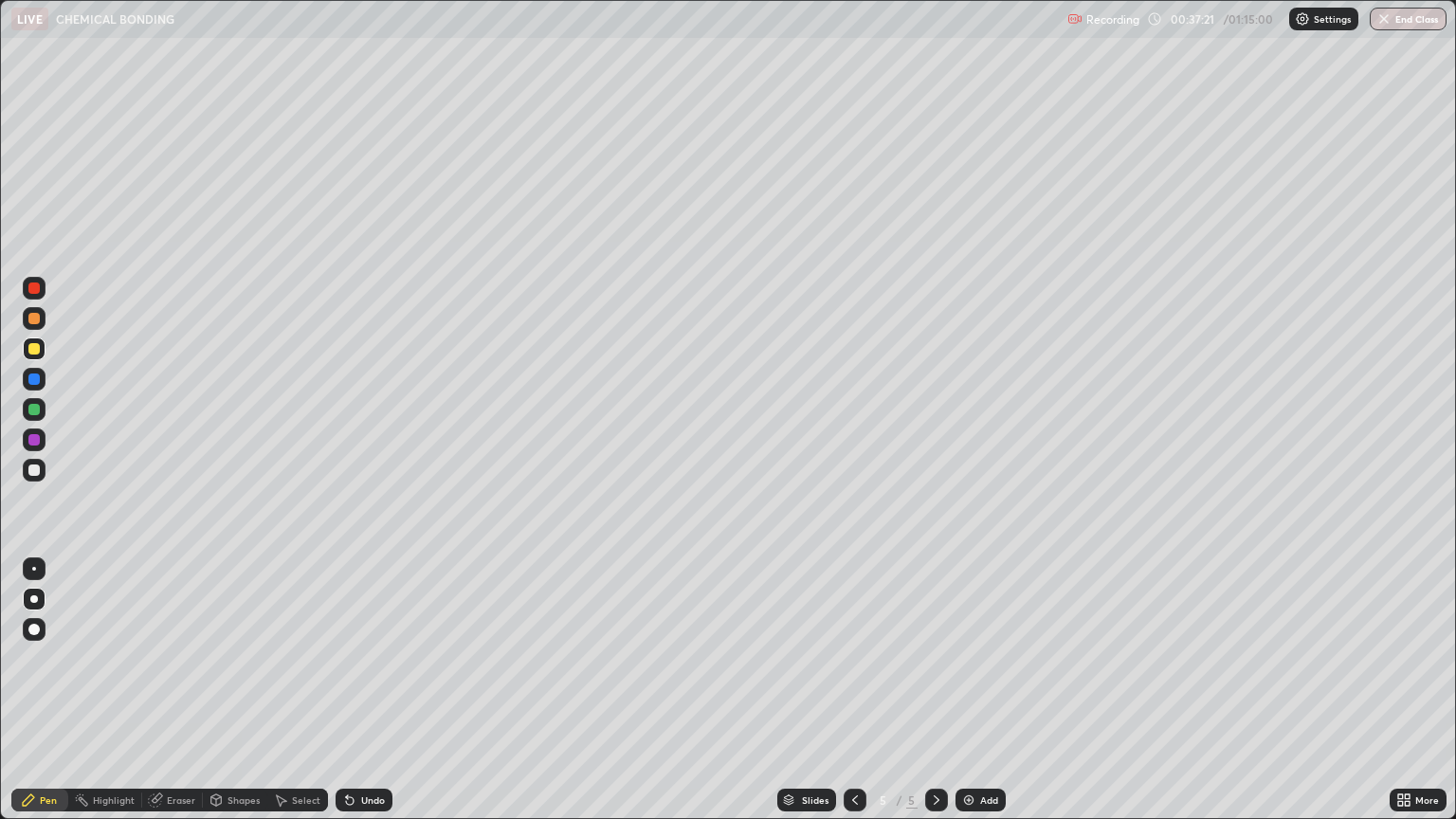 click 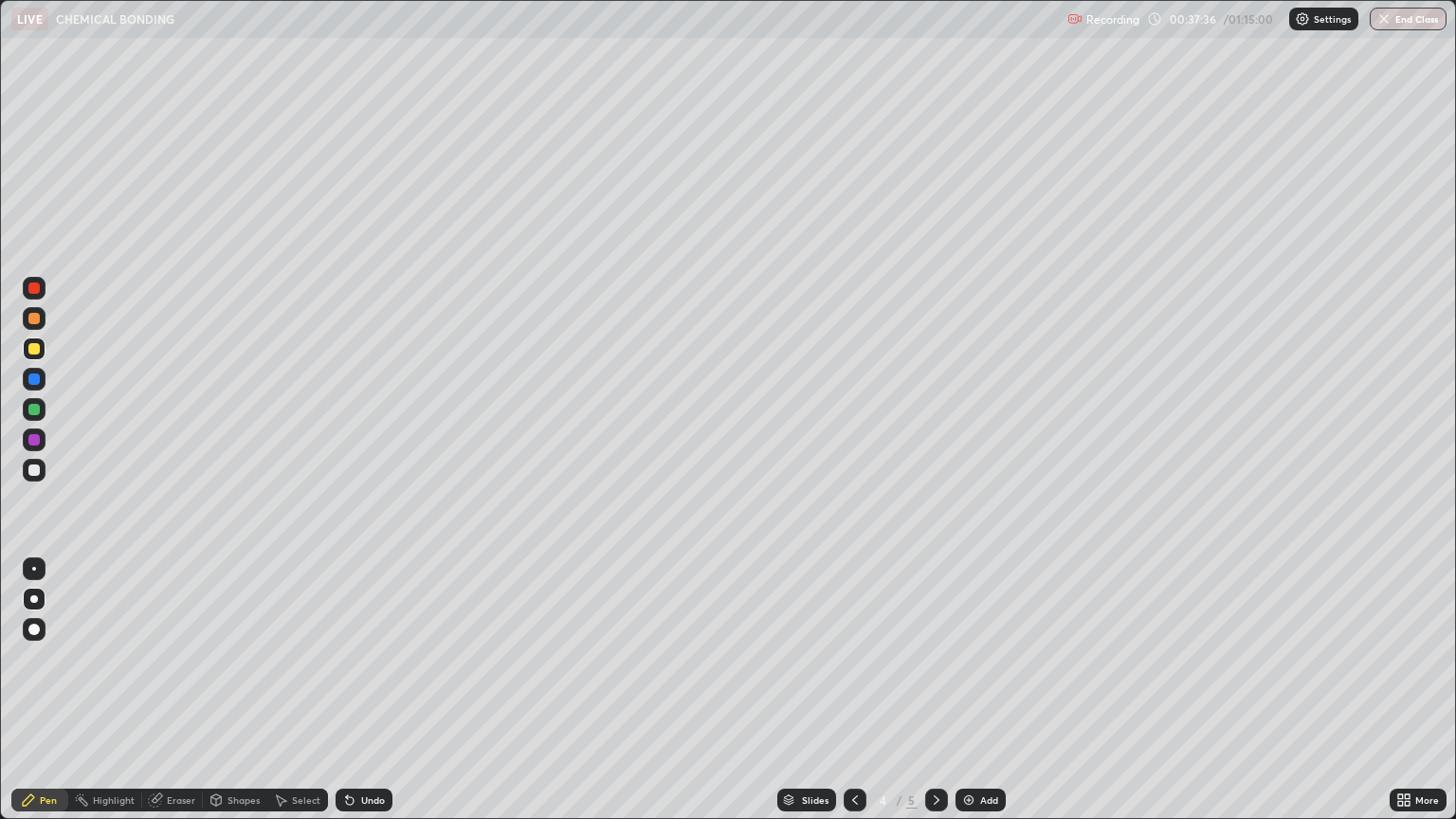click 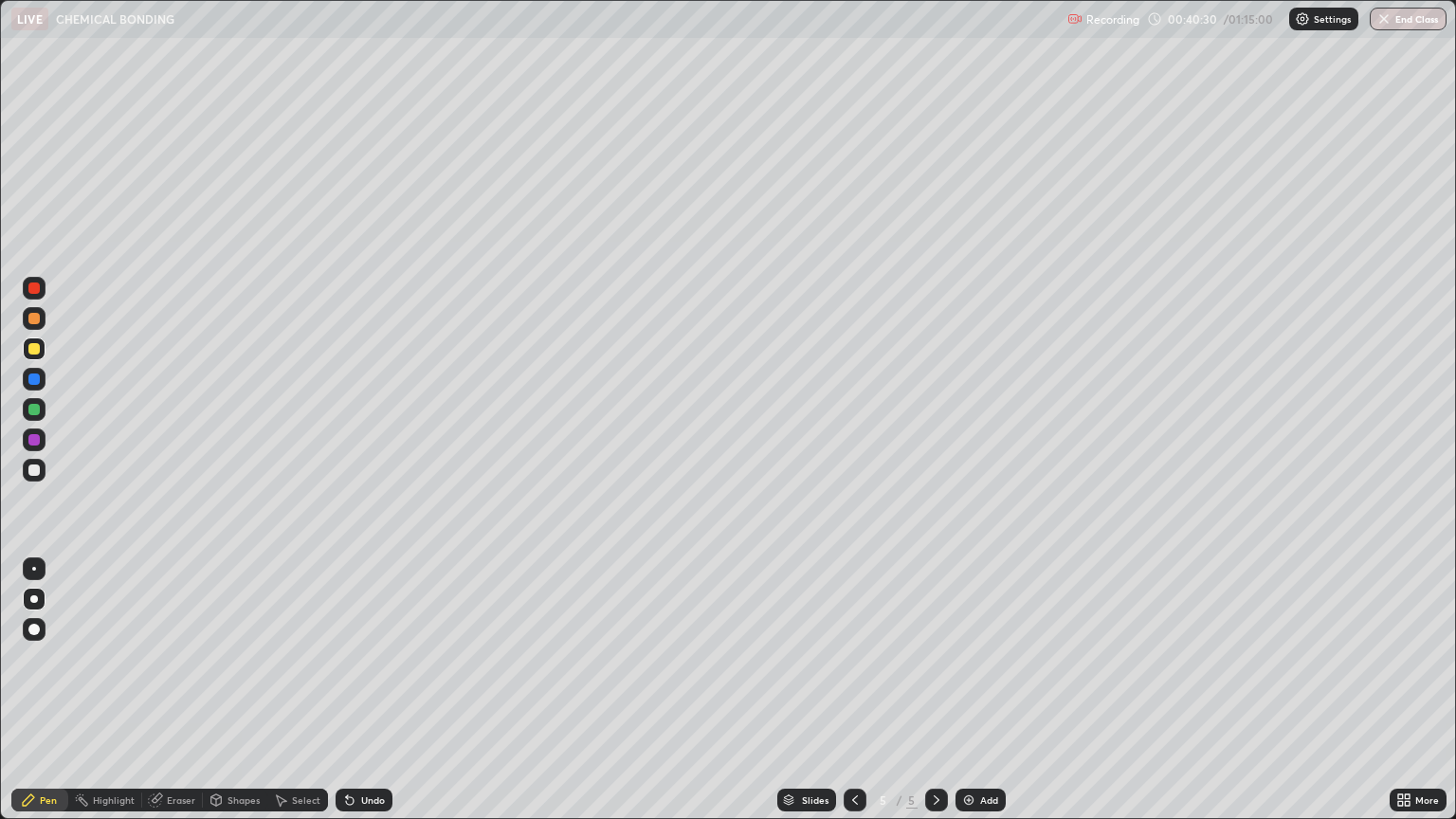 click at bounding box center [34, 410] 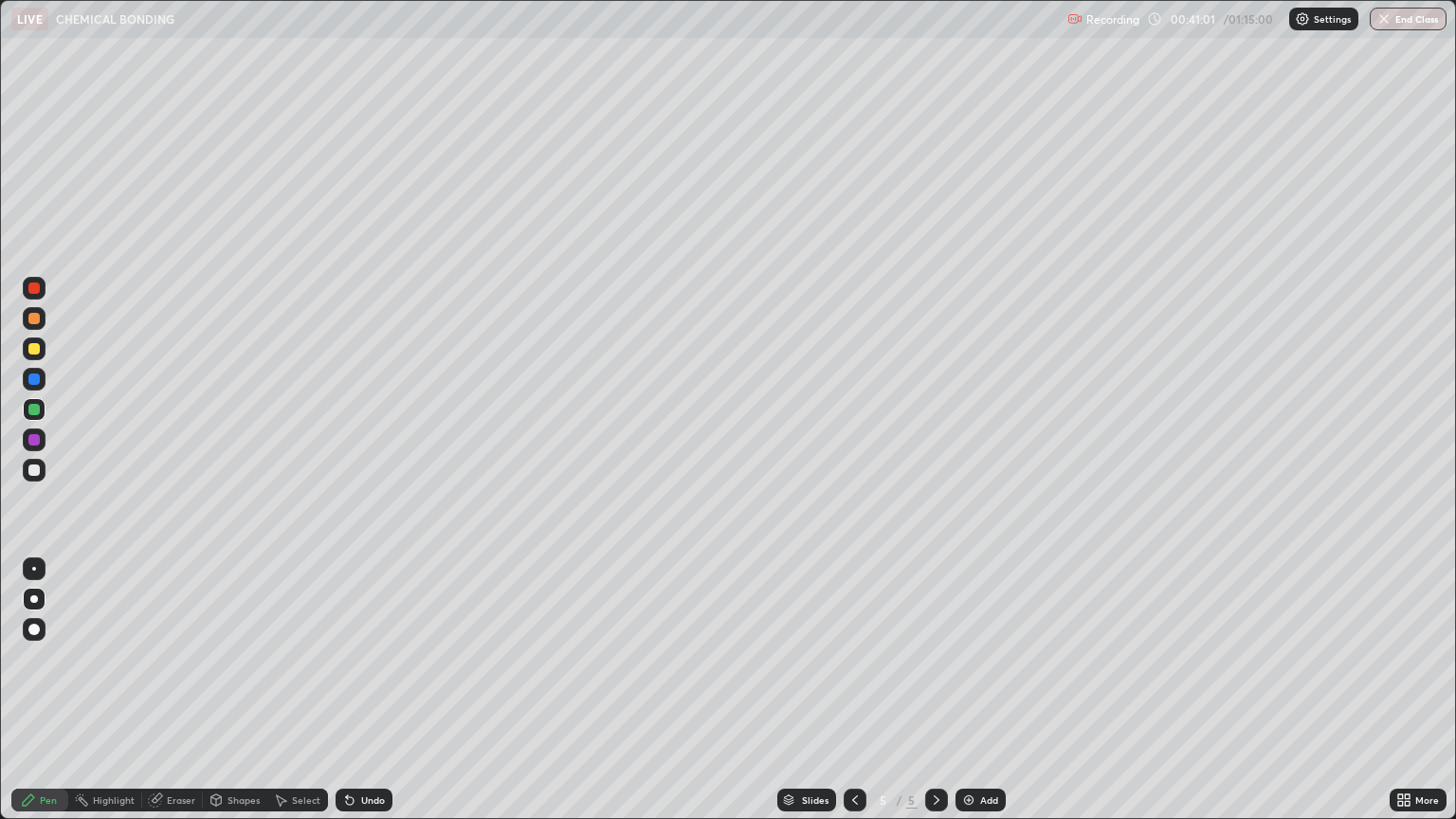 click on "Eraser" at bounding box center [181, 800] 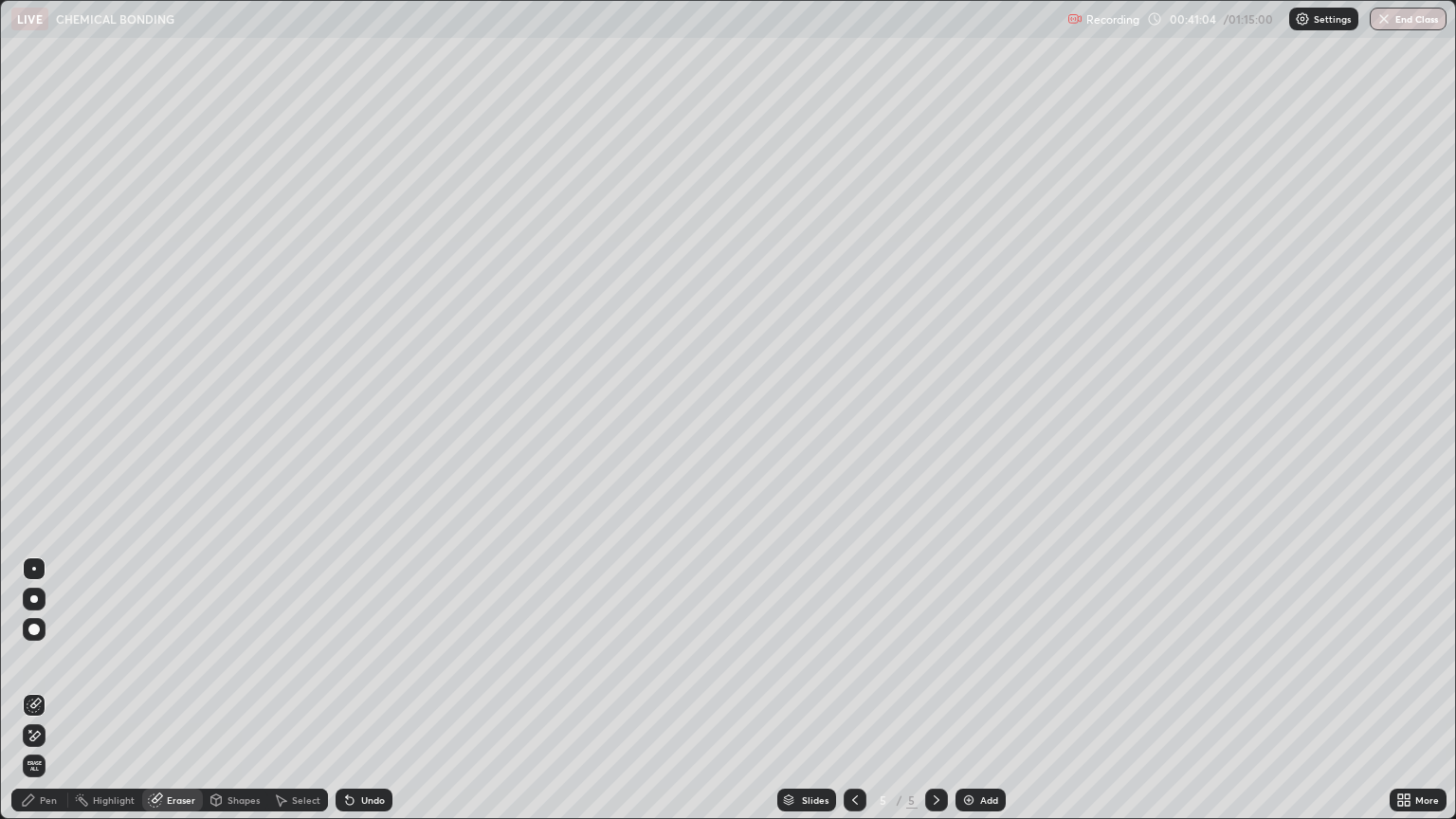click on "Pen" at bounding box center [48, 800] 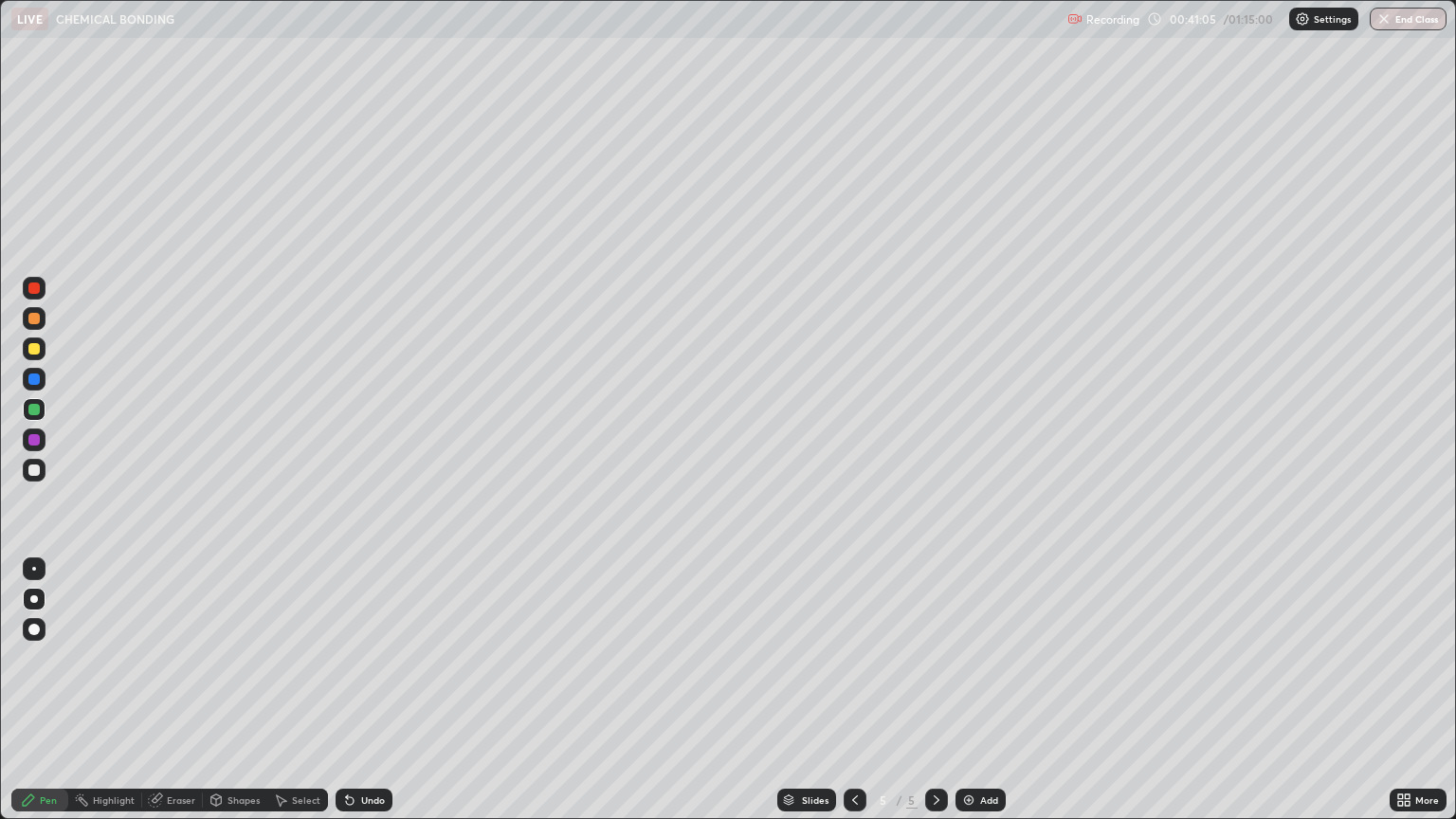click at bounding box center [34, 349] 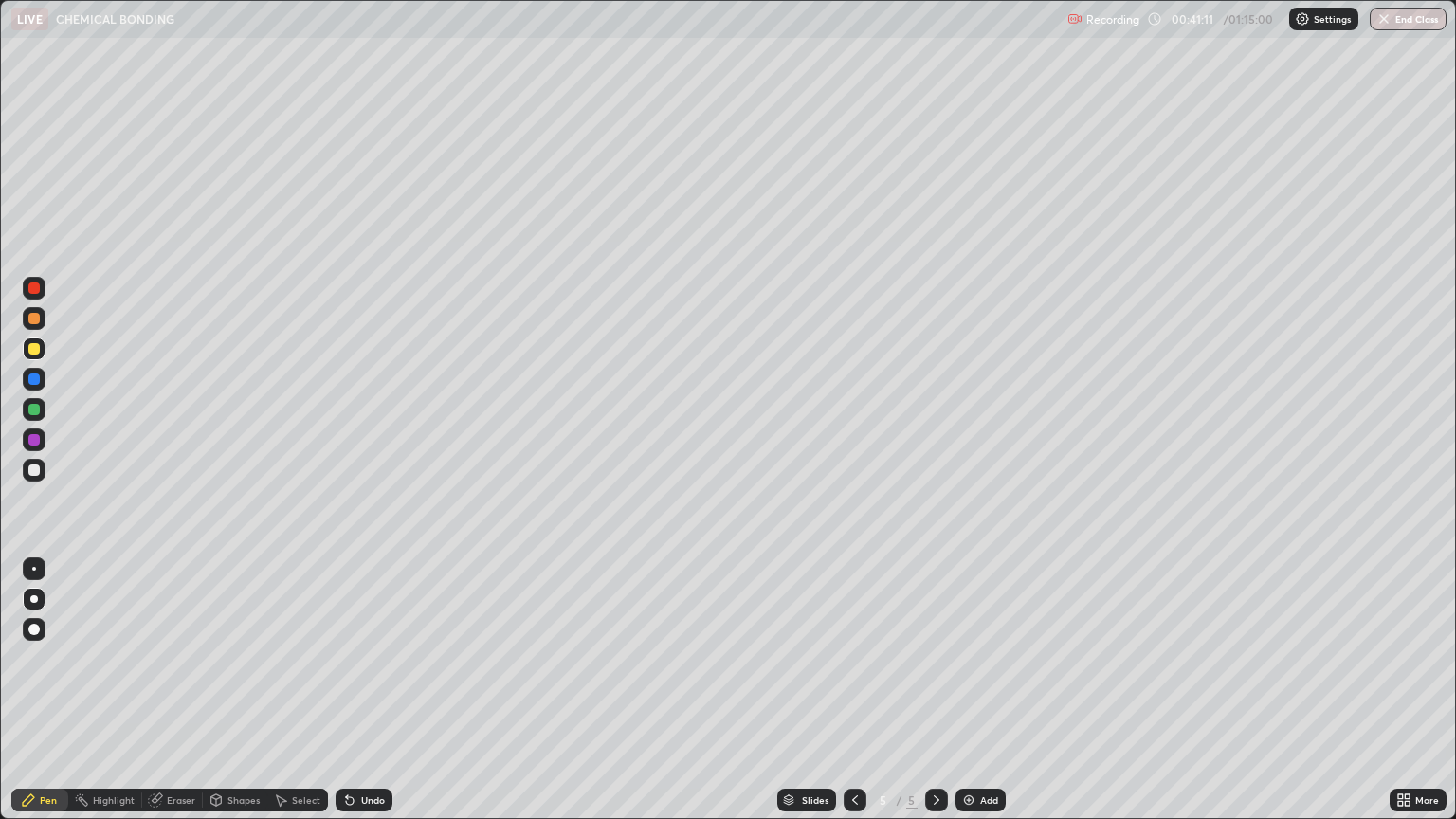 click on "Eraser" at bounding box center (173, 800) 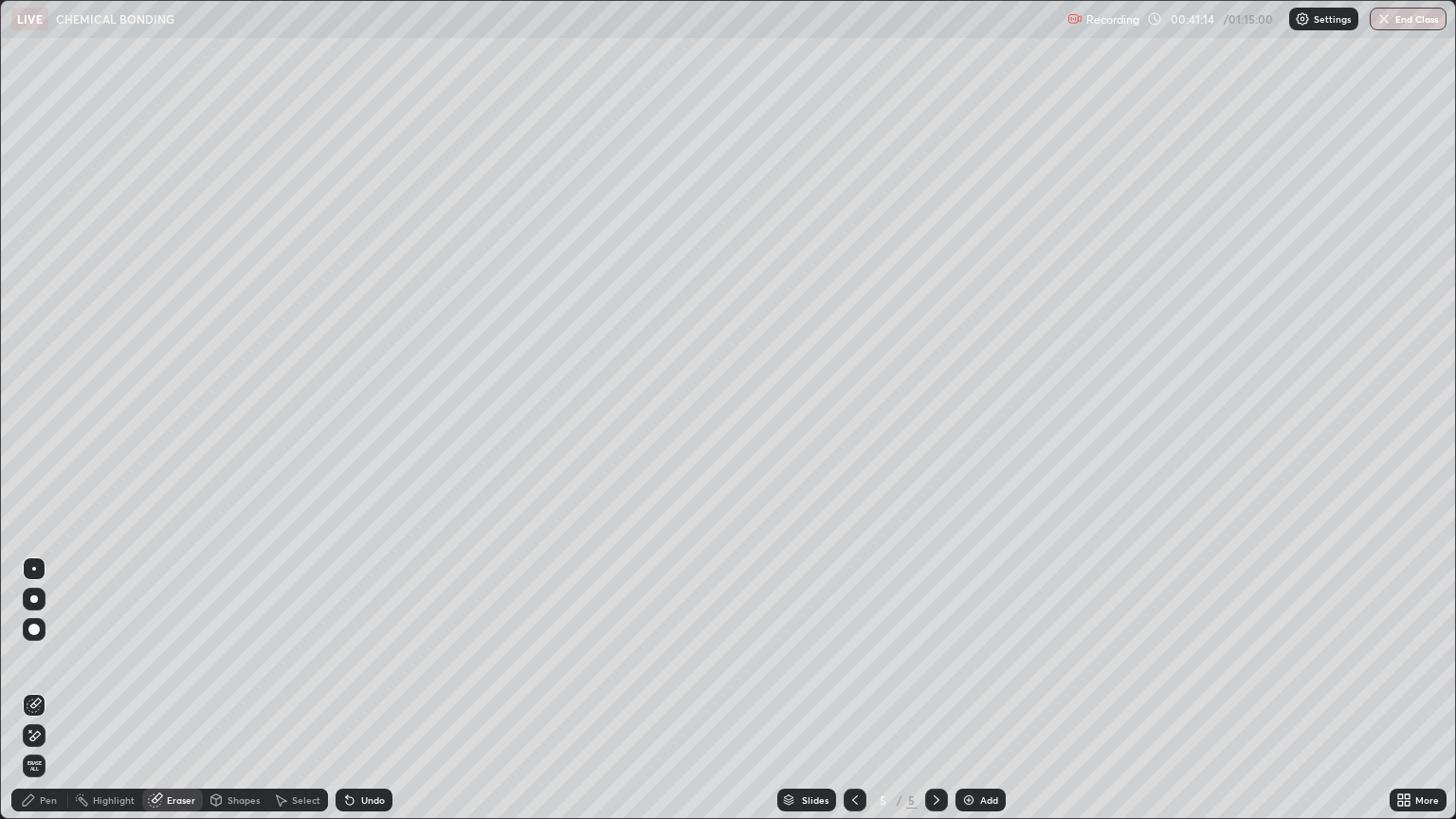 click on "Pen" at bounding box center [40, 800] 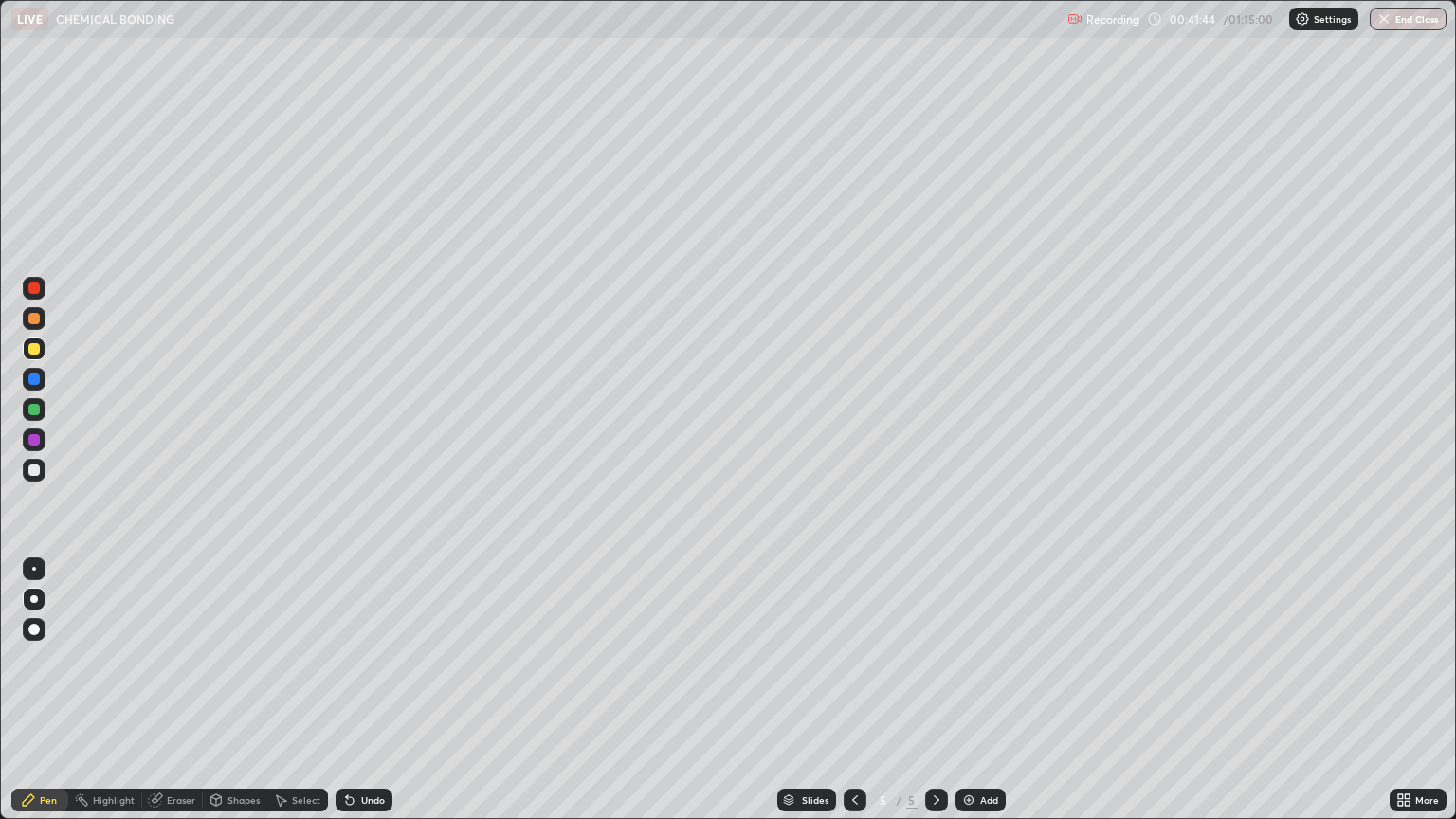 click at bounding box center (969, 800) 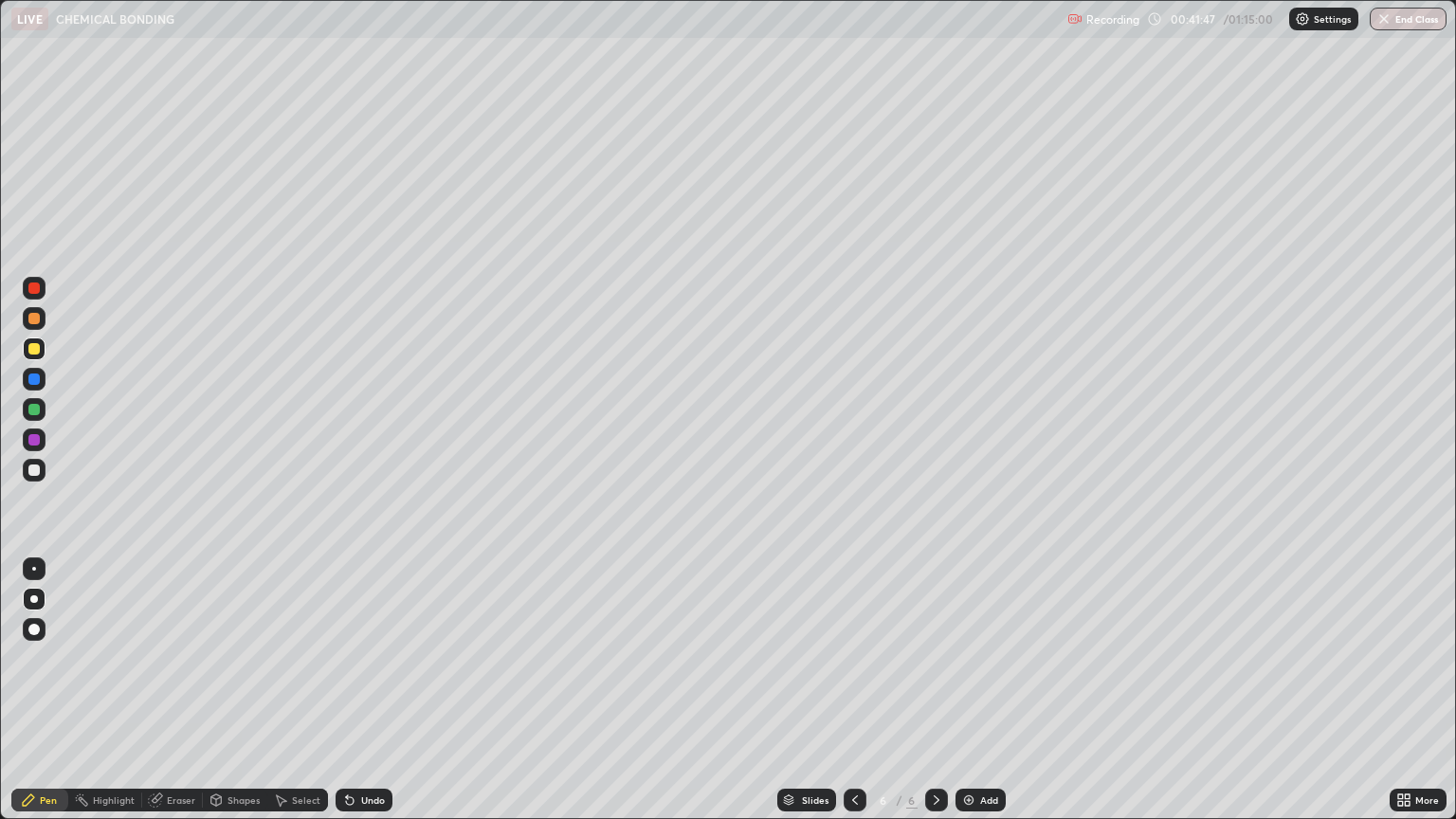 click at bounding box center [34, 318] 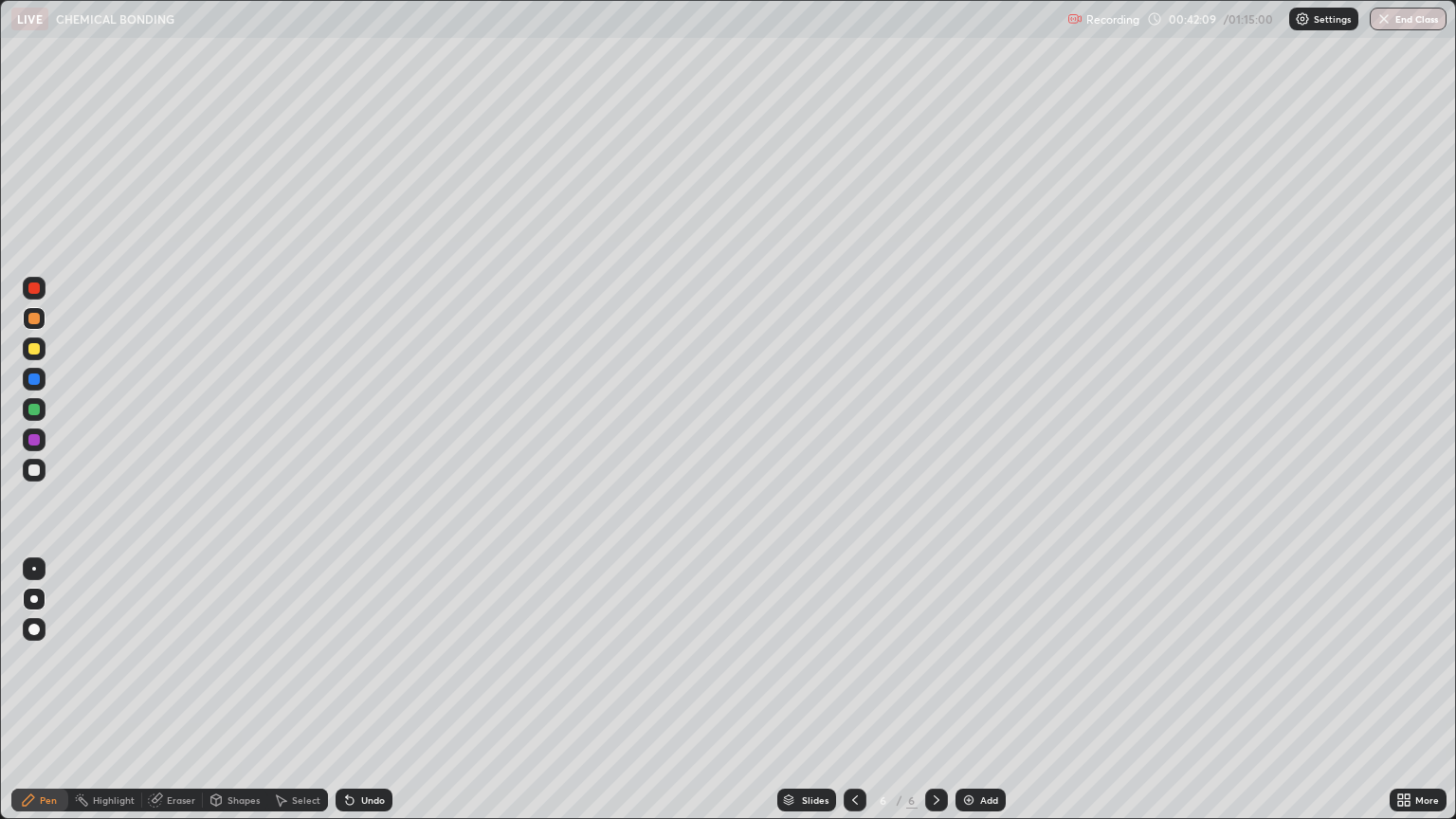 click at bounding box center (34, 470) 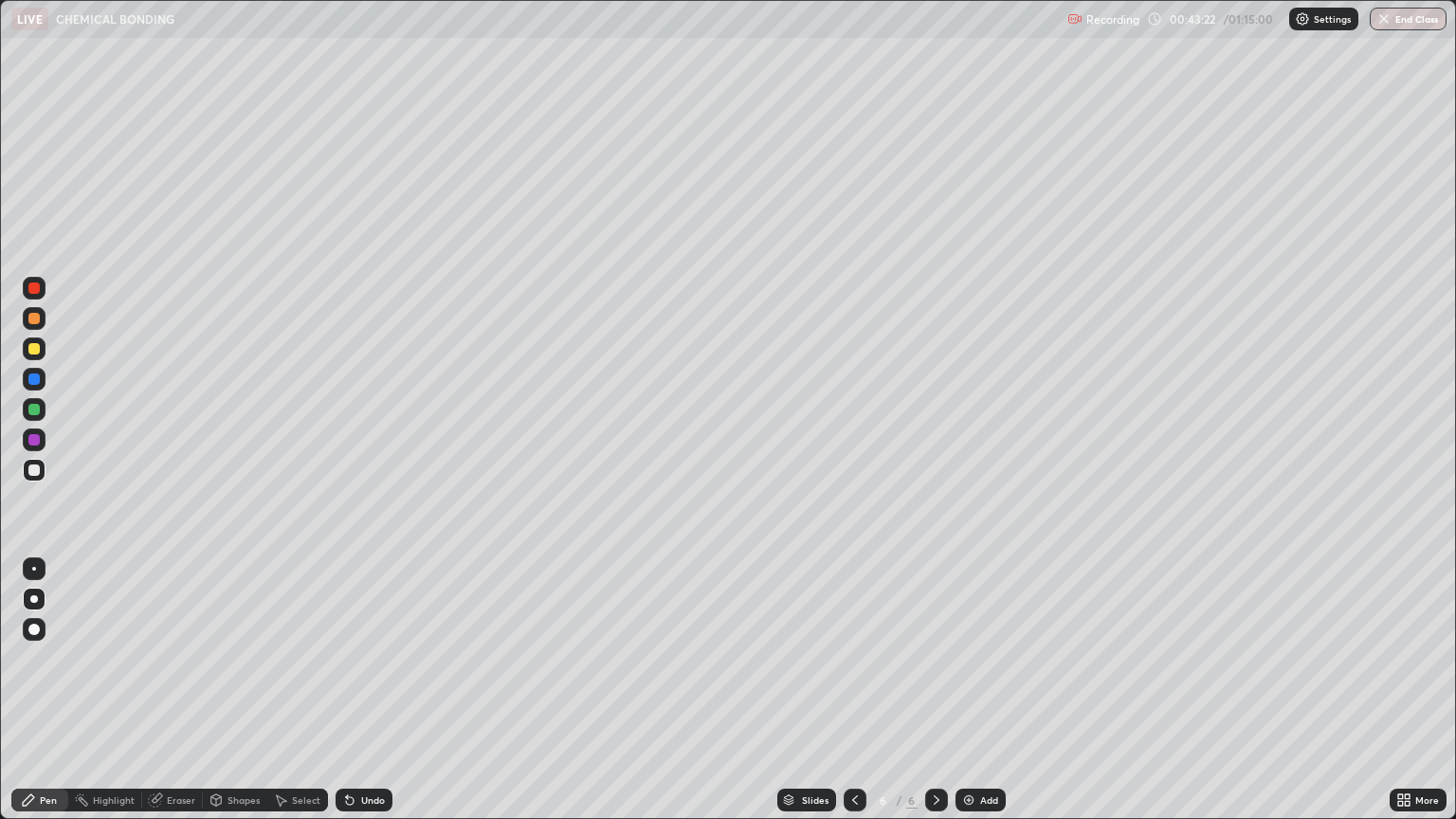 click at bounding box center [34, 349] 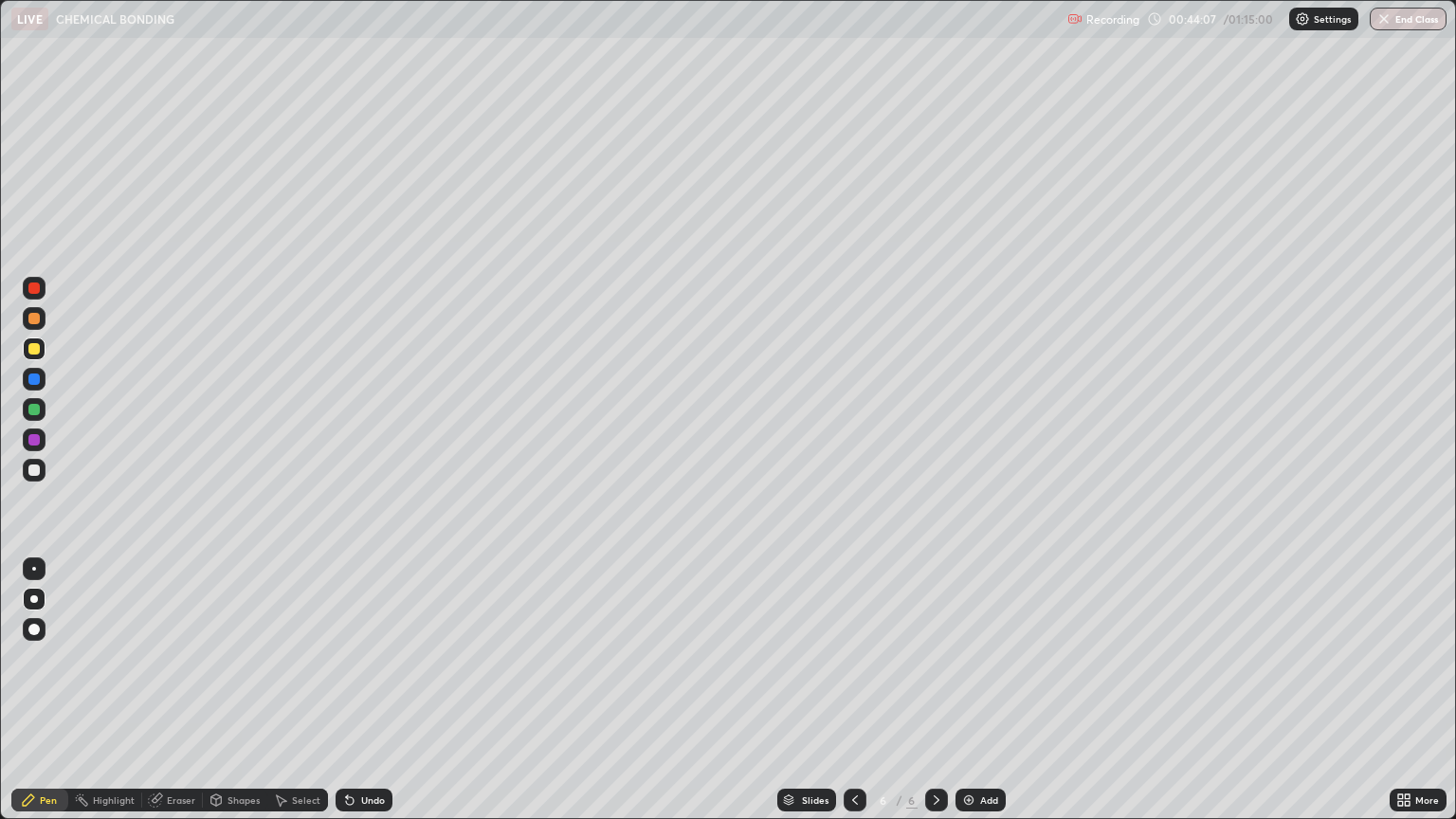 click on "Undo" at bounding box center [373, 800] 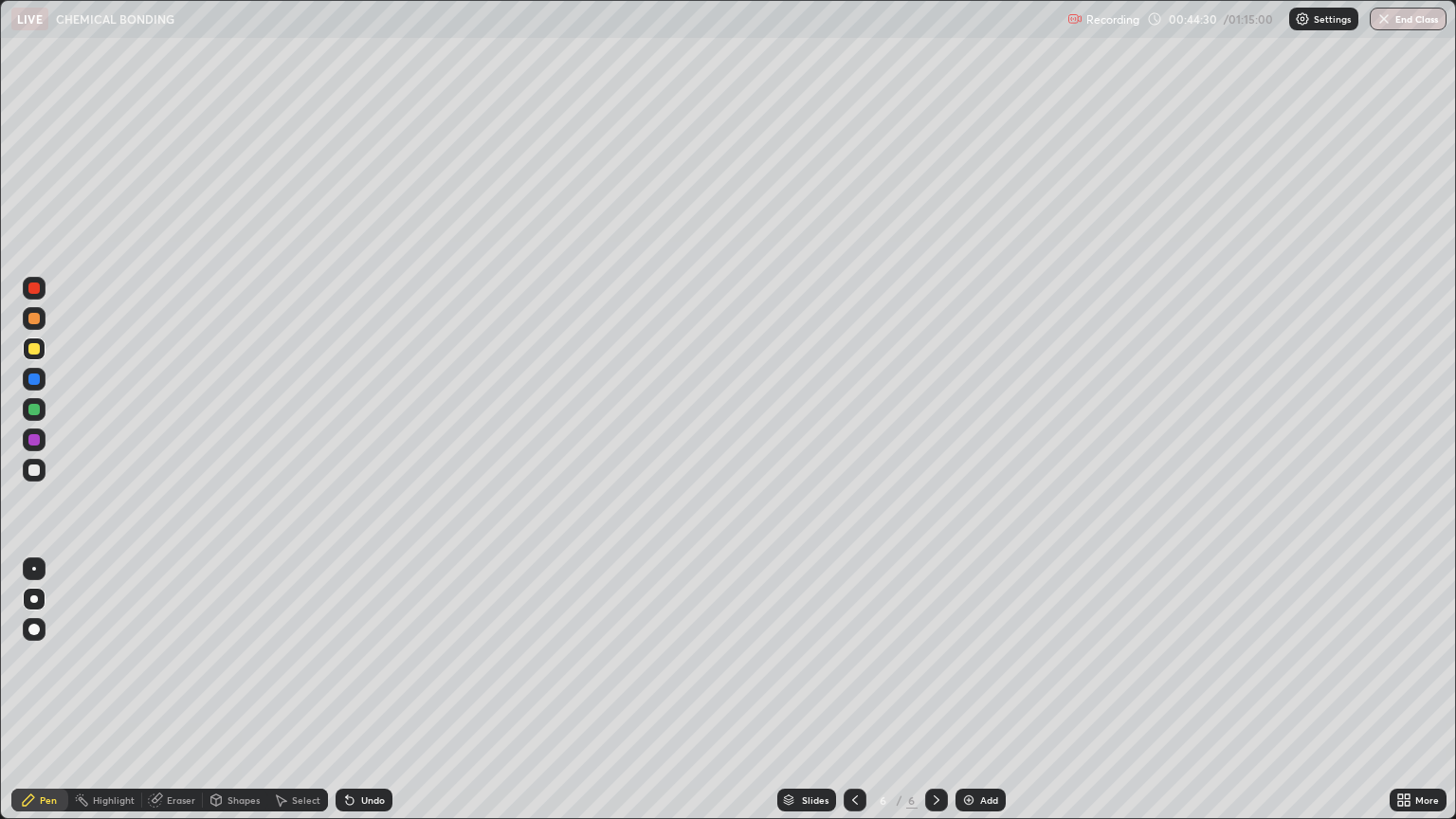 click at bounding box center (34, 470) 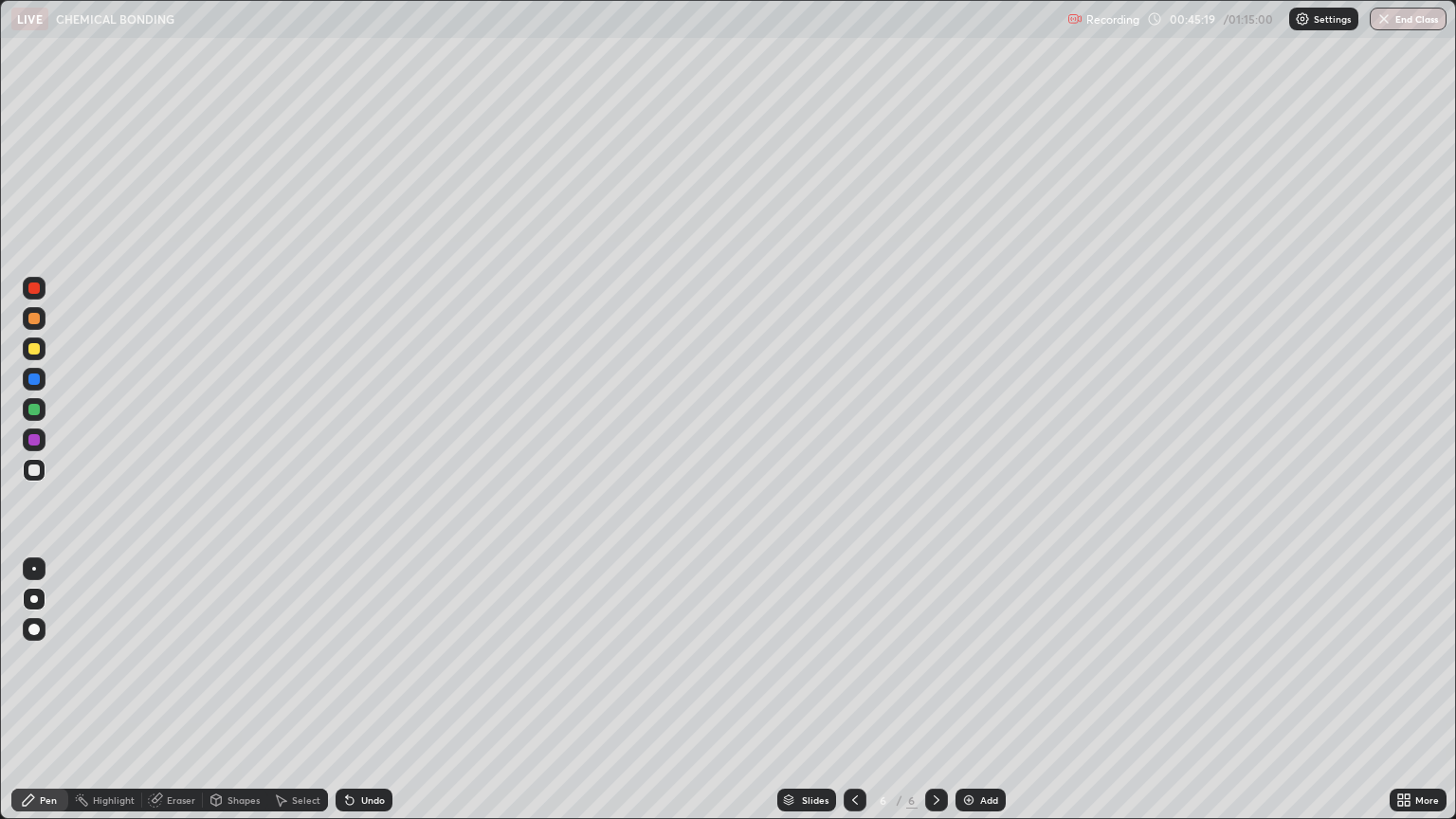 click at bounding box center (34, 349) 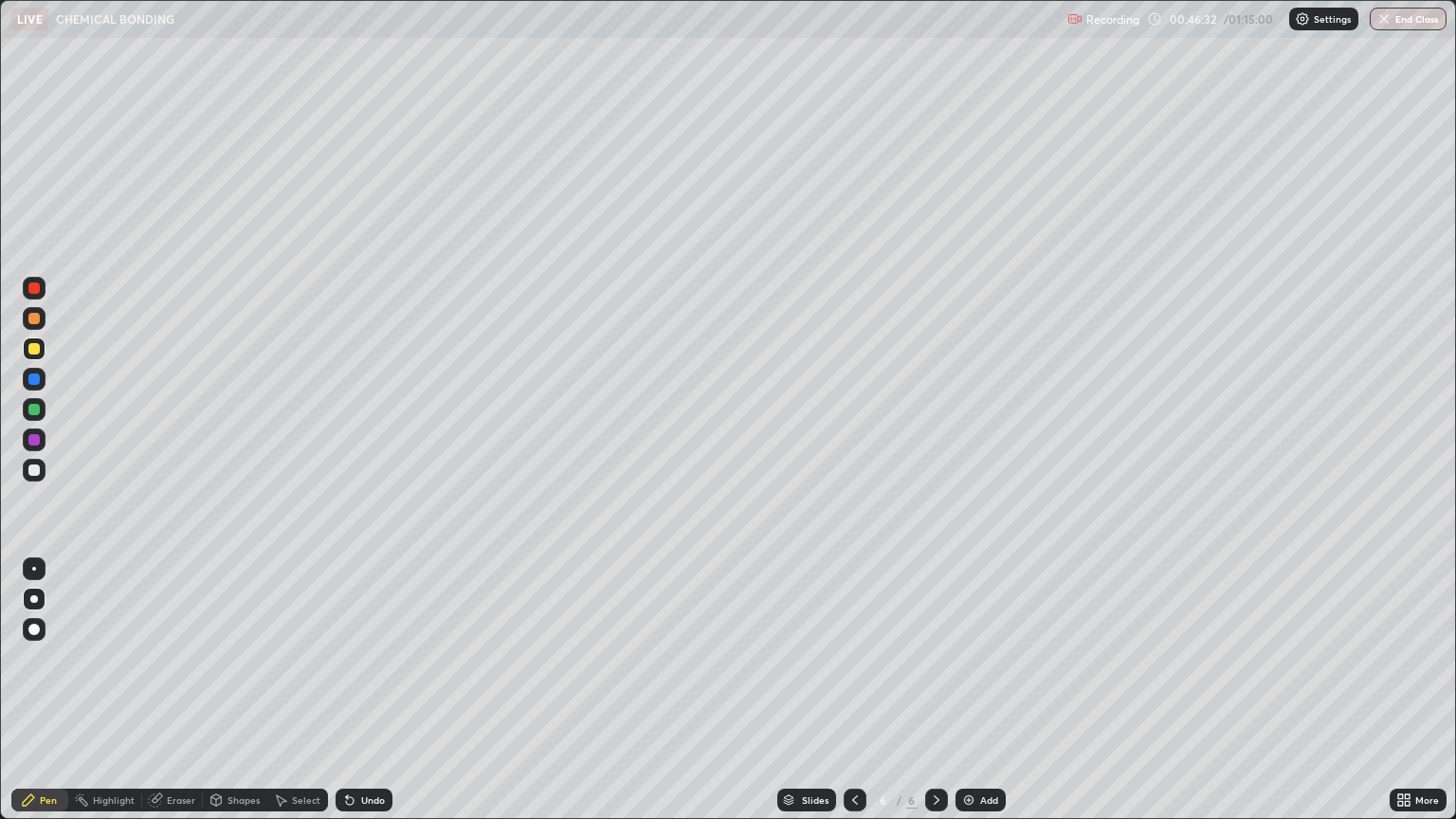 click on "Undo" at bounding box center [373, 800] 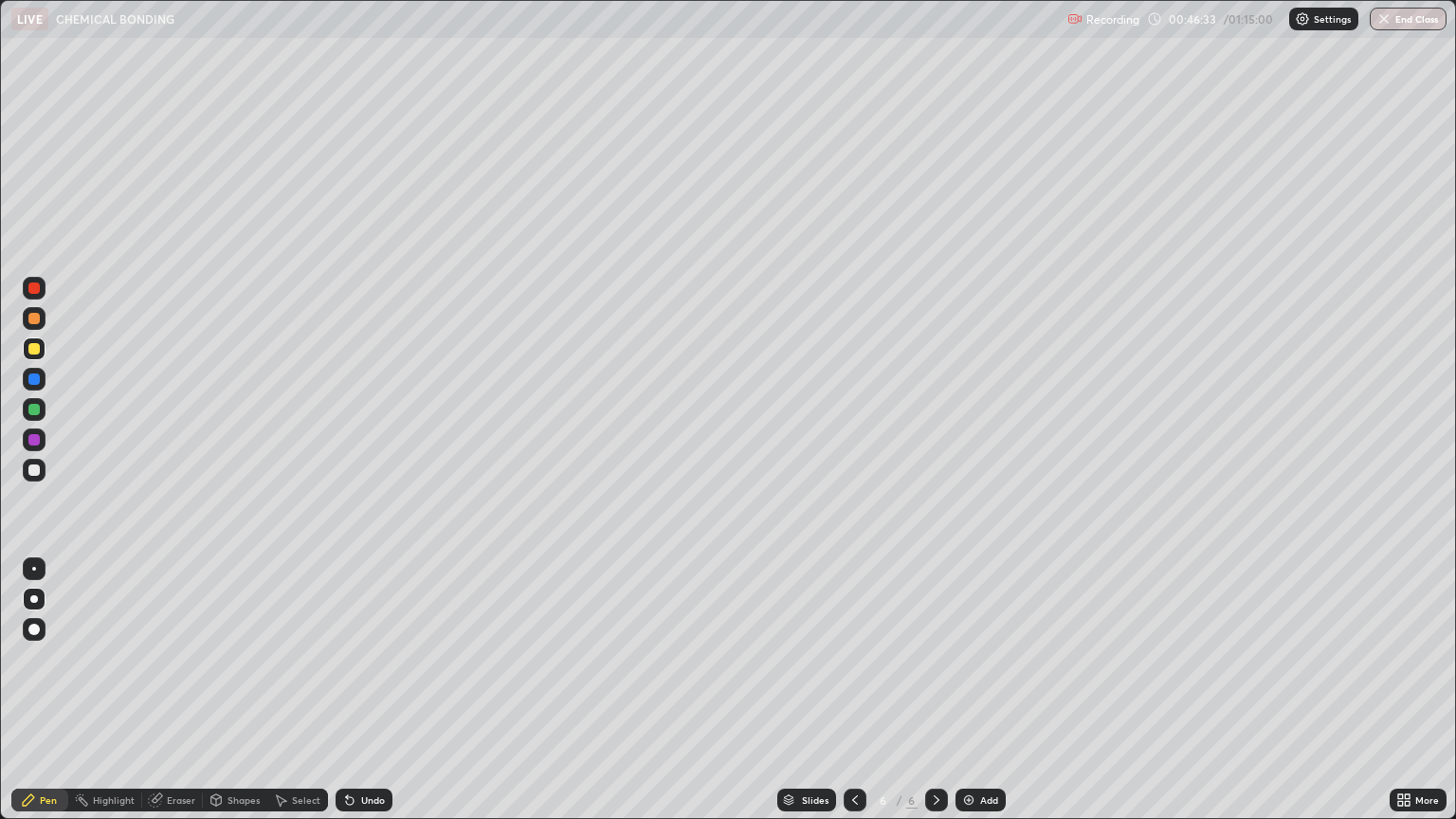 click on "Undo" at bounding box center [364, 800] 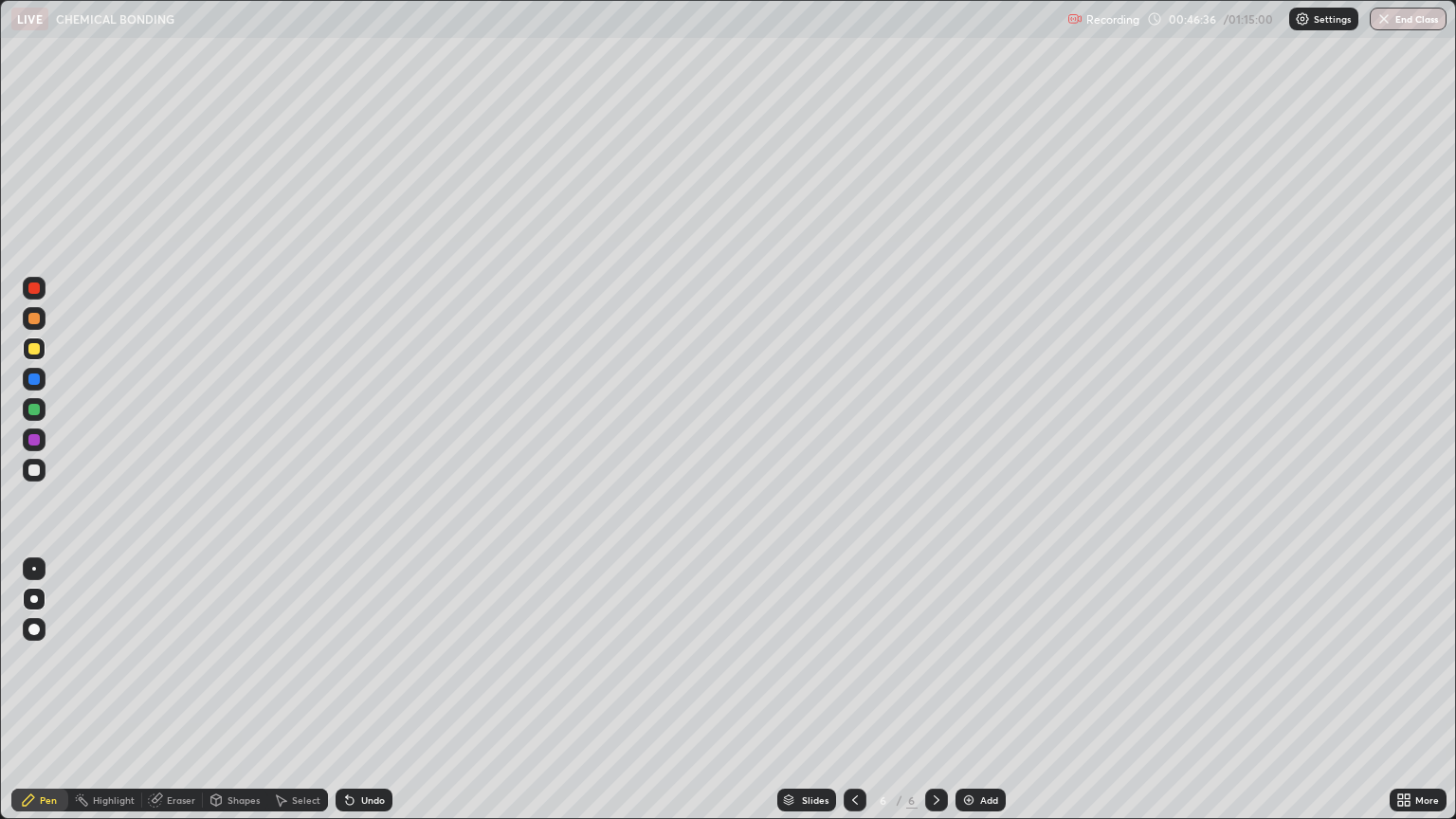 click on "Undo" at bounding box center (364, 800) 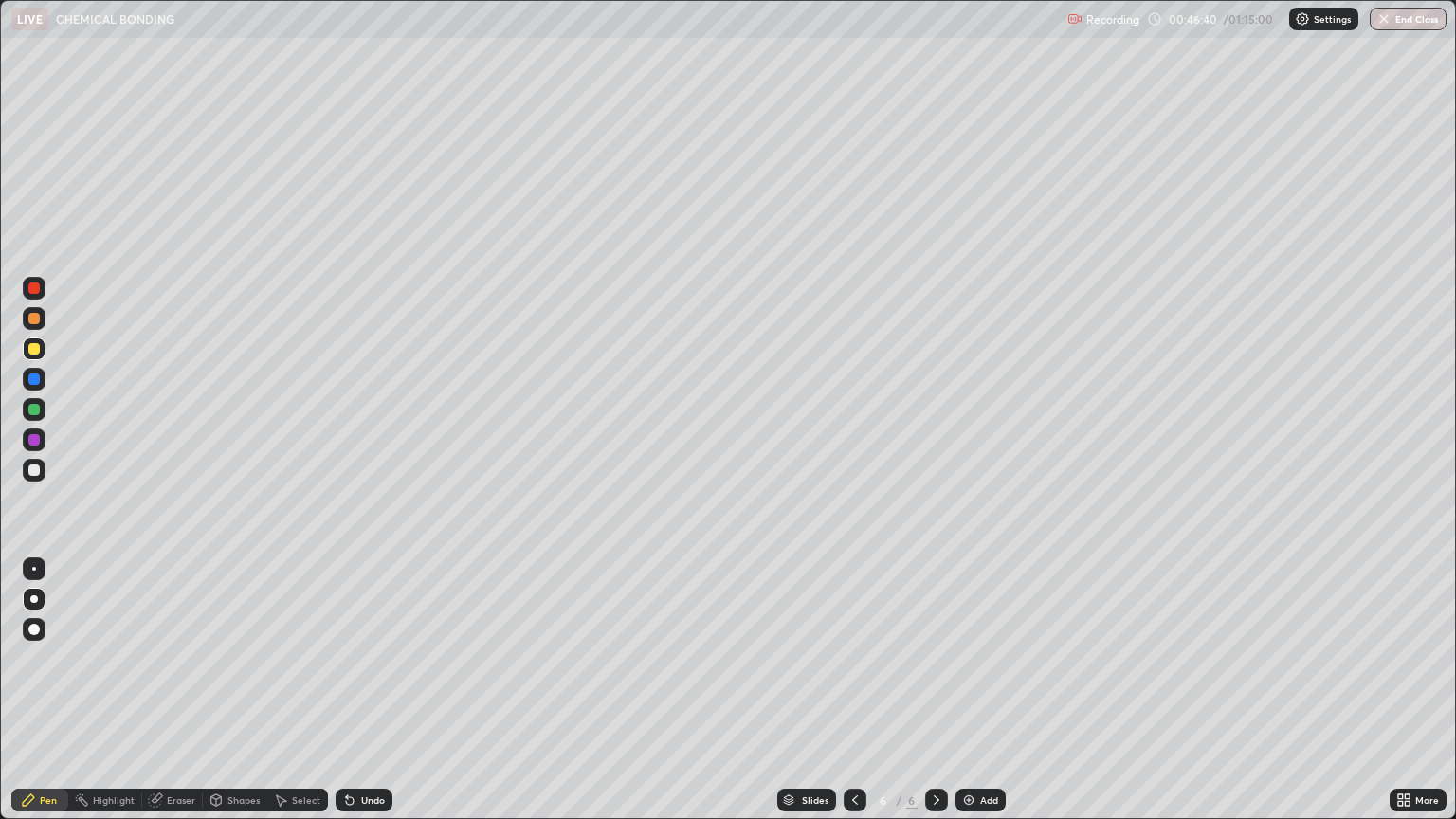 click 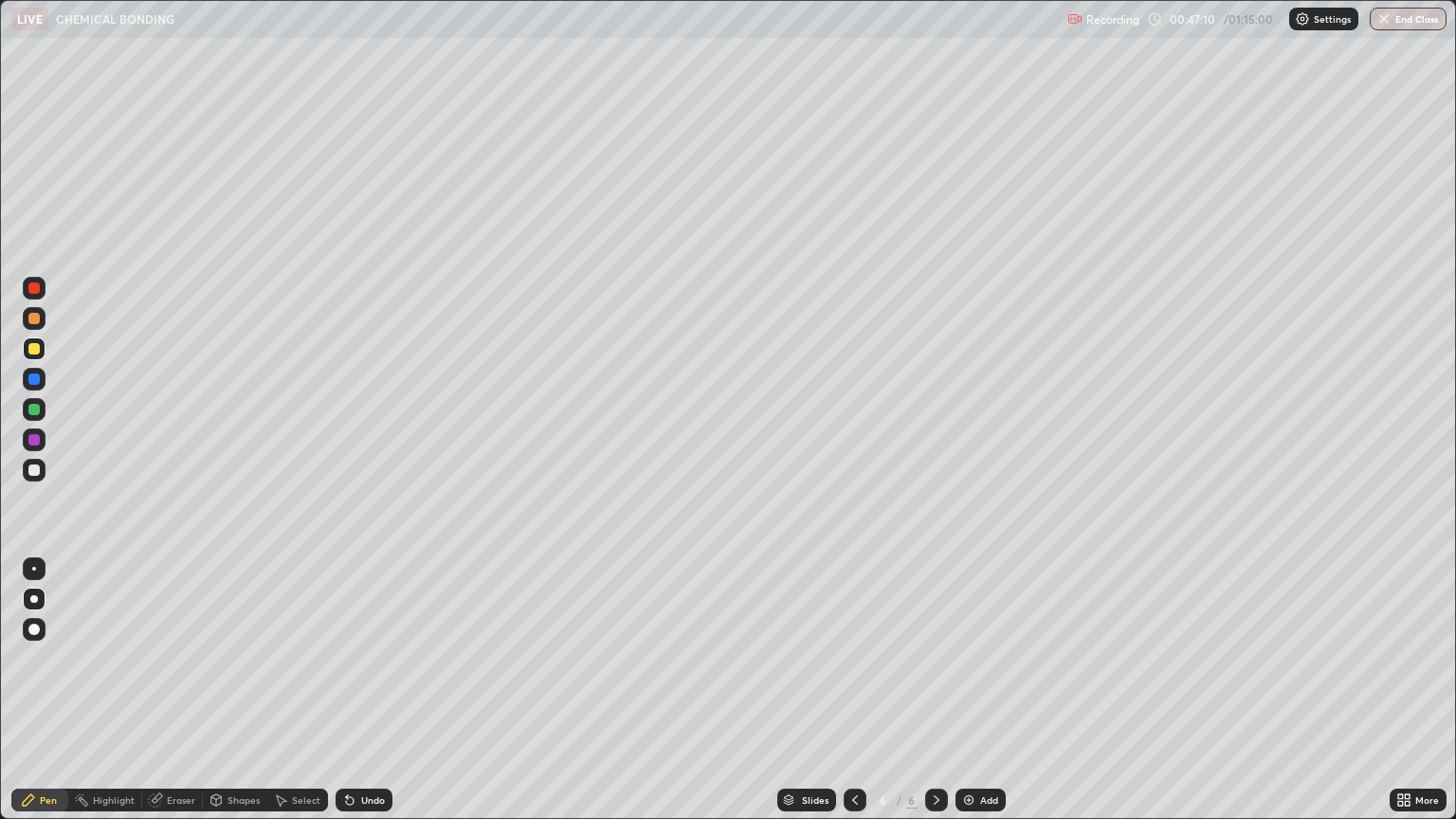 click on "Eraser" at bounding box center (181, 800) 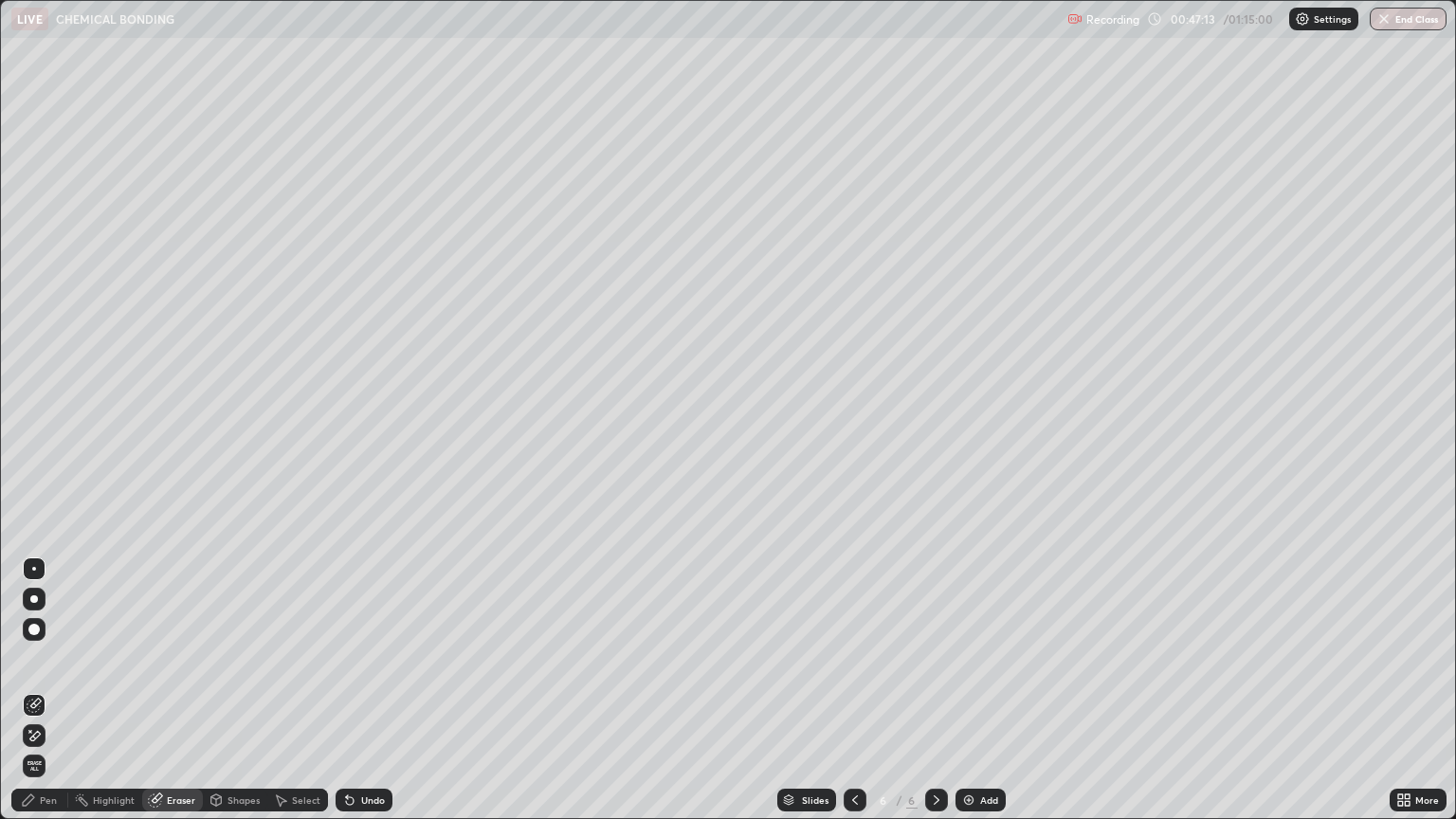 click on "Pen" at bounding box center [48, 800] 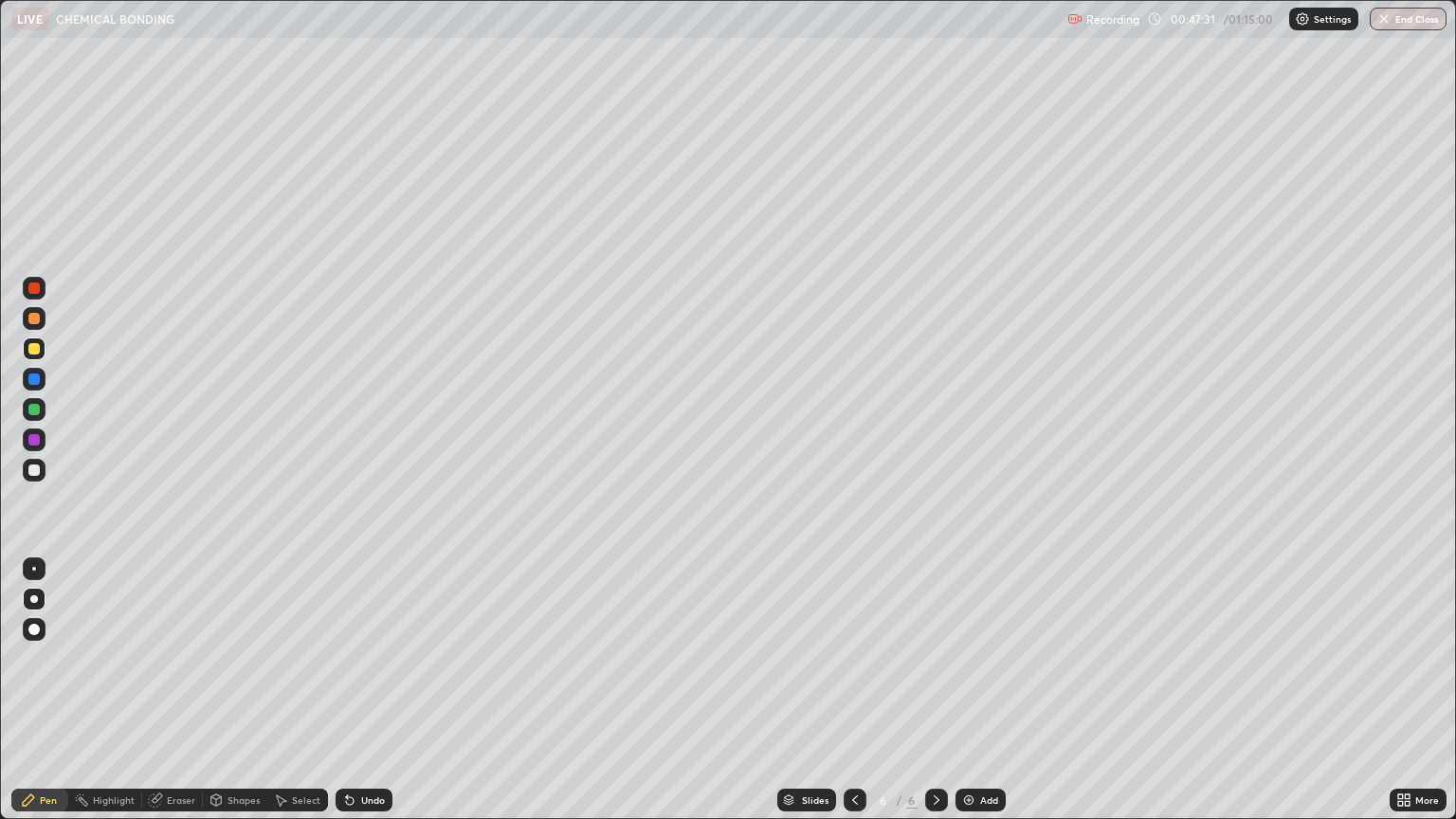 click on "Undo" at bounding box center (364, 800) 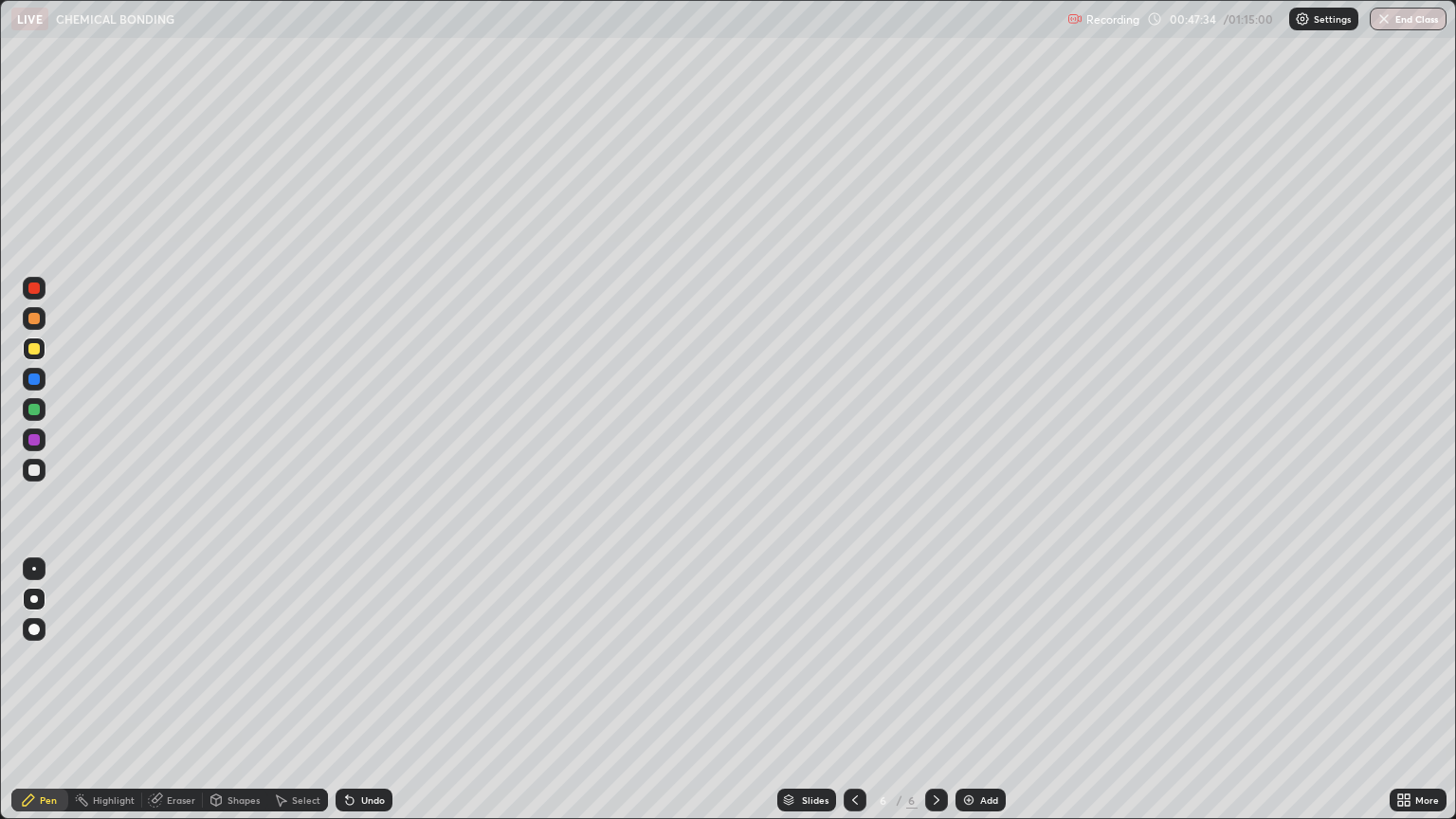 click on "Undo" at bounding box center [364, 800] 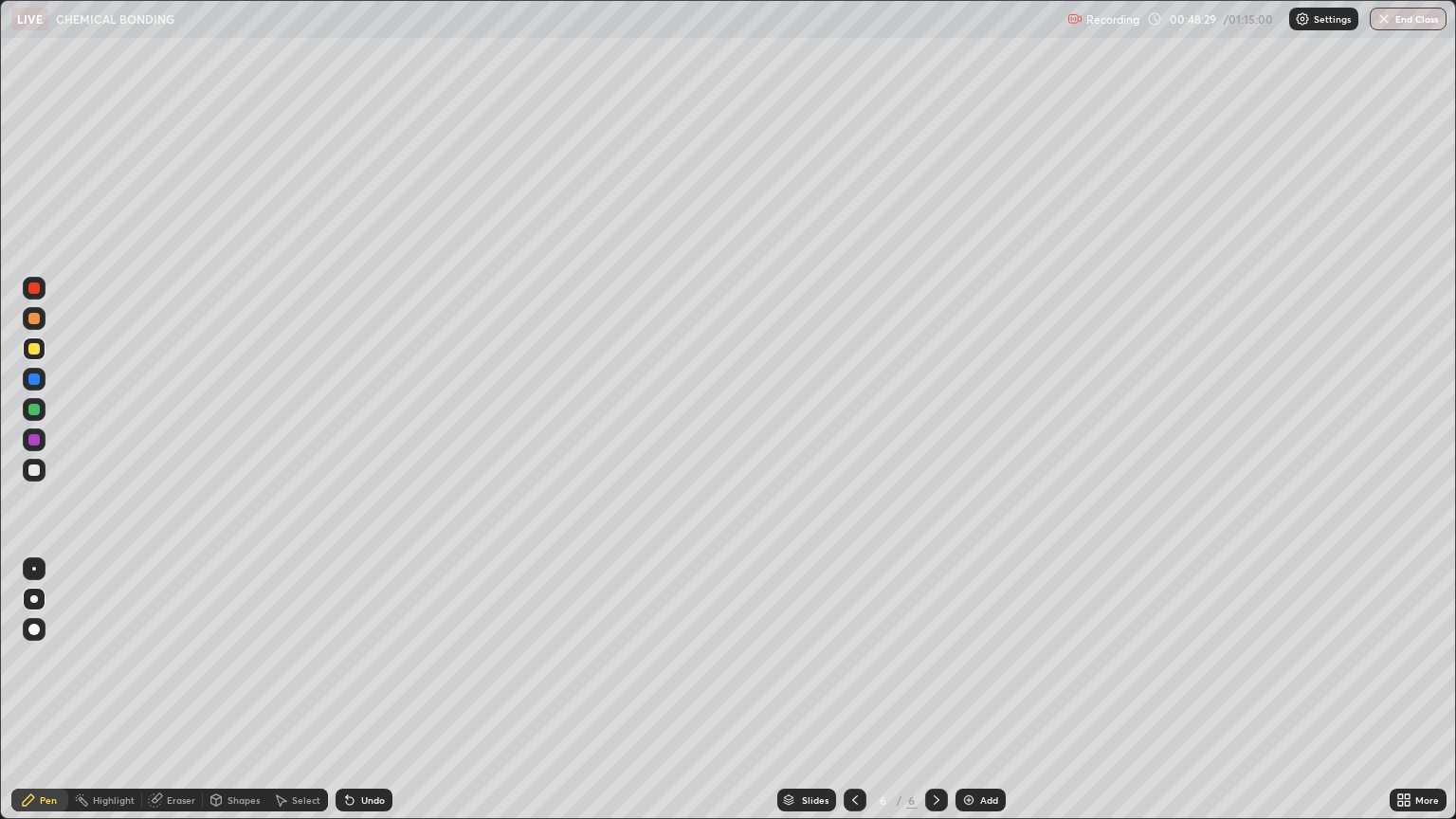 click on "Eraser" at bounding box center [181, 800] 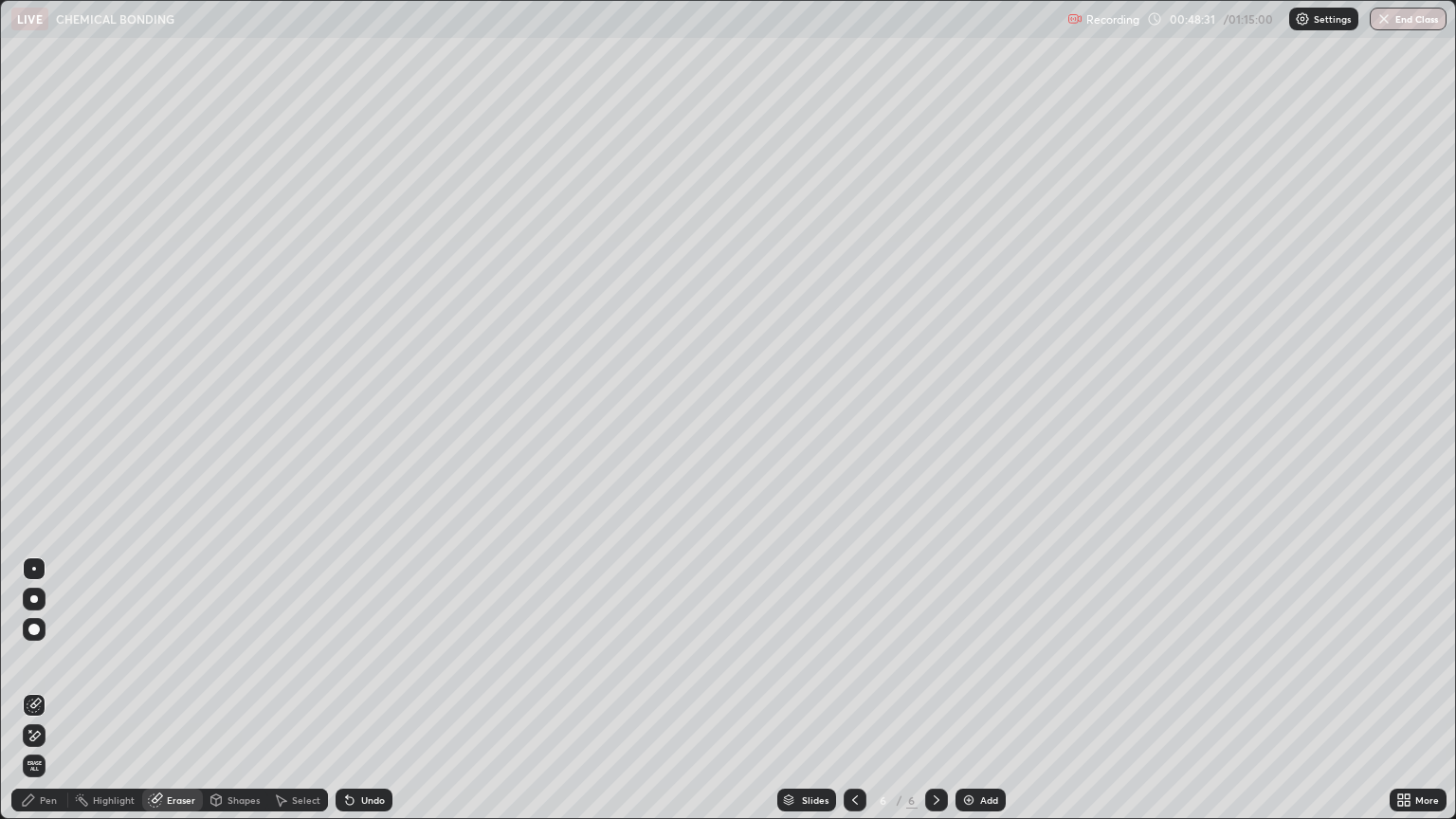click on "Pen" at bounding box center [48, 800] 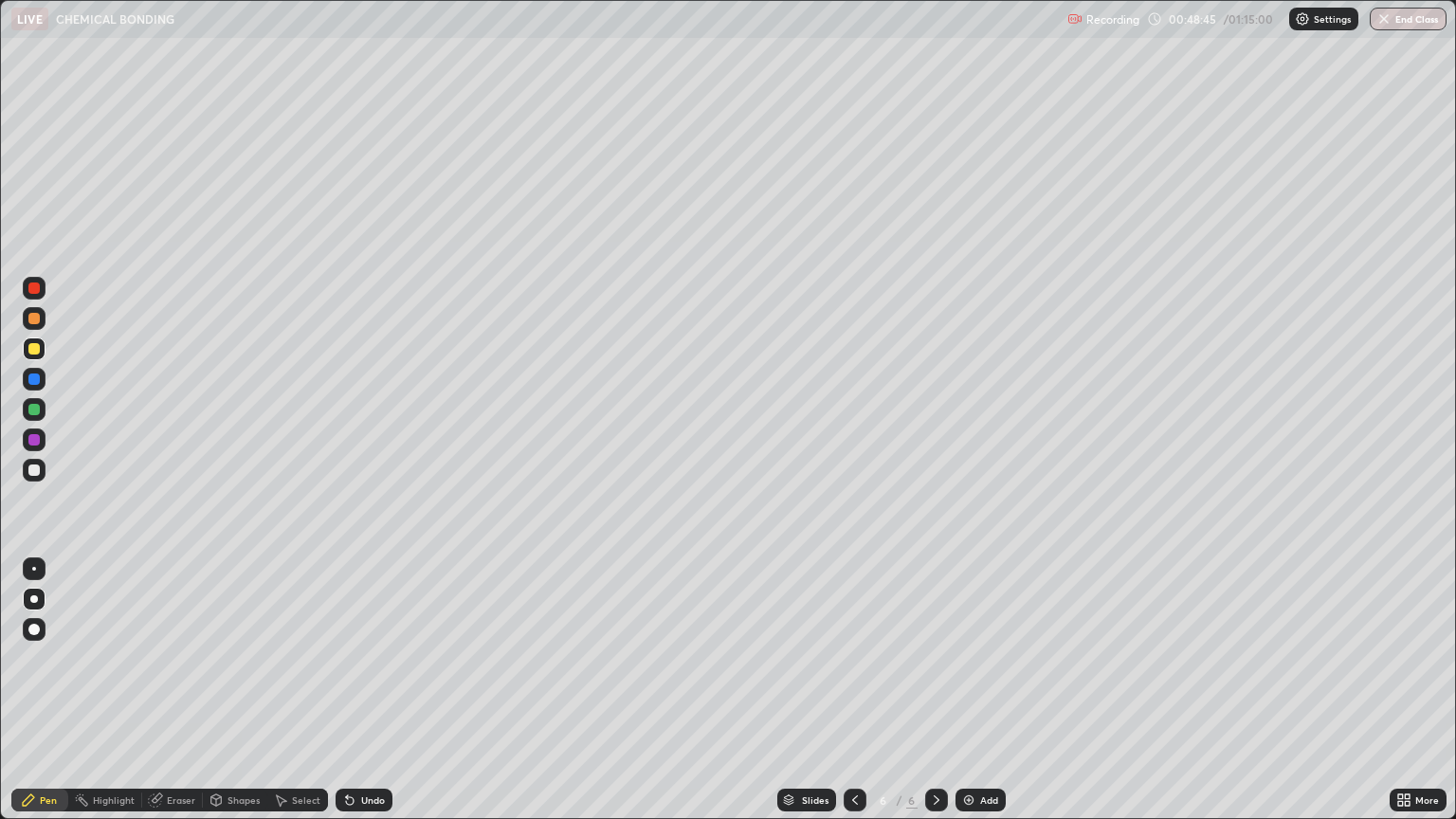 click at bounding box center [34, 470] 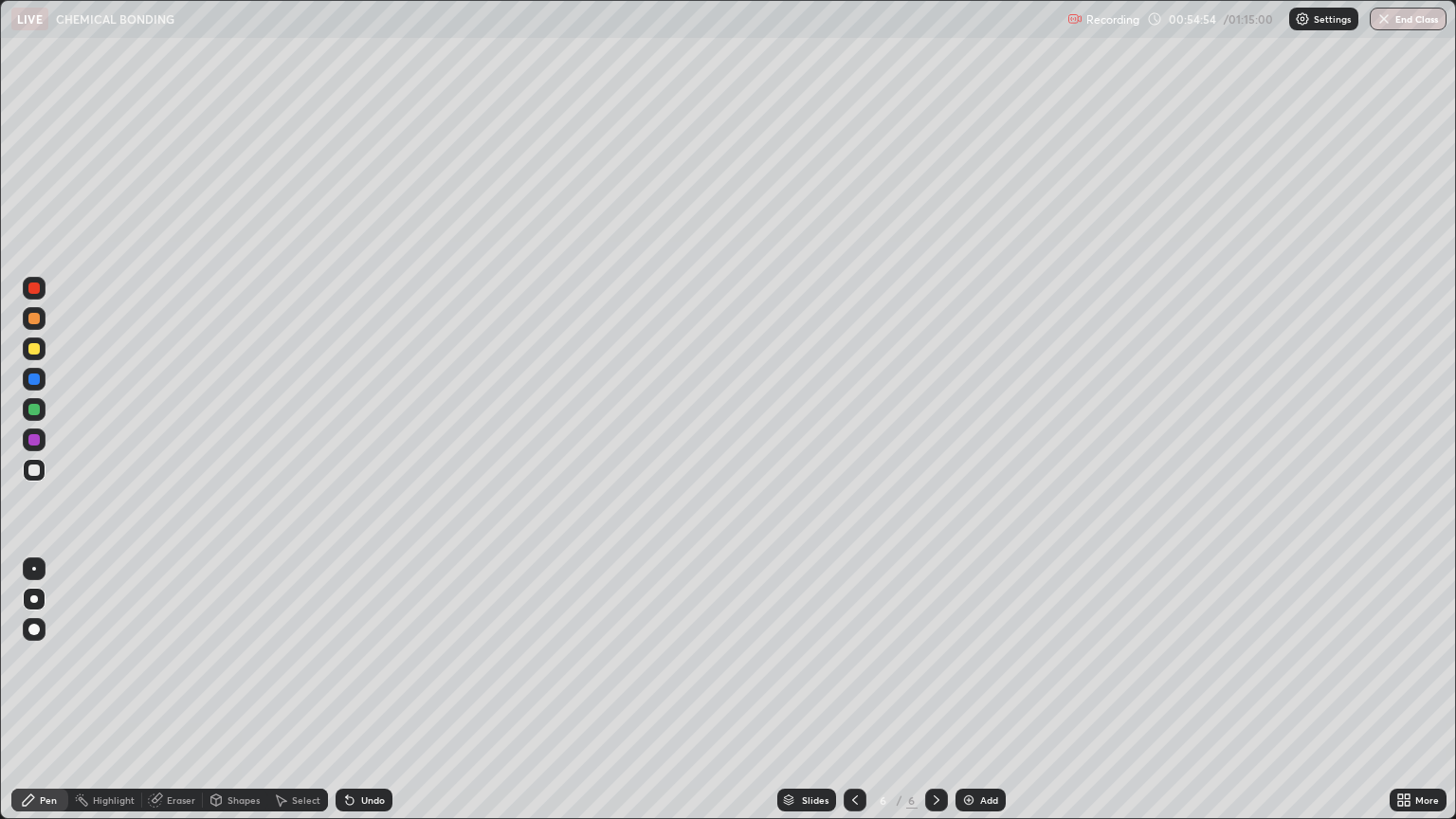click on "End Class" at bounding box center [1408, 19] 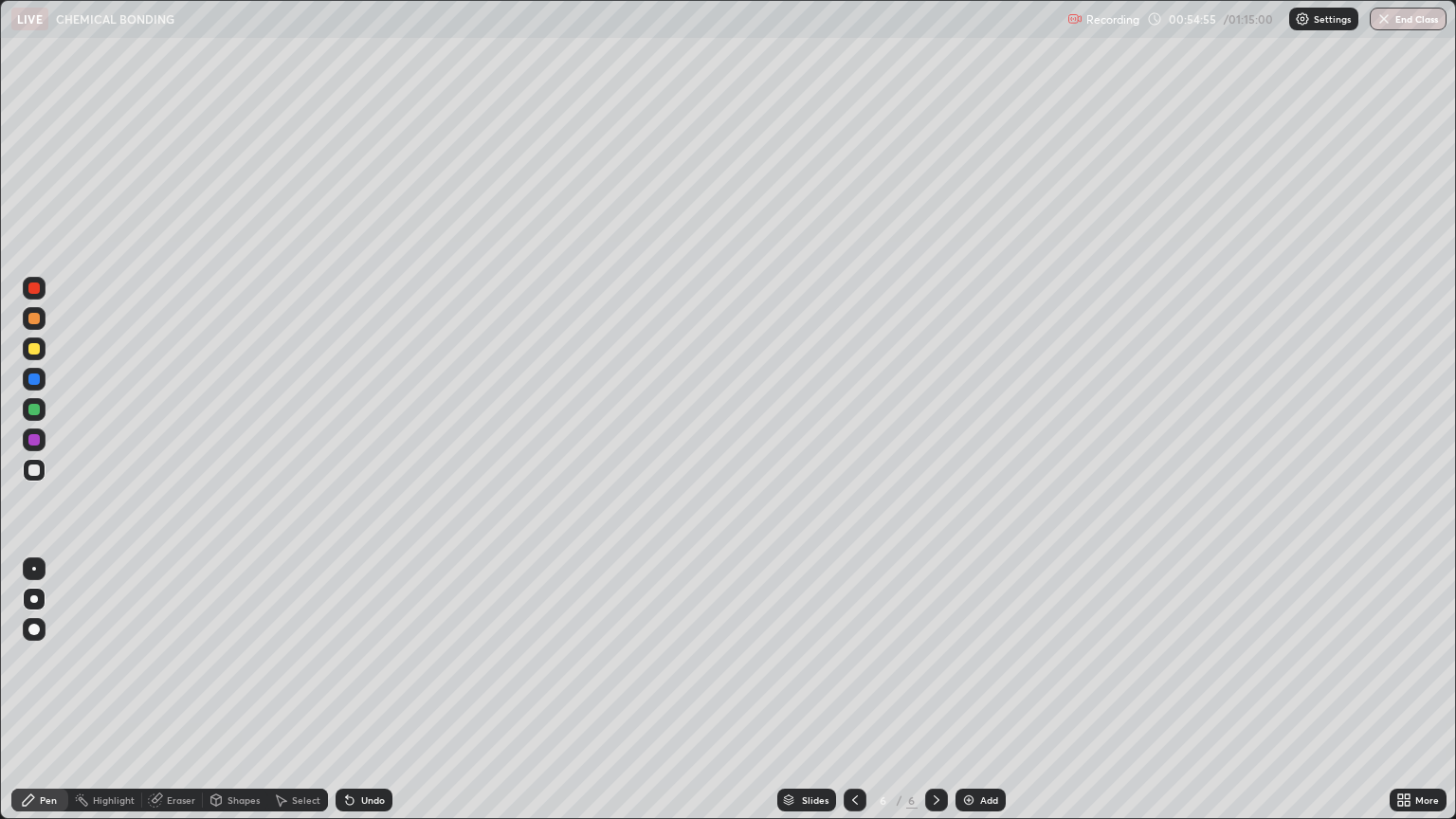 click on "End Class" at bounding box center [1408, 19] 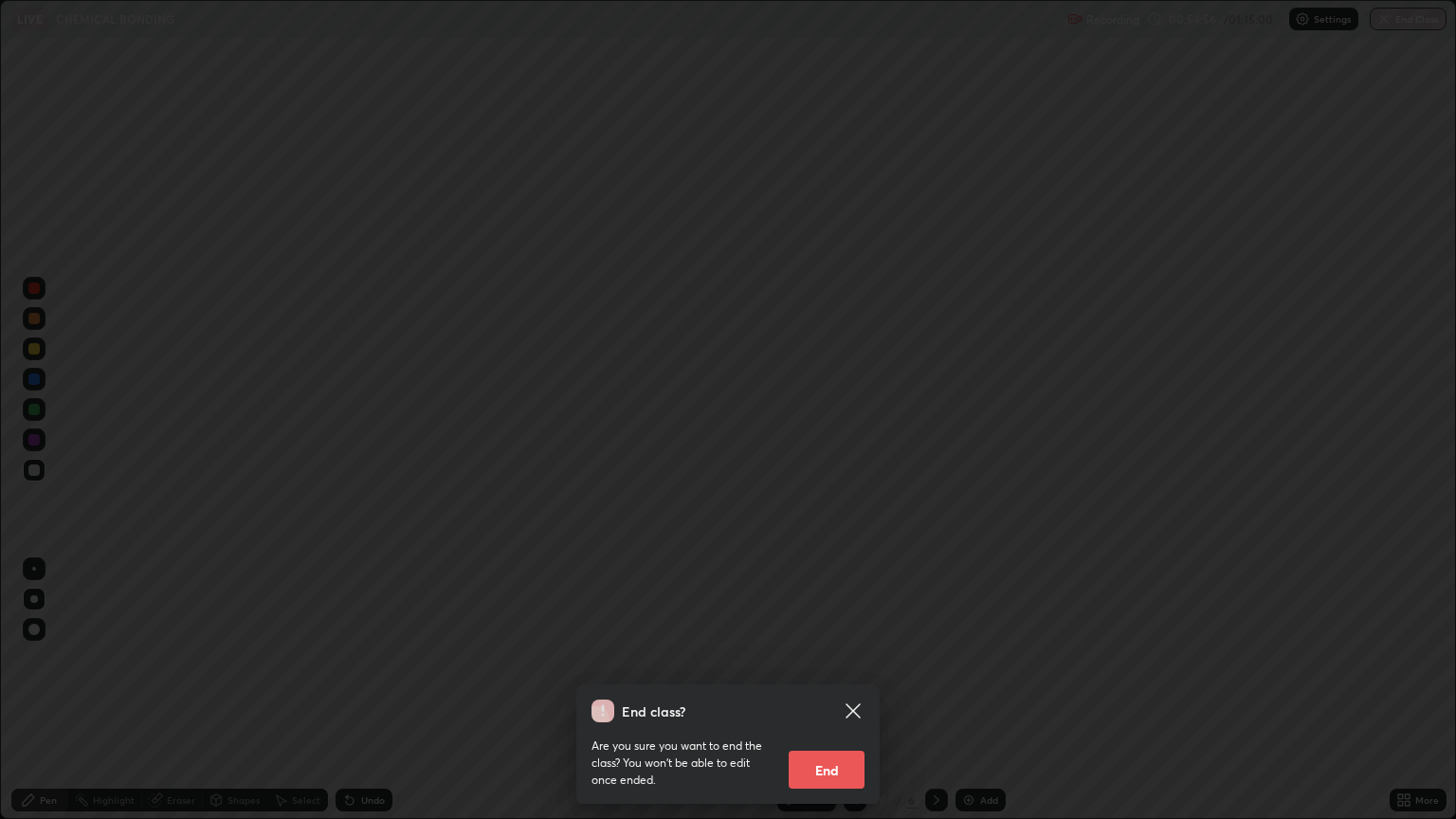 click on "End" at bounding box center [827, 770] 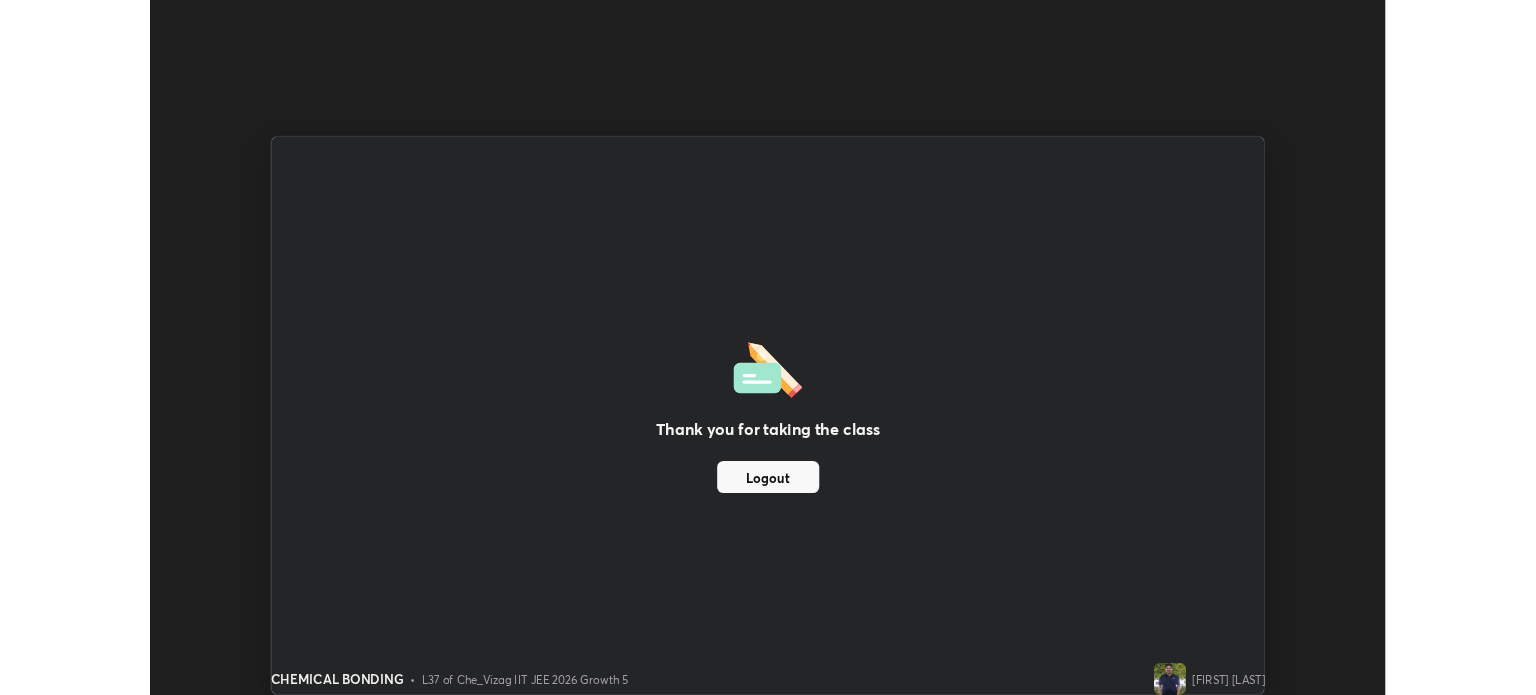 scroll, scrollTop: 695, scrollLeft: 1536, axis: both 